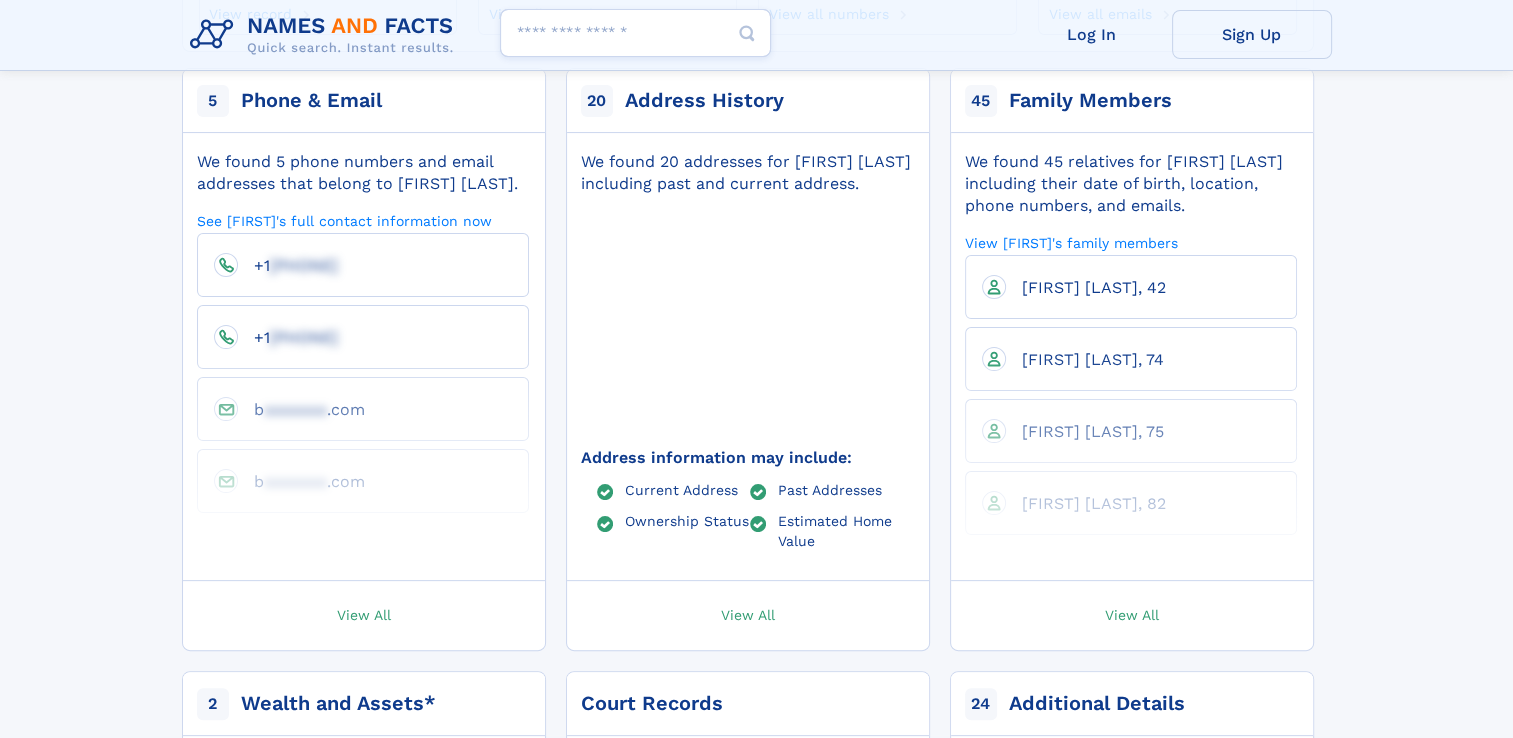 scroll, scrollTop: 399, scrollLeft: 0, axis: vertical 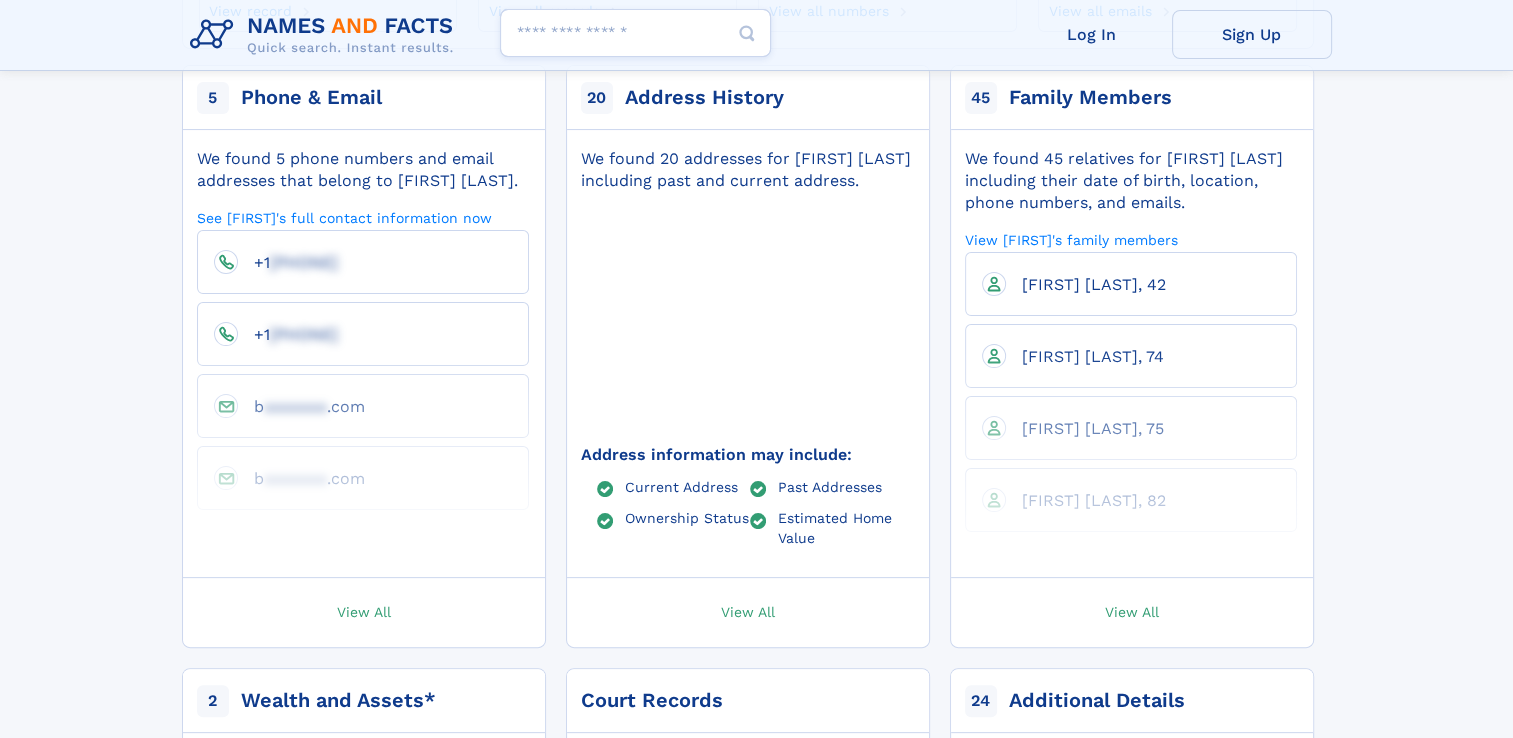 click on "View All" at bounding box center [1132, 612] 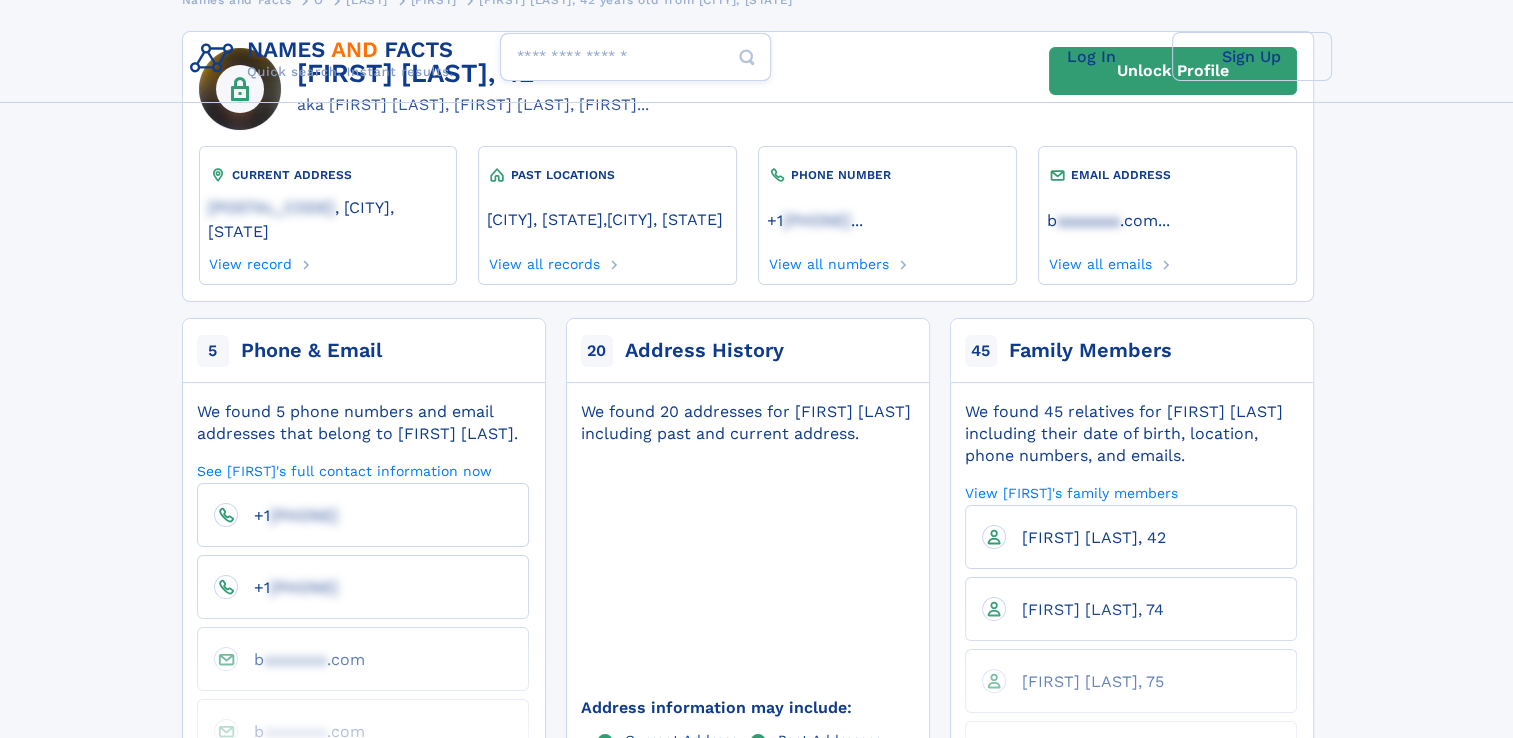 scroll, scrollTop: 0, scrollLeft: 0, axis: both 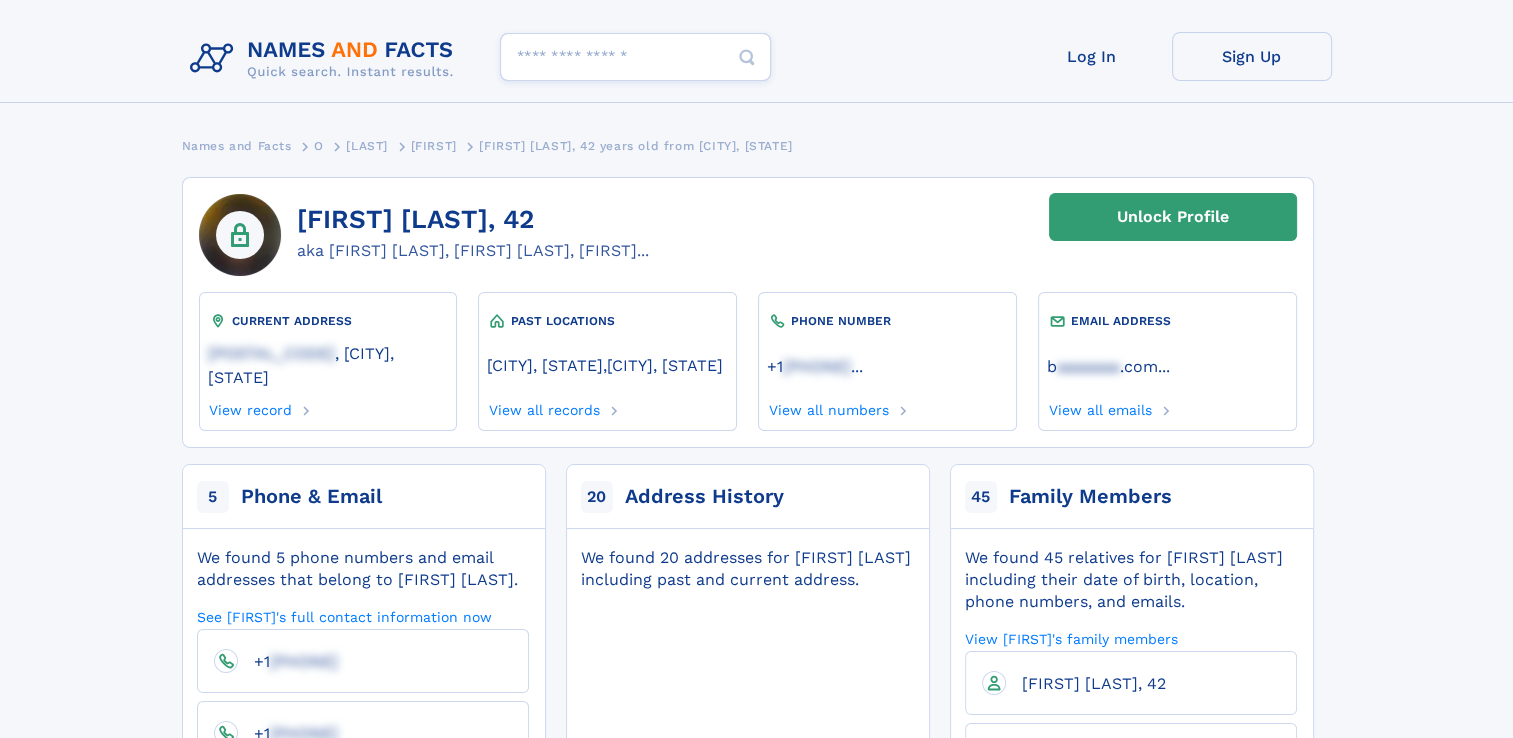click on "Search people" at bounding box center [635, 57] 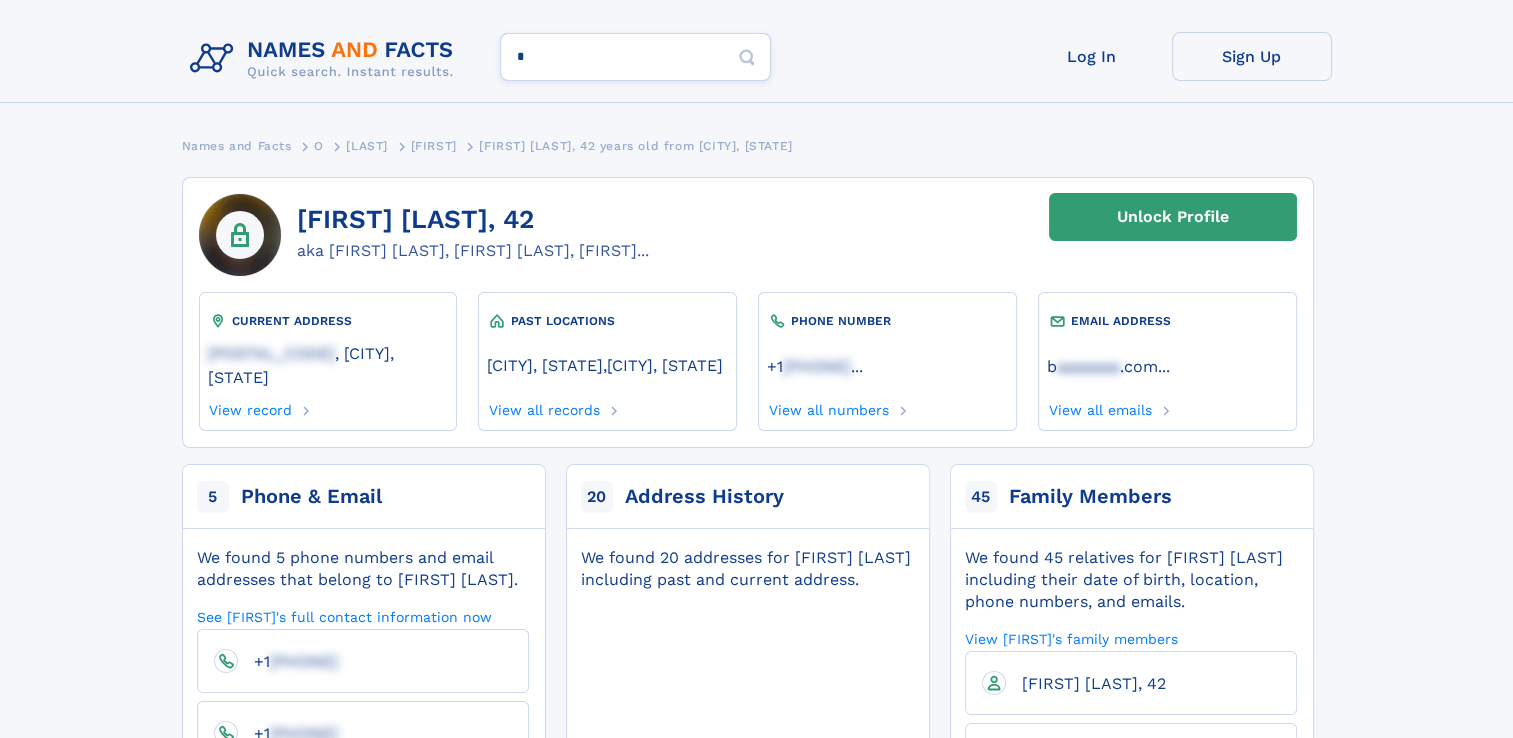 type on "**" 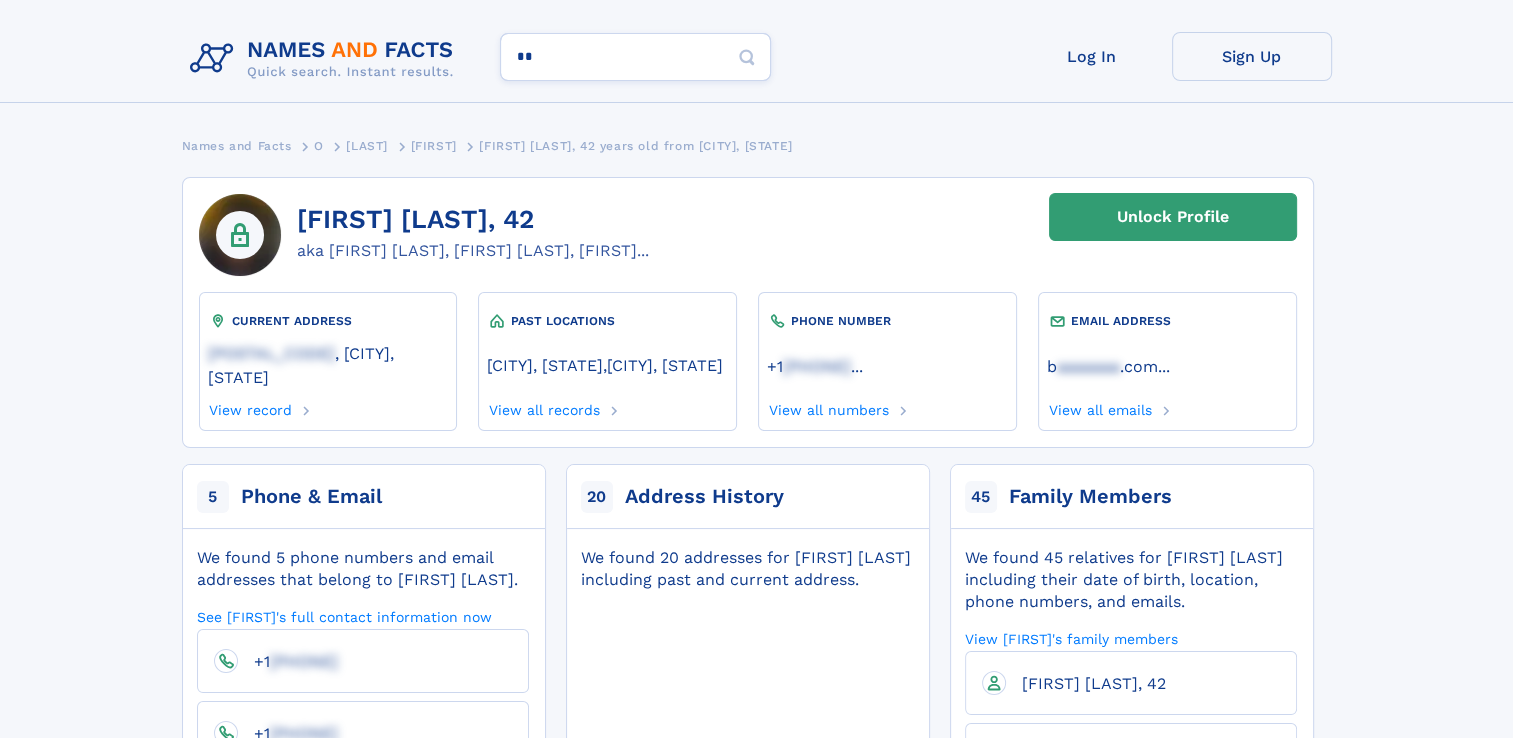 type on "********" 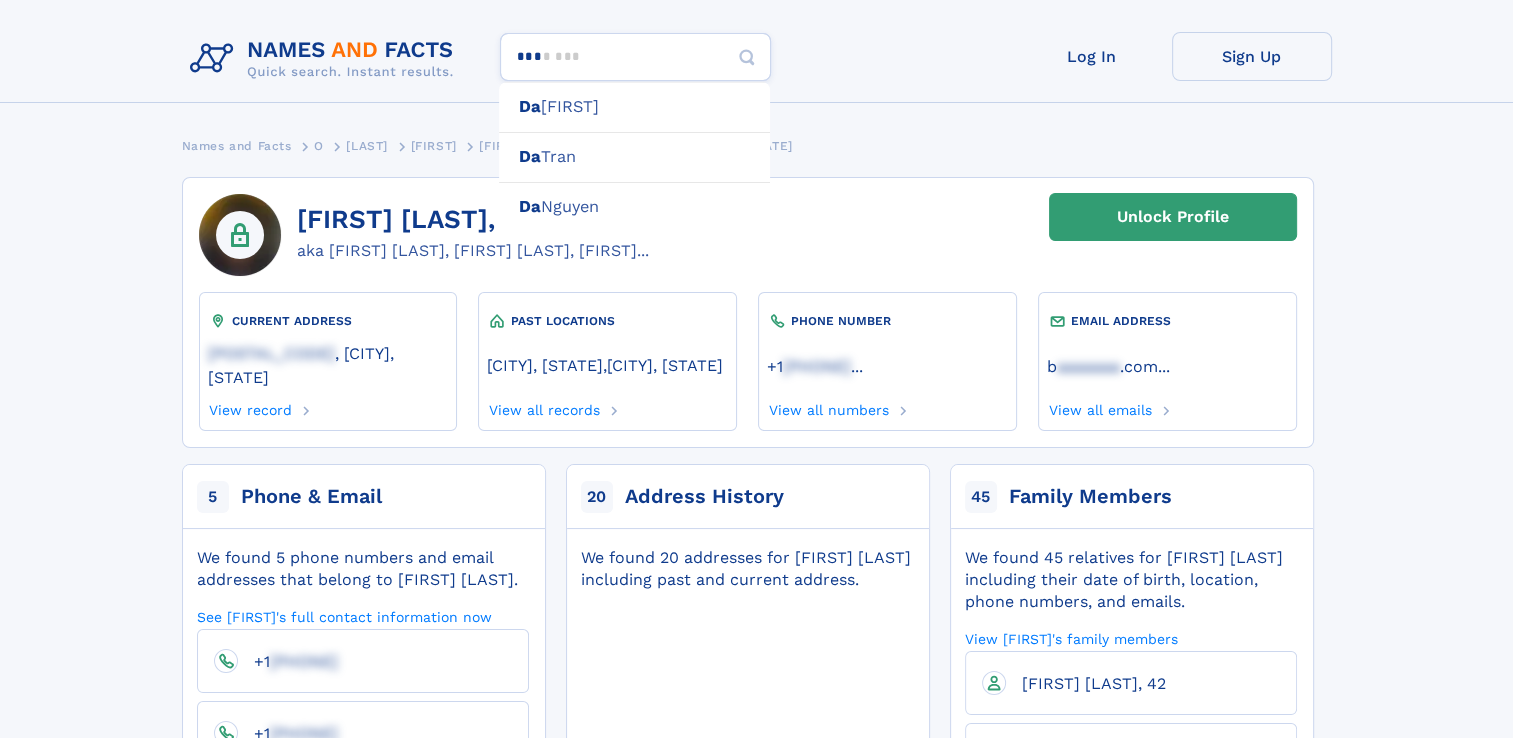 type on "****" 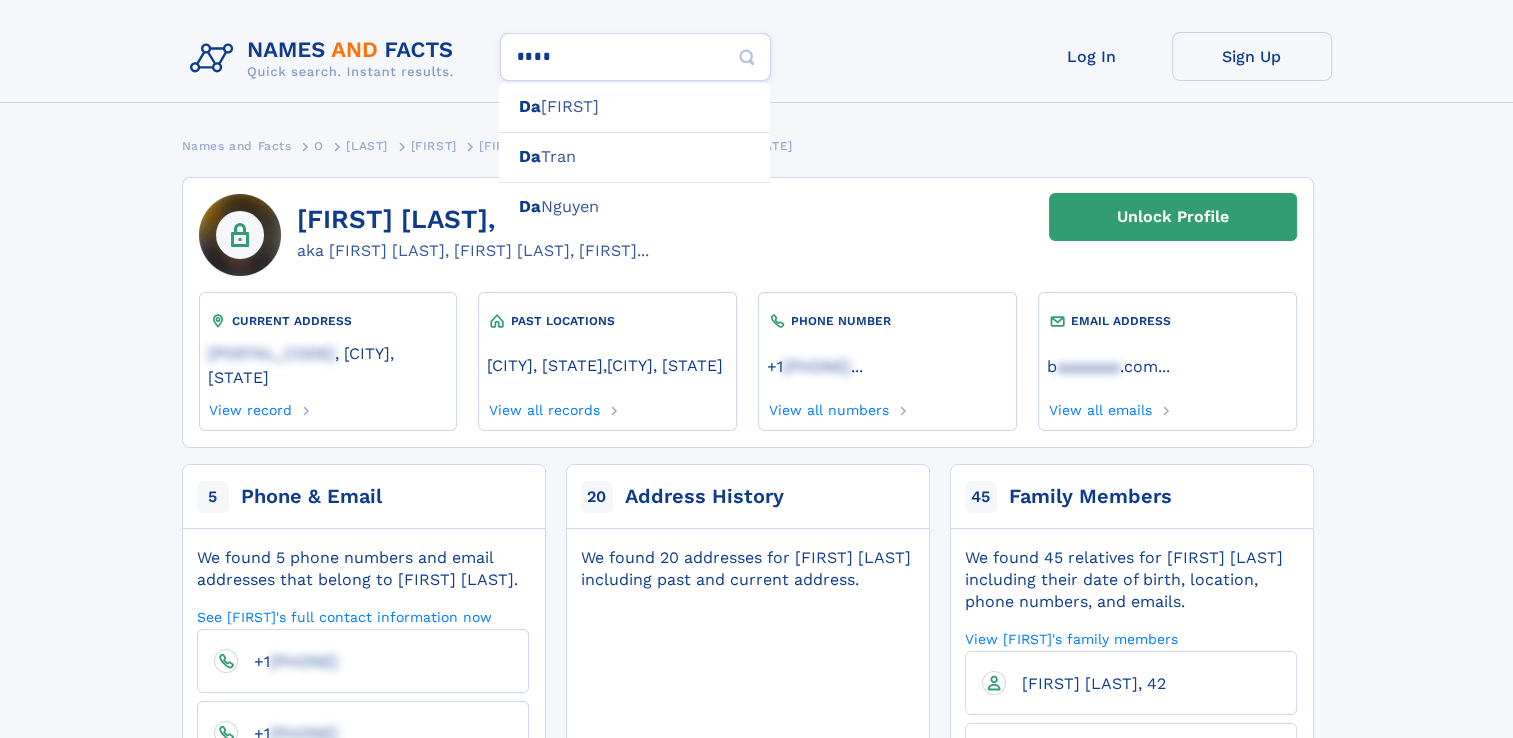 type on "**********" 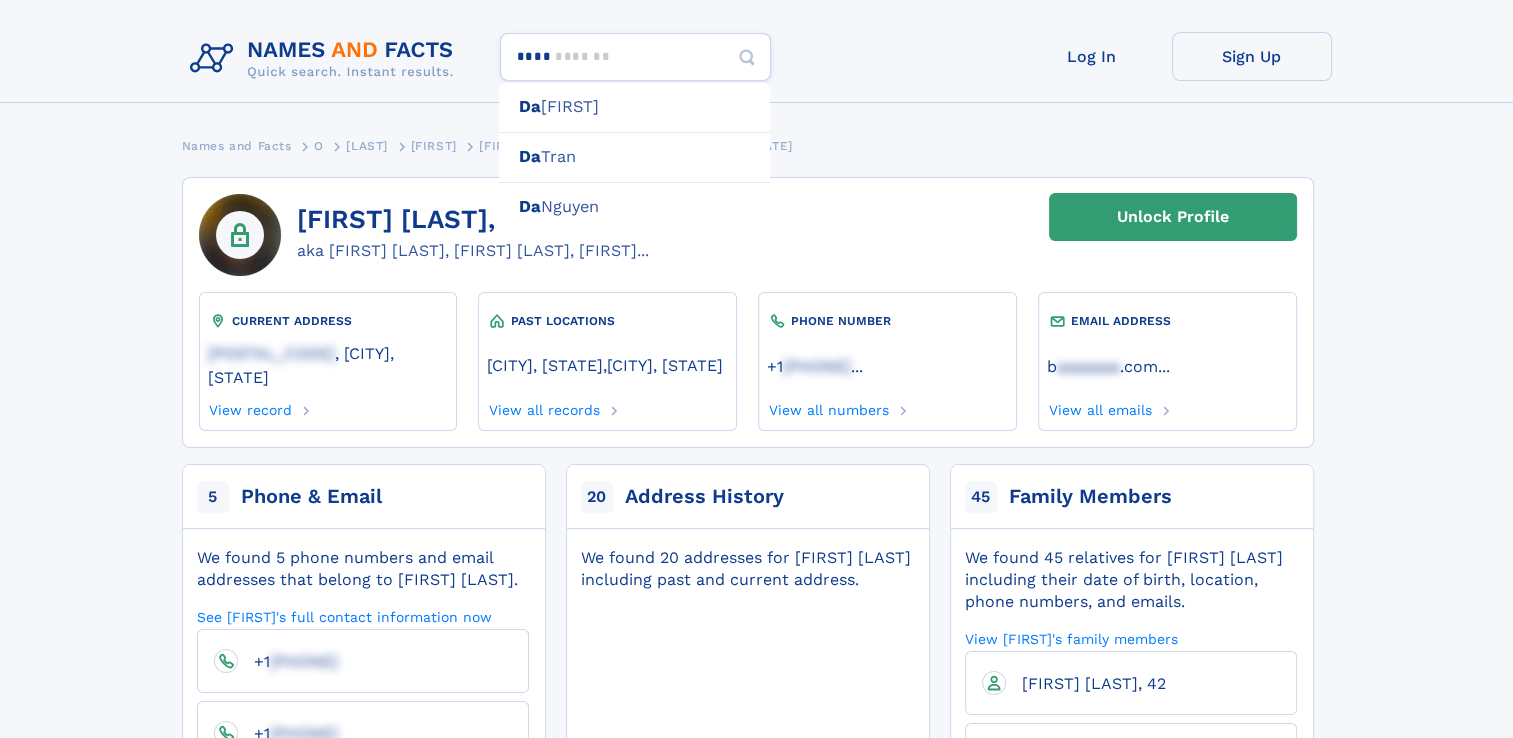 type on "*****" 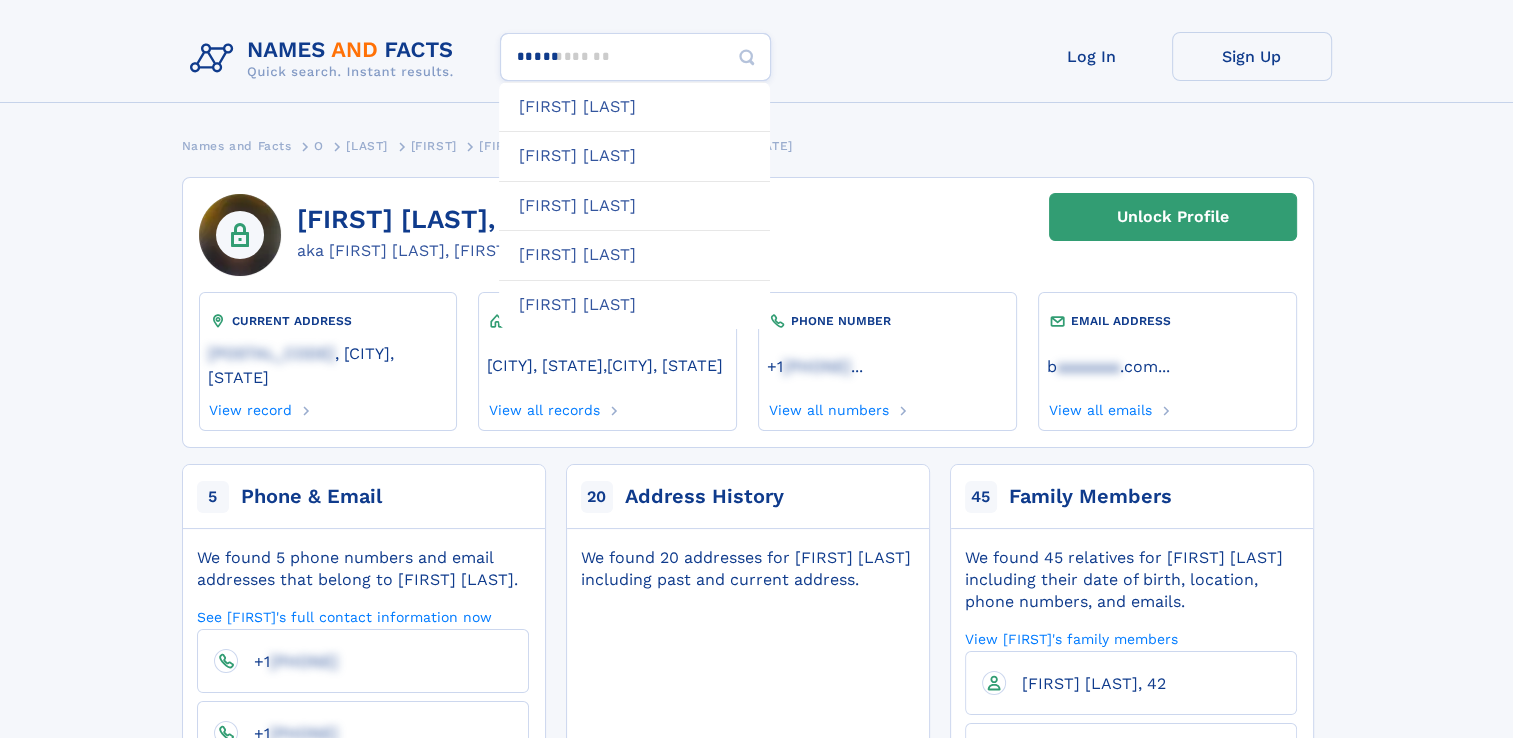 type 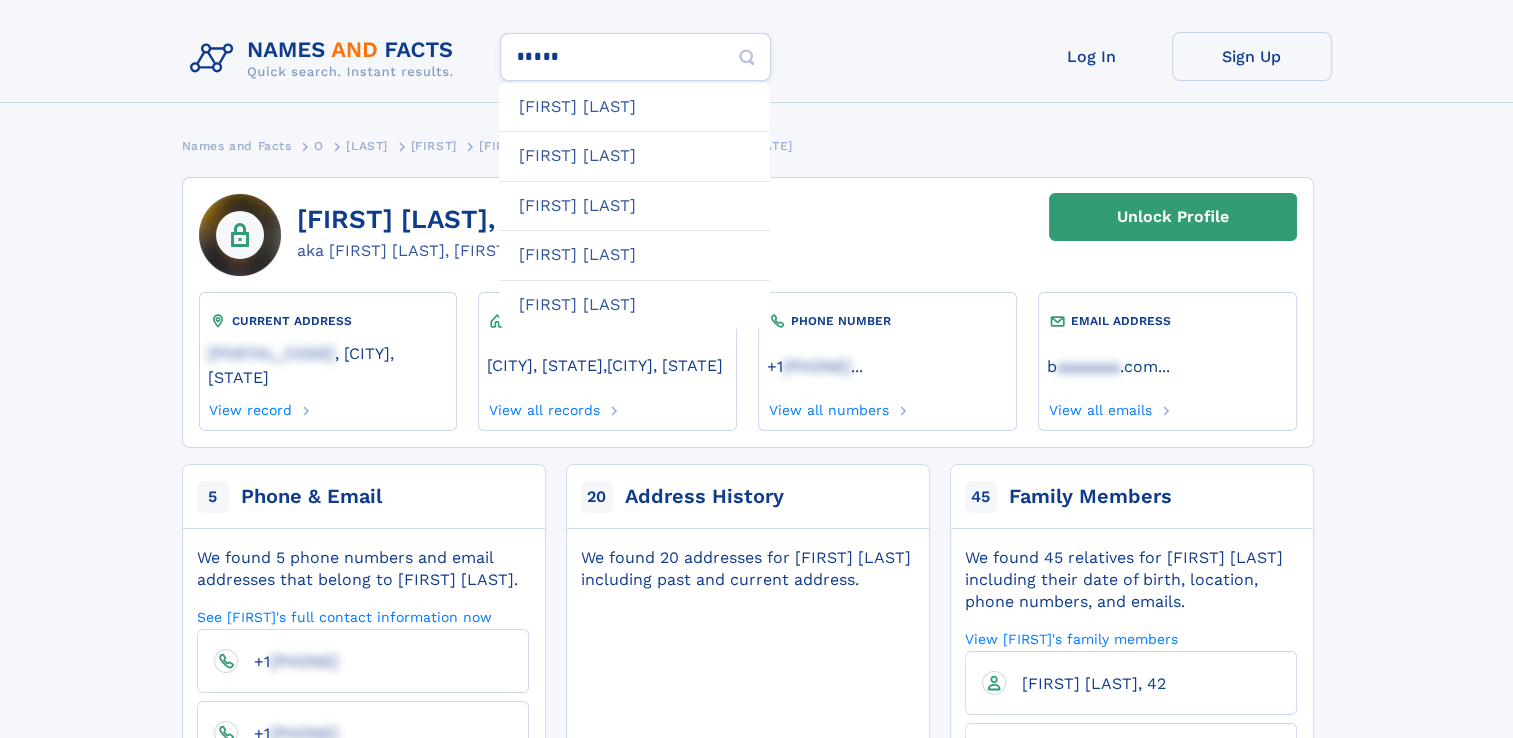 type on "*****" 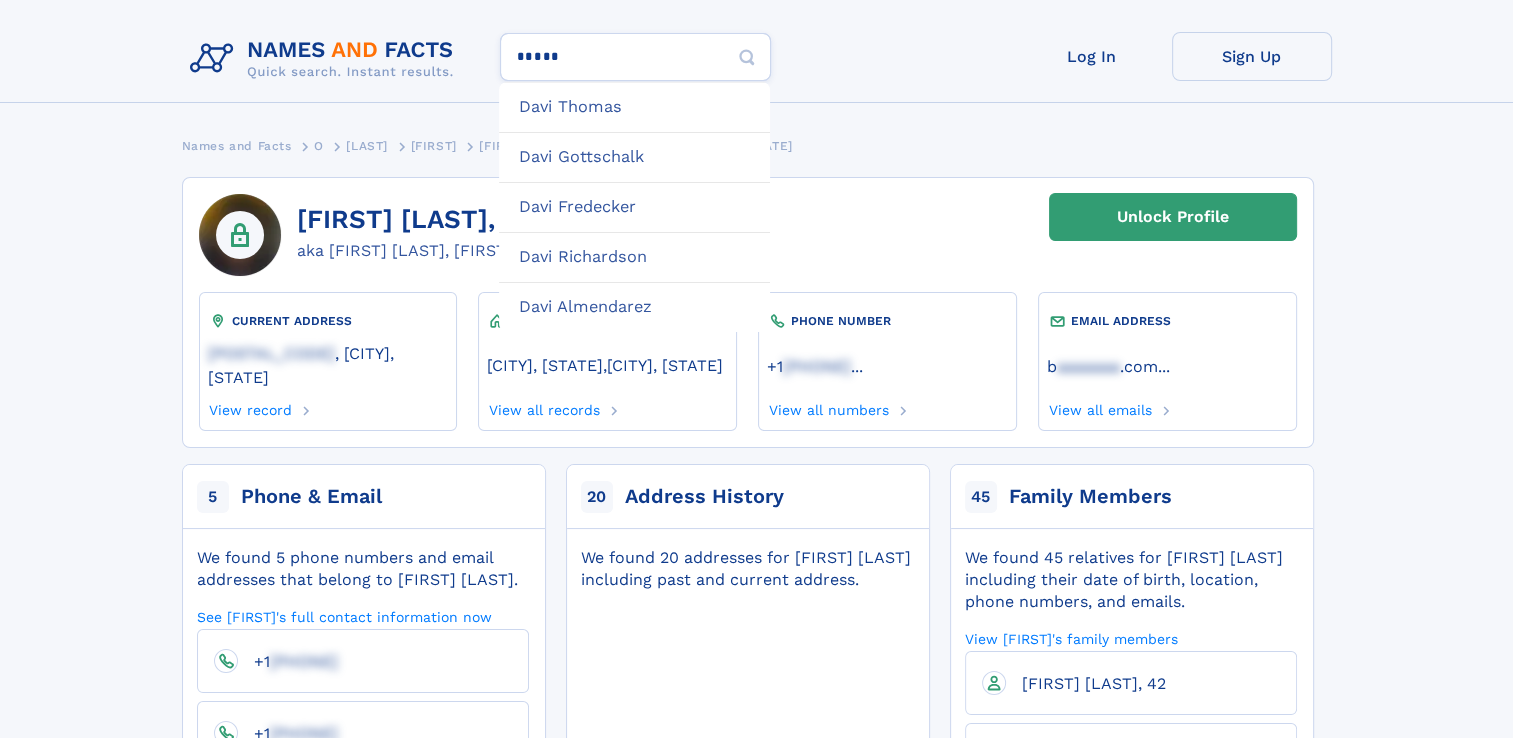 type on "**********" 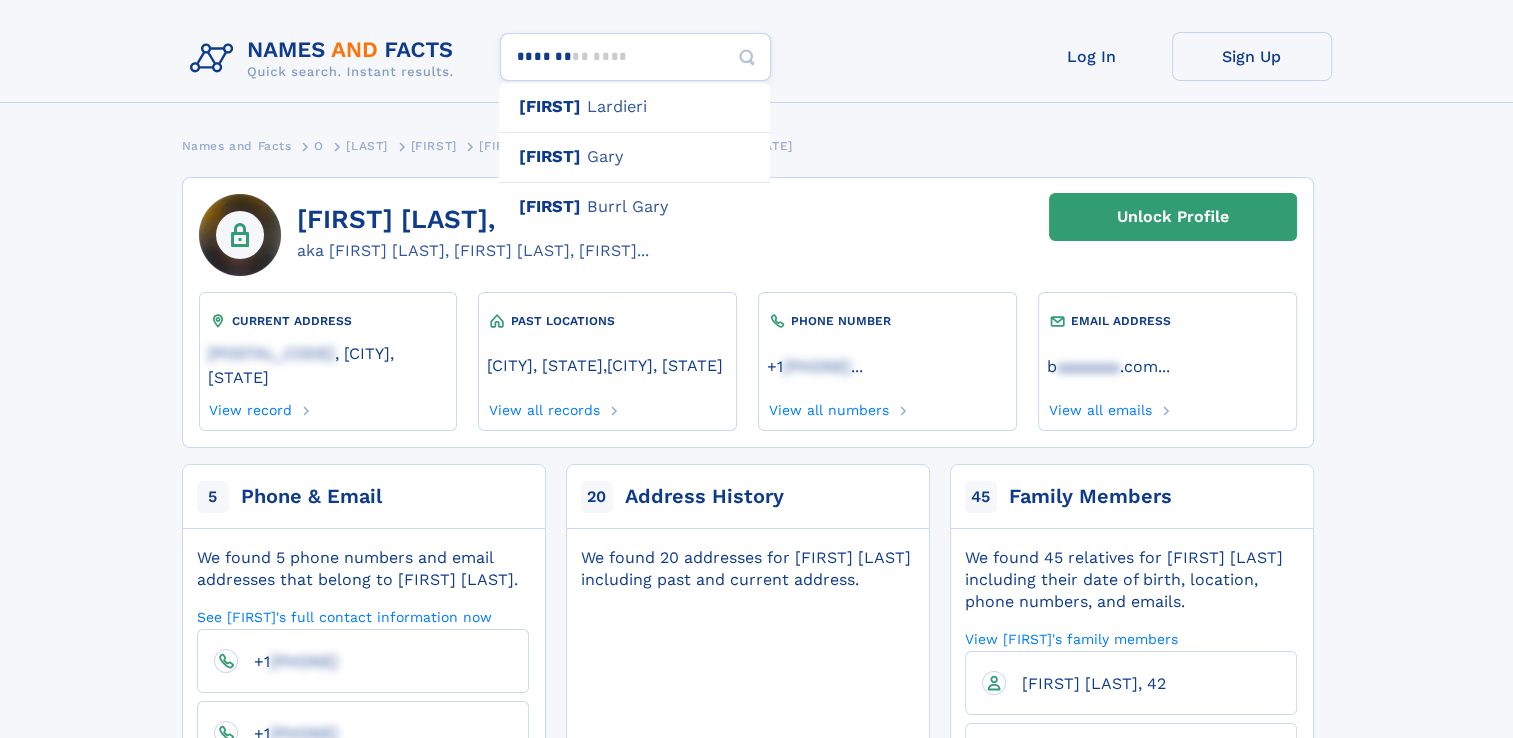 type on "********" 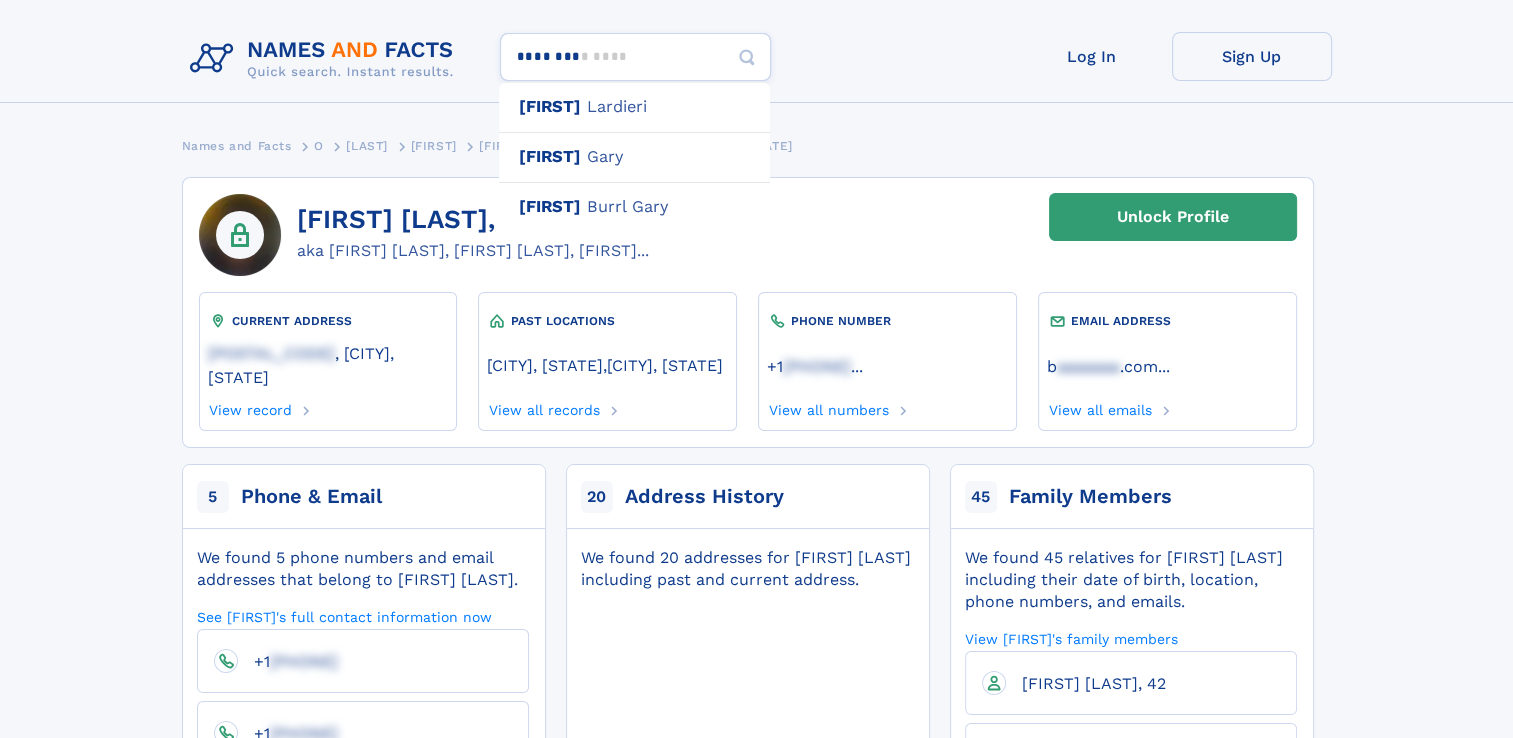 type 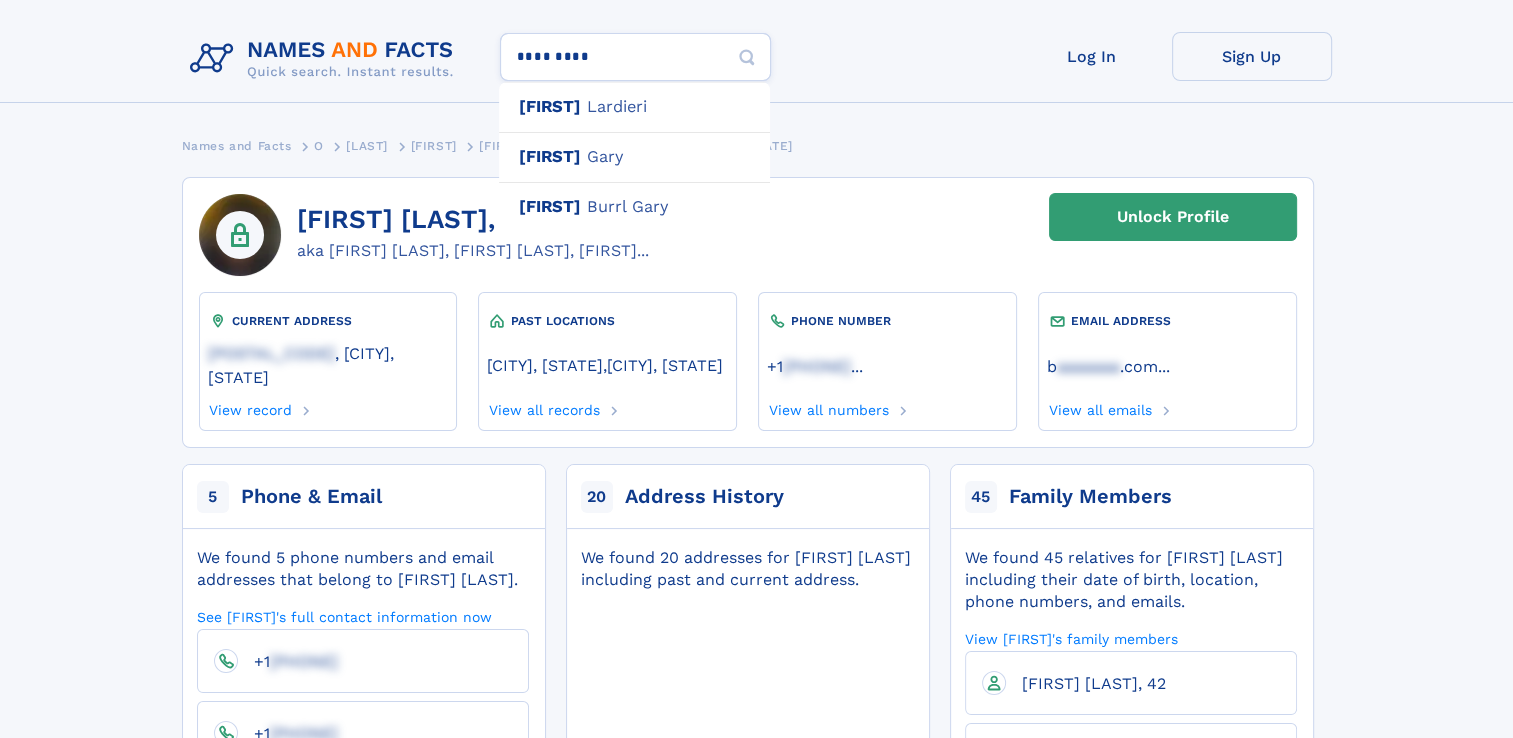 type on "**********" 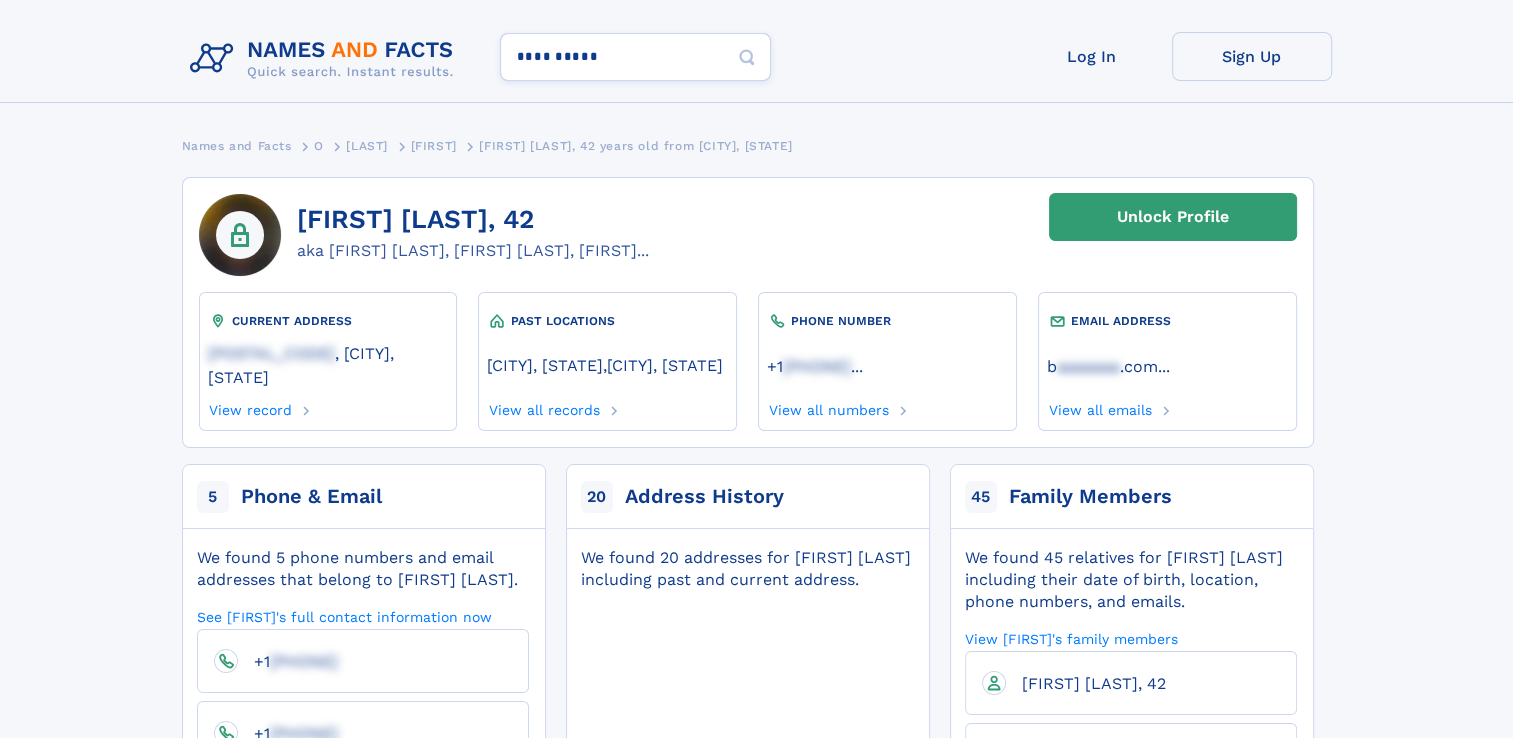 type on "**********" 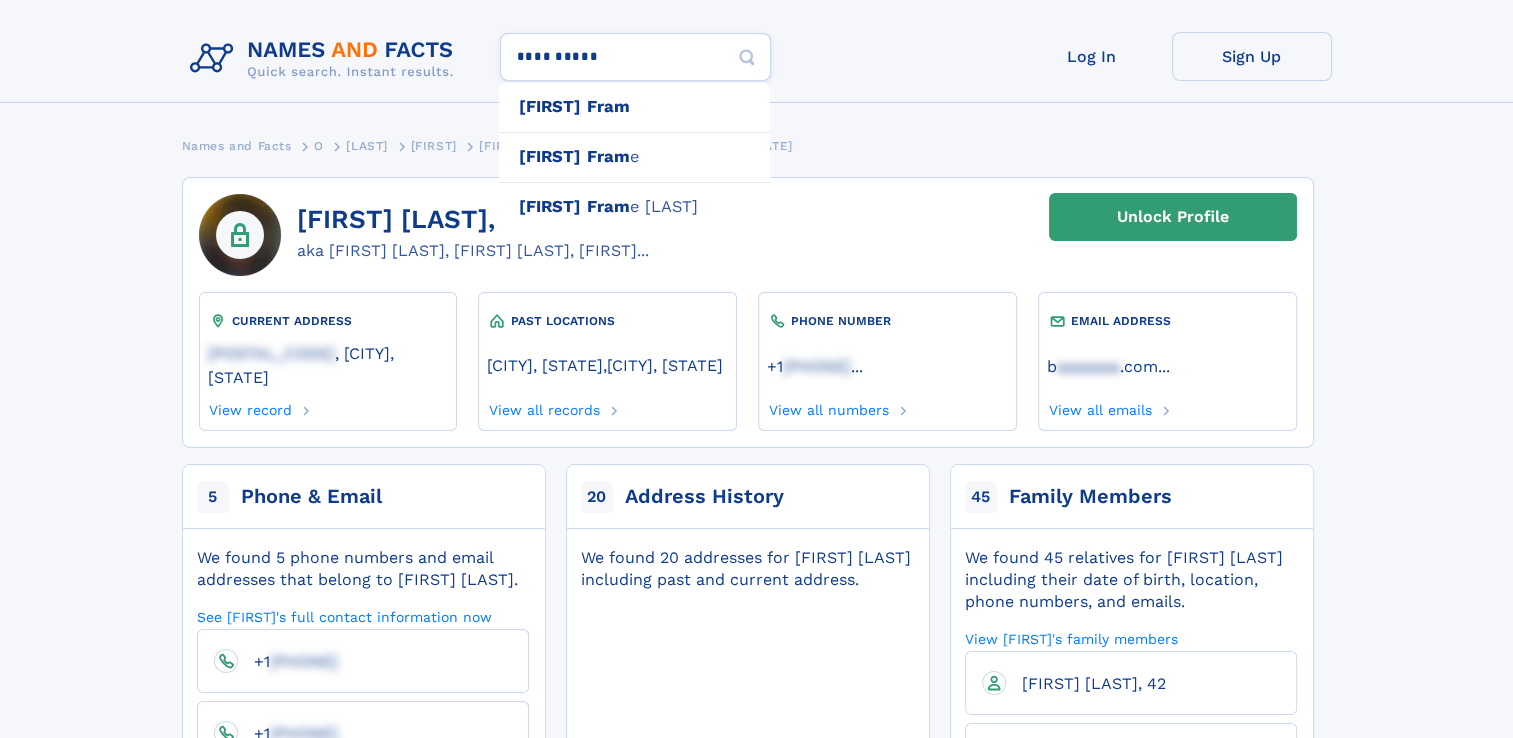 type on "*********" 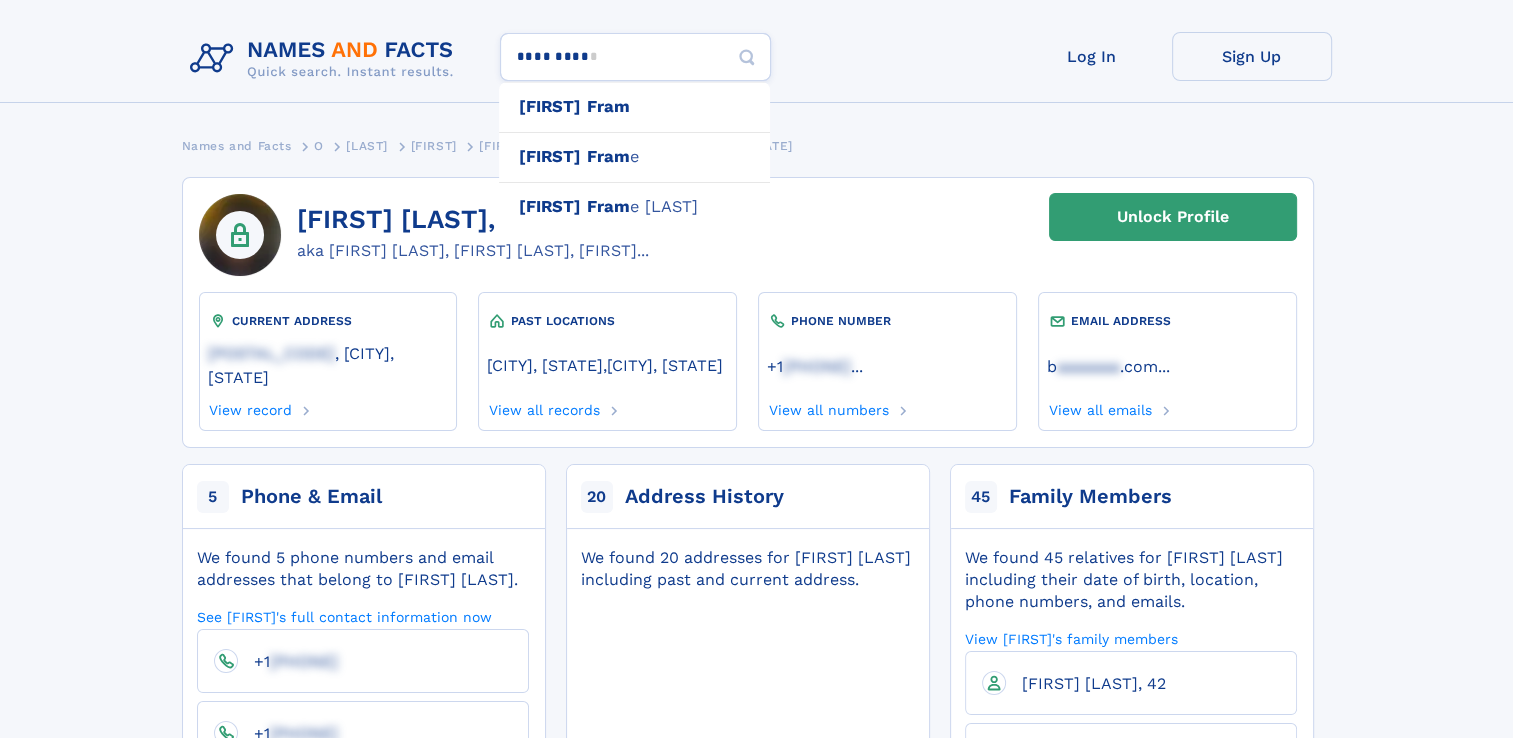 type 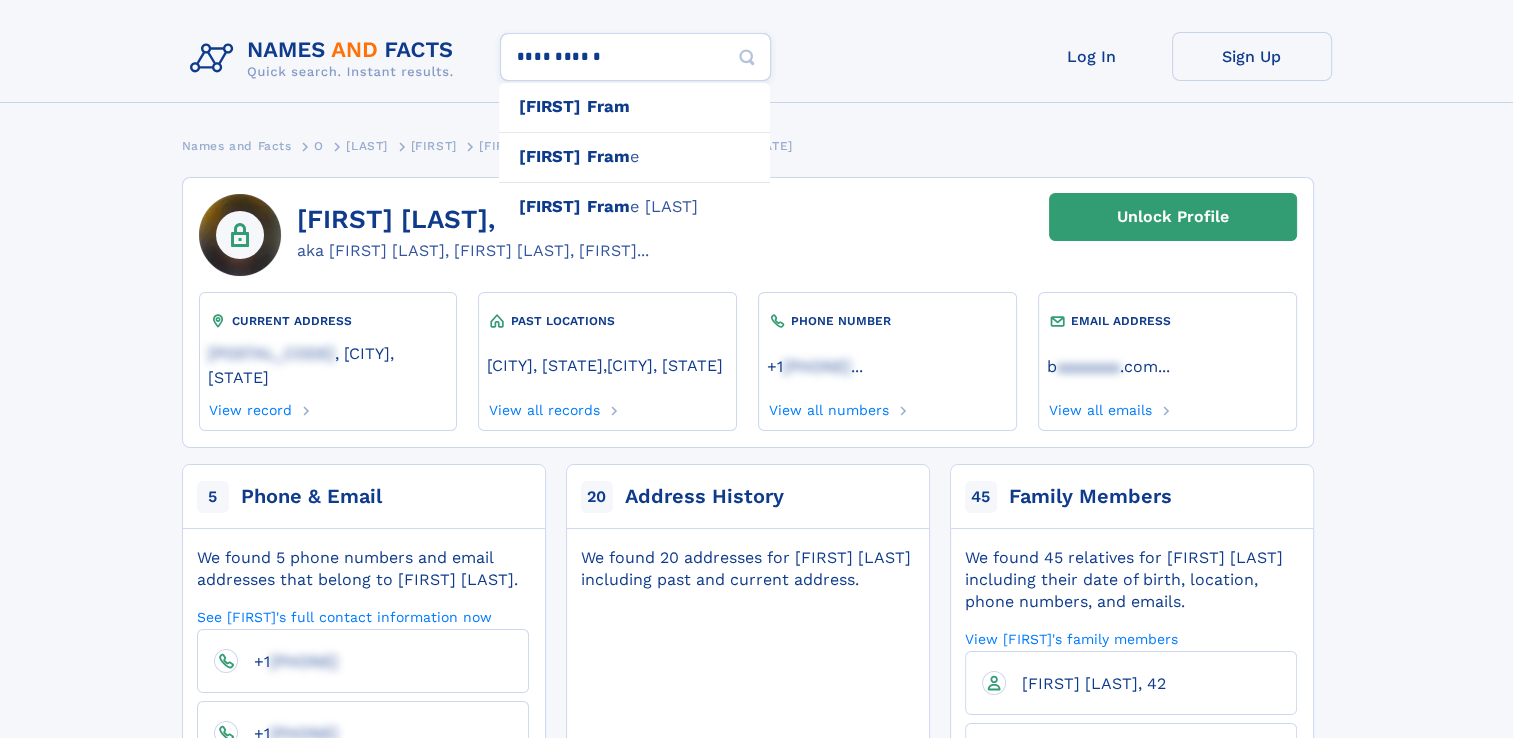 type on "**********" 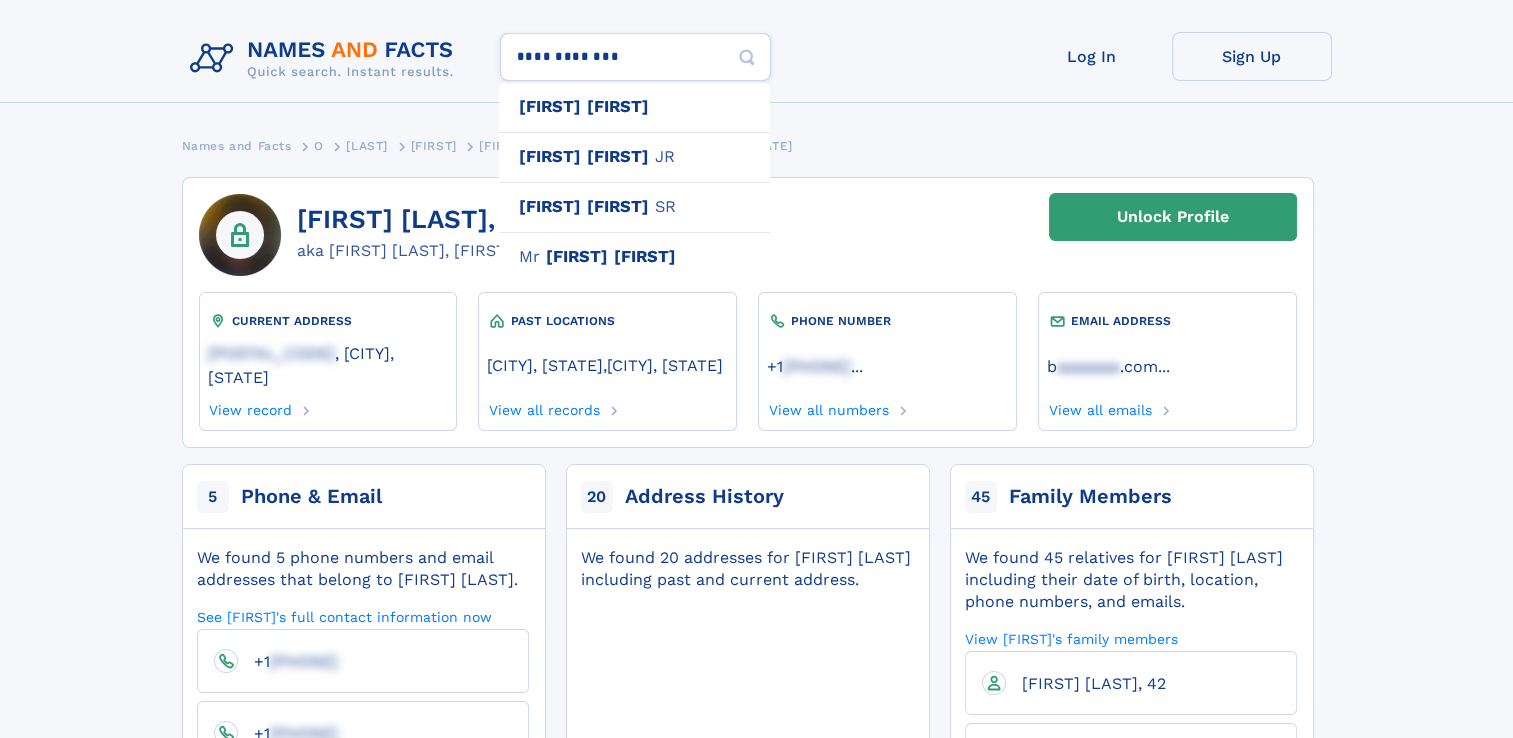 type on "**********" 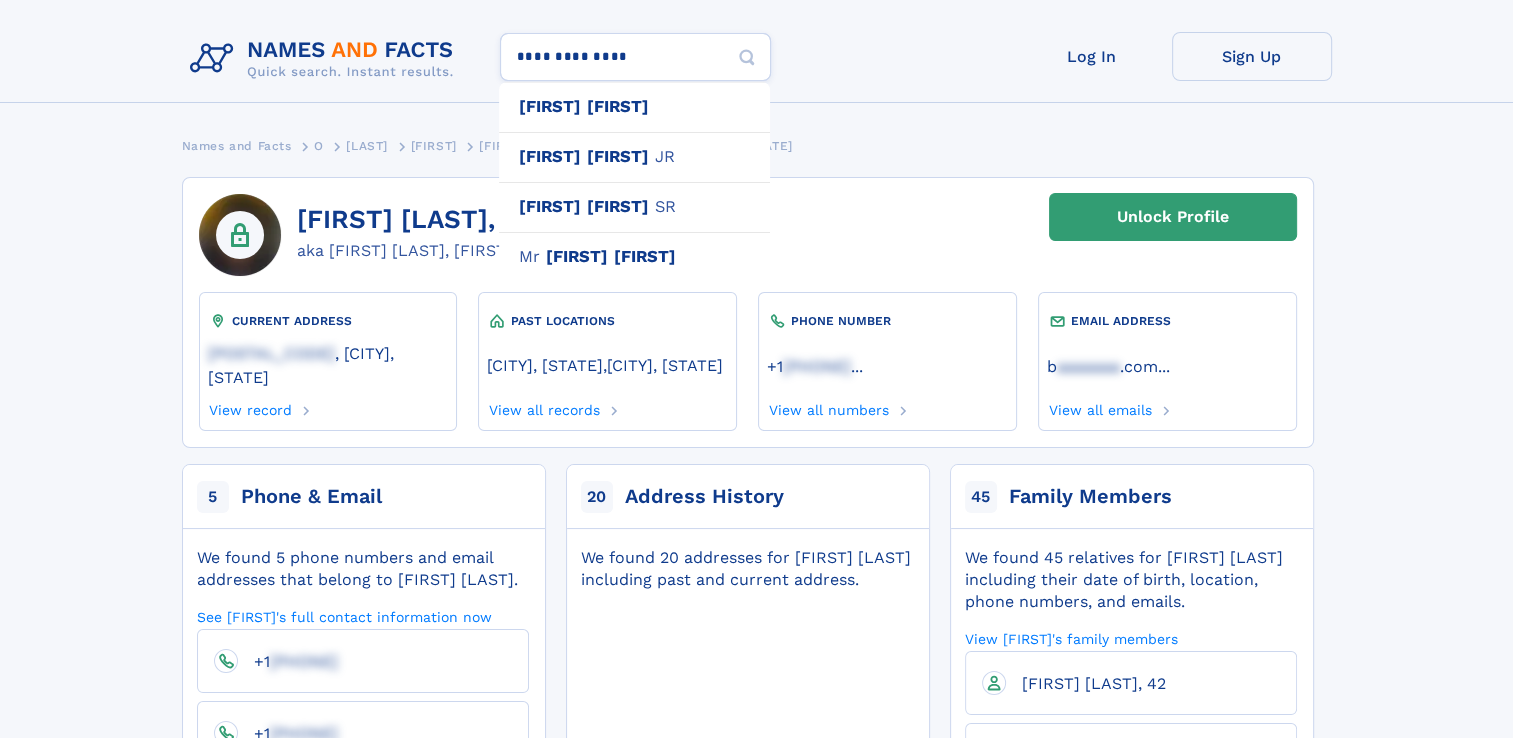 type 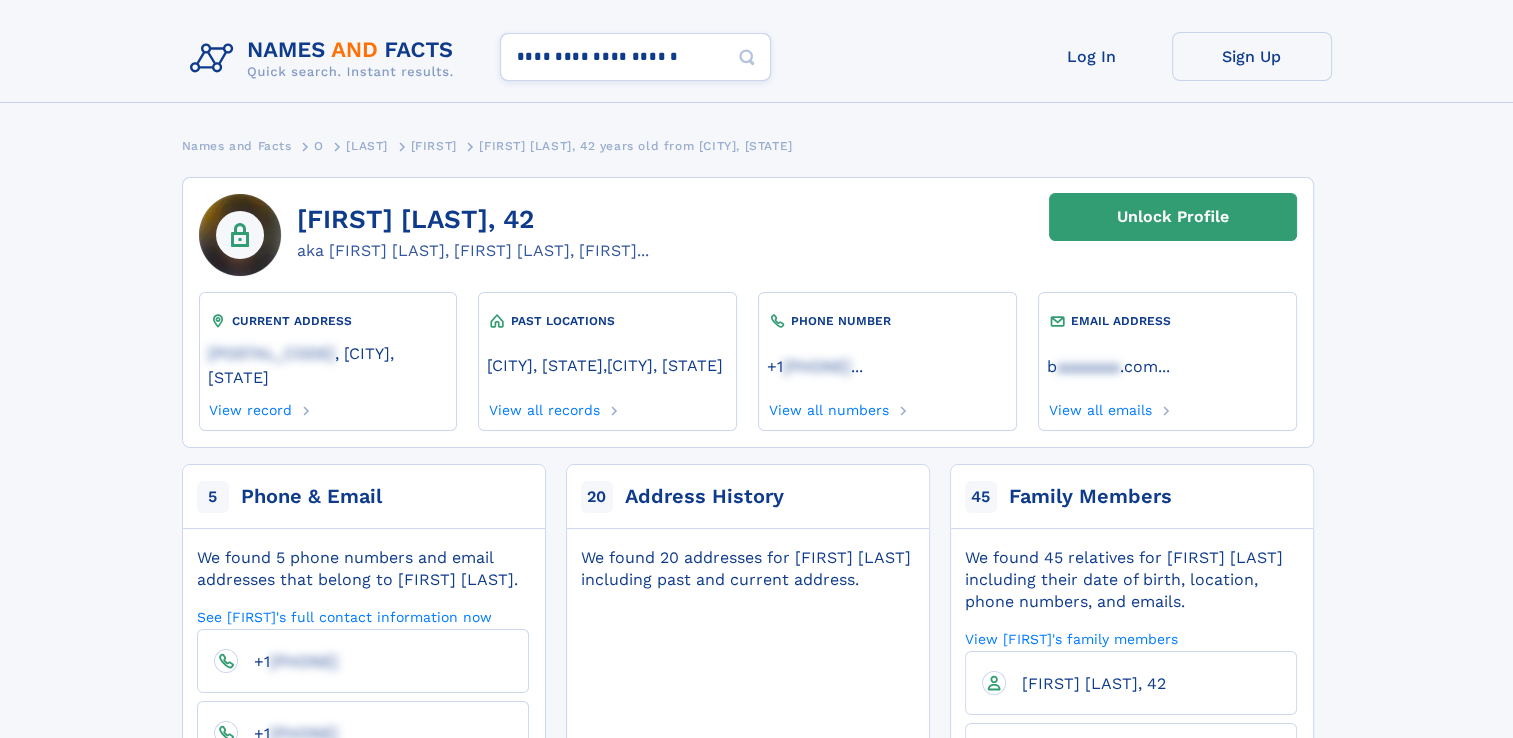 type on "**********" 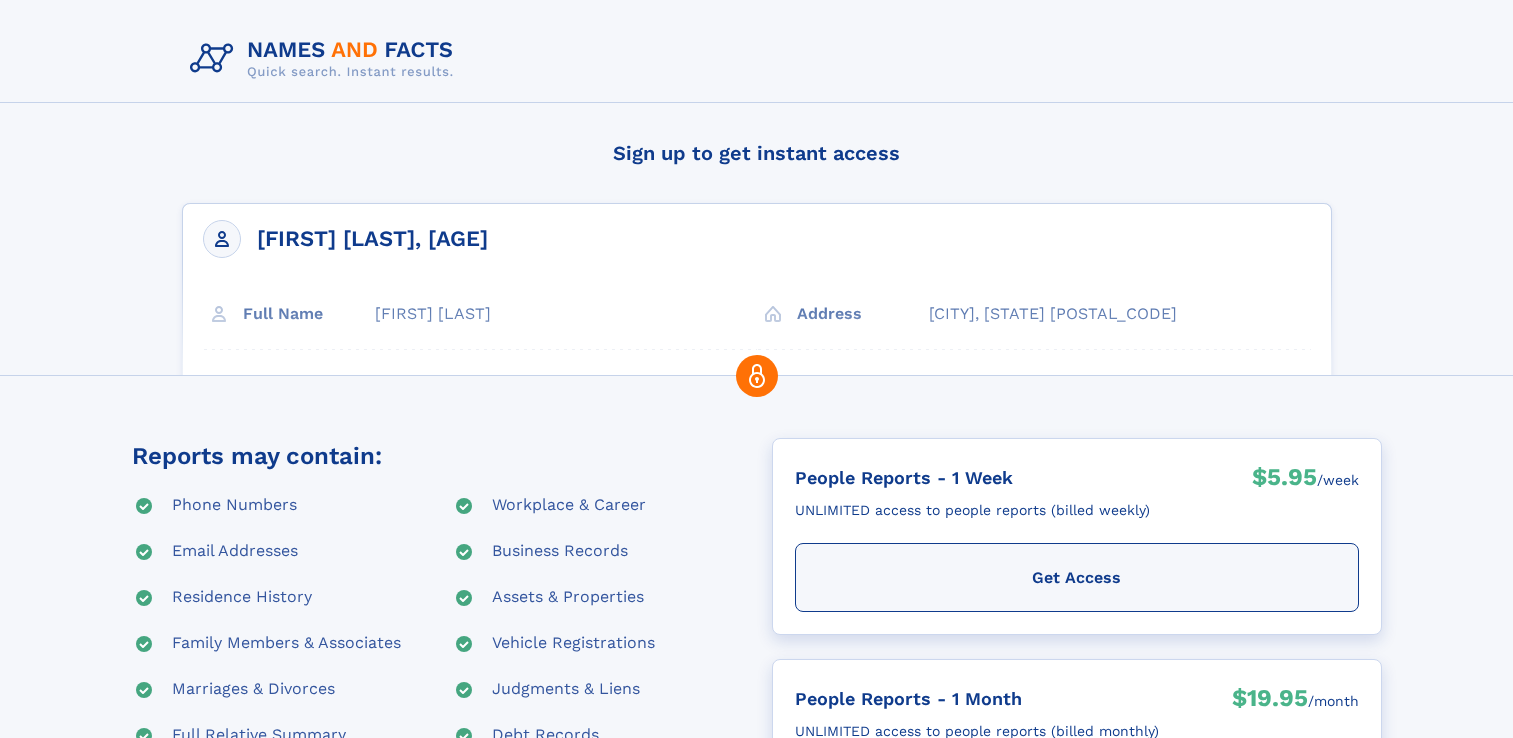 scroll, scrollTop: 0, scrollLeft: 0, axis: both 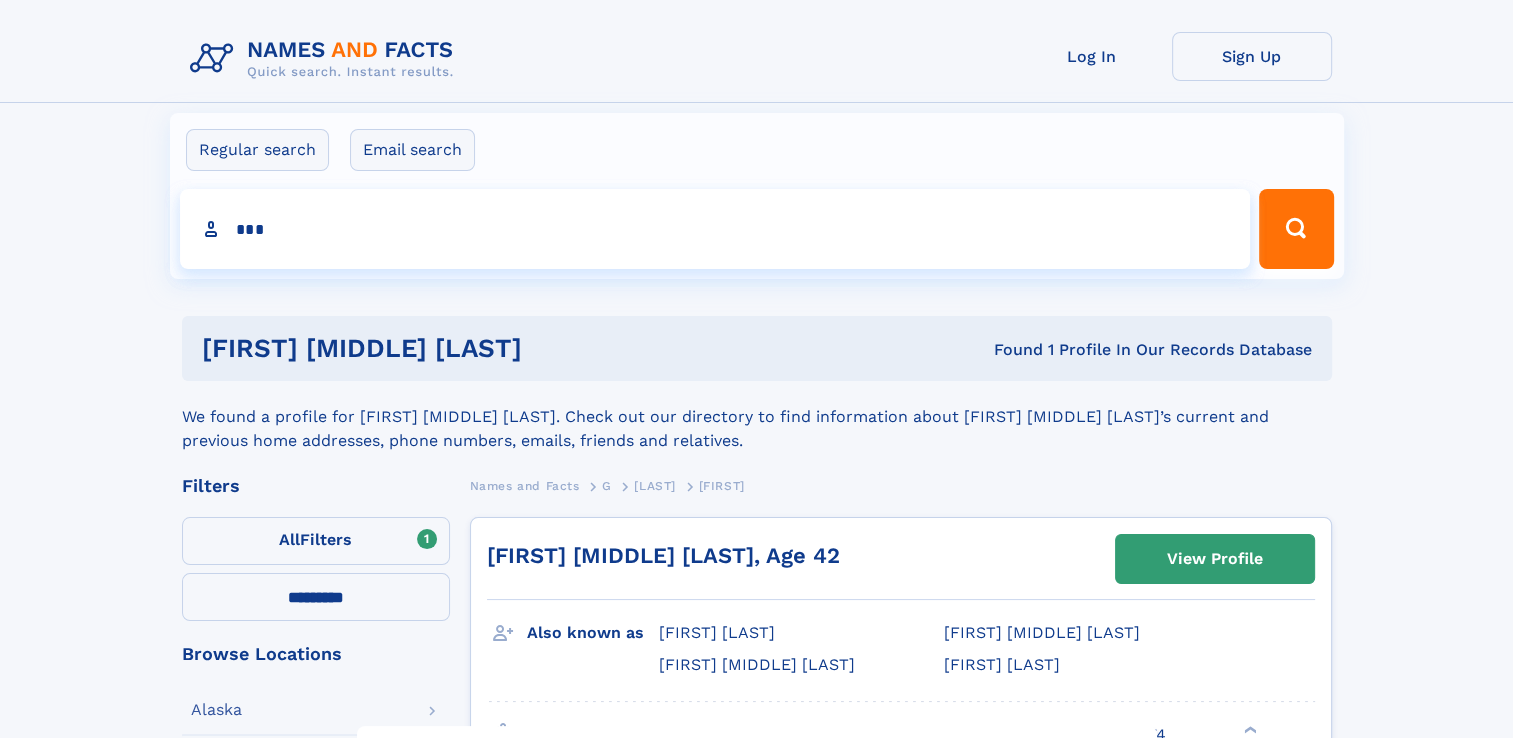 type on "****" 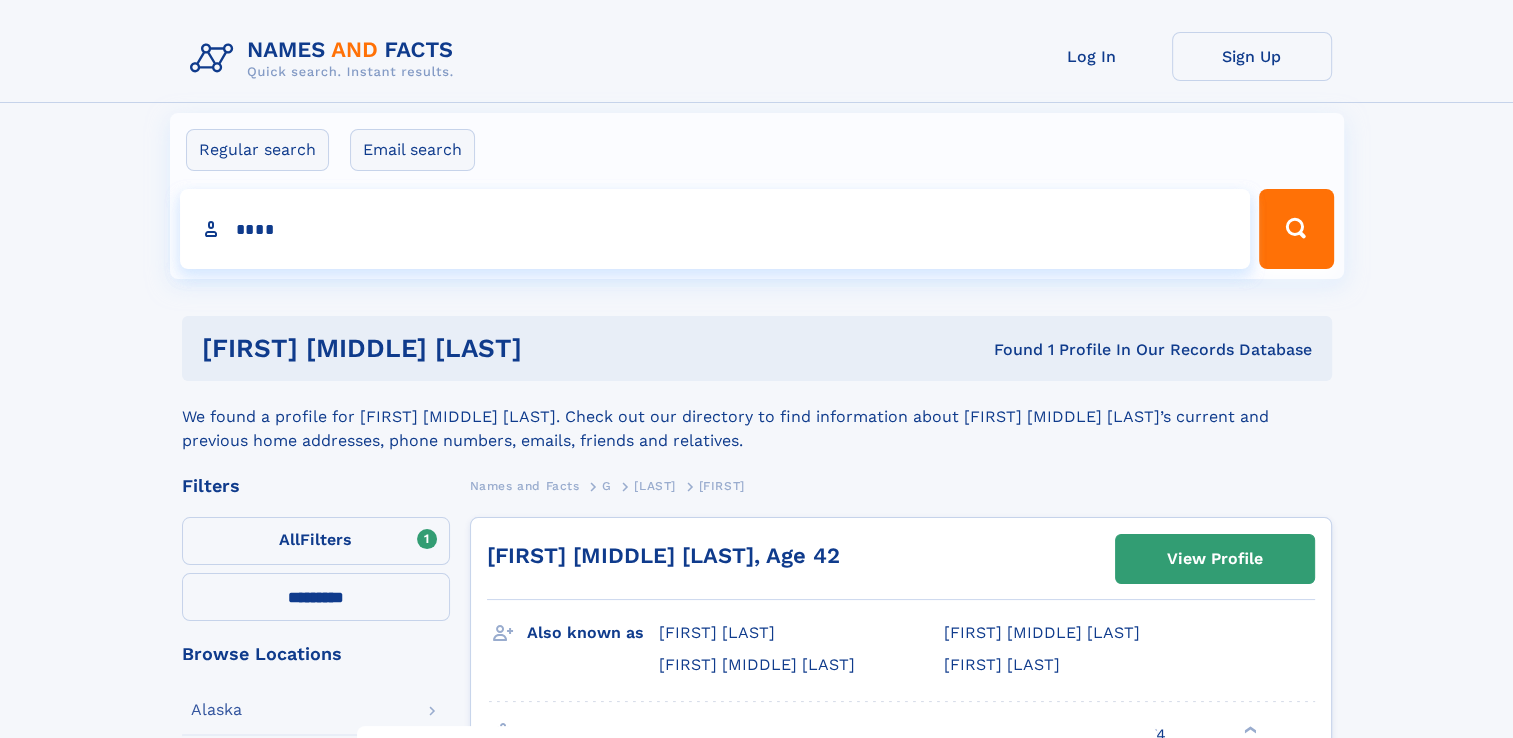 type on "*******" 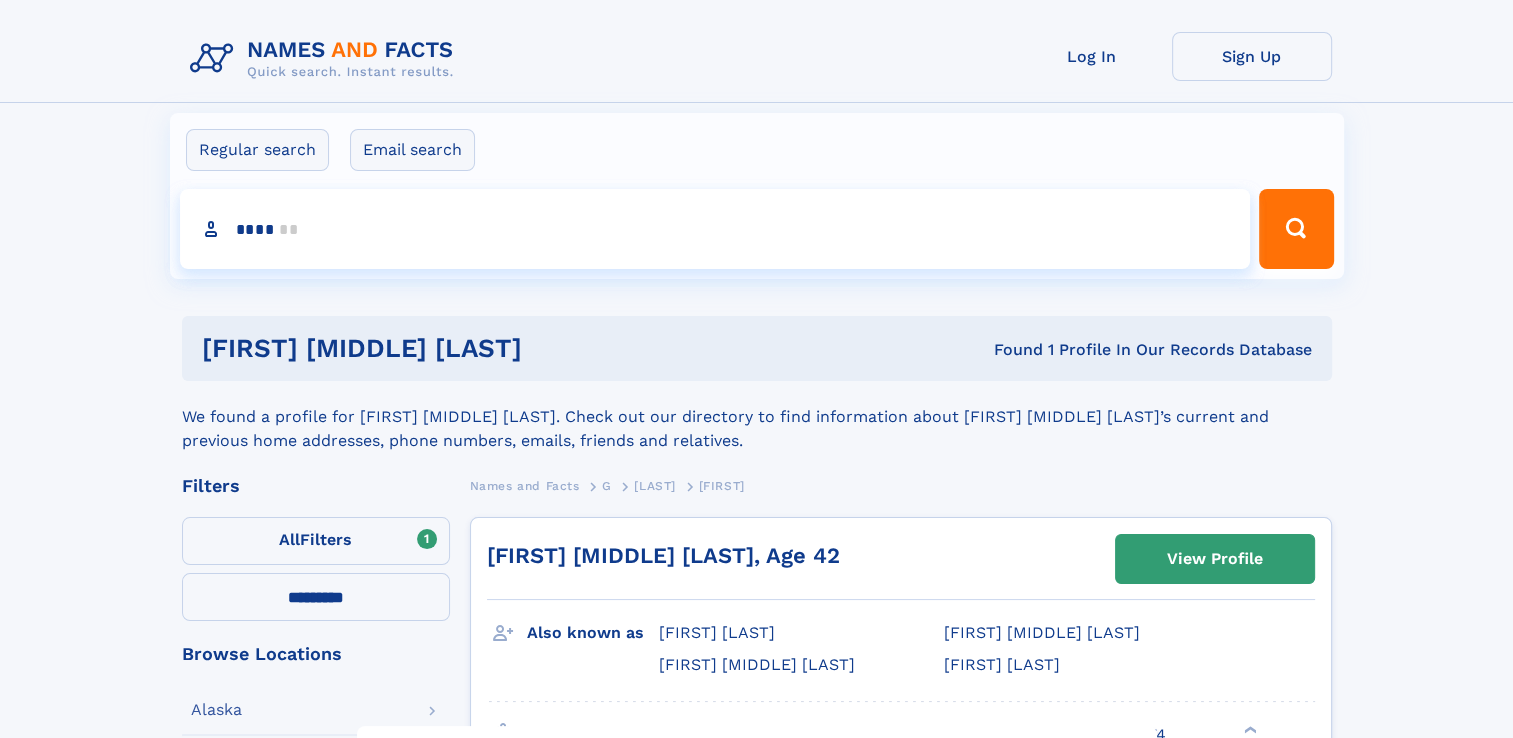 type 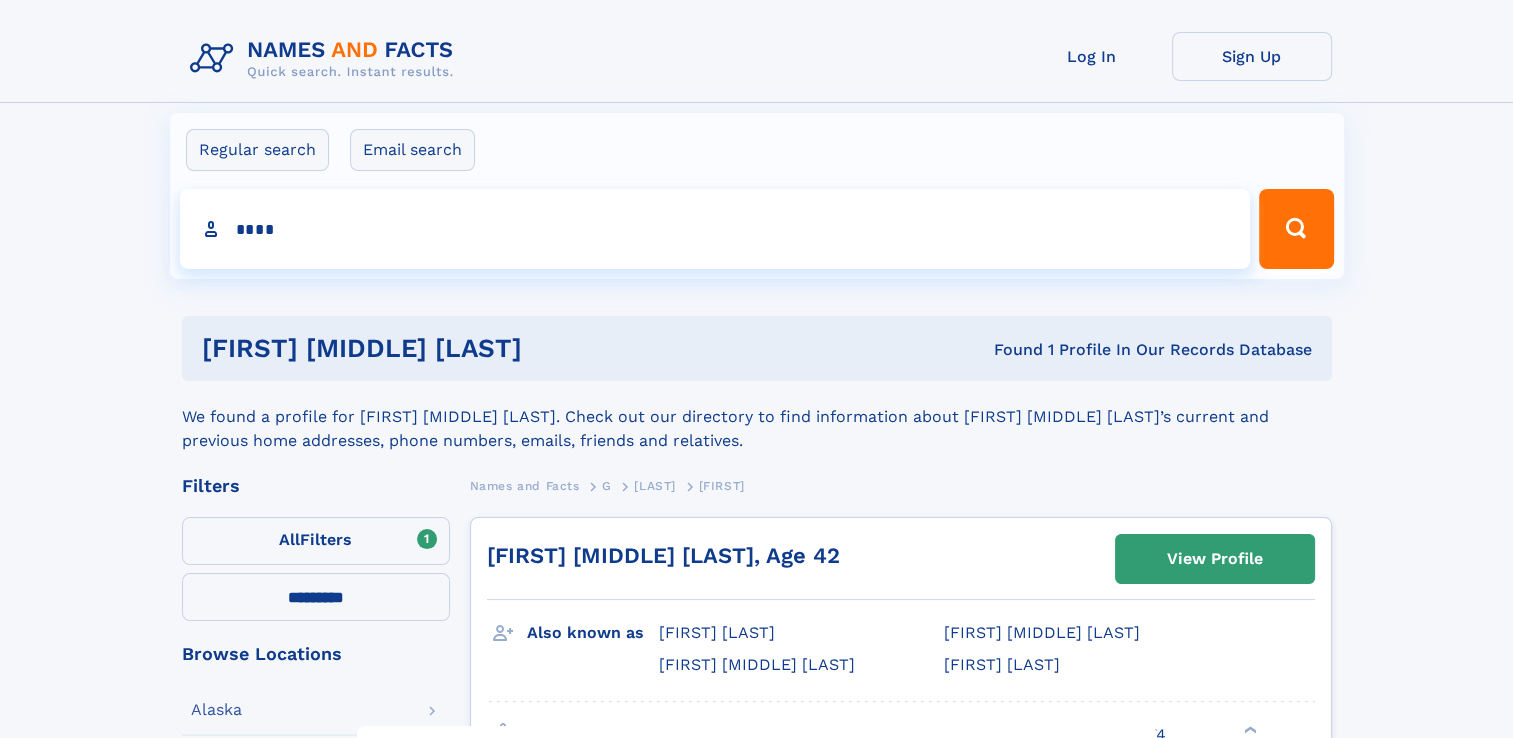 type on "*****" 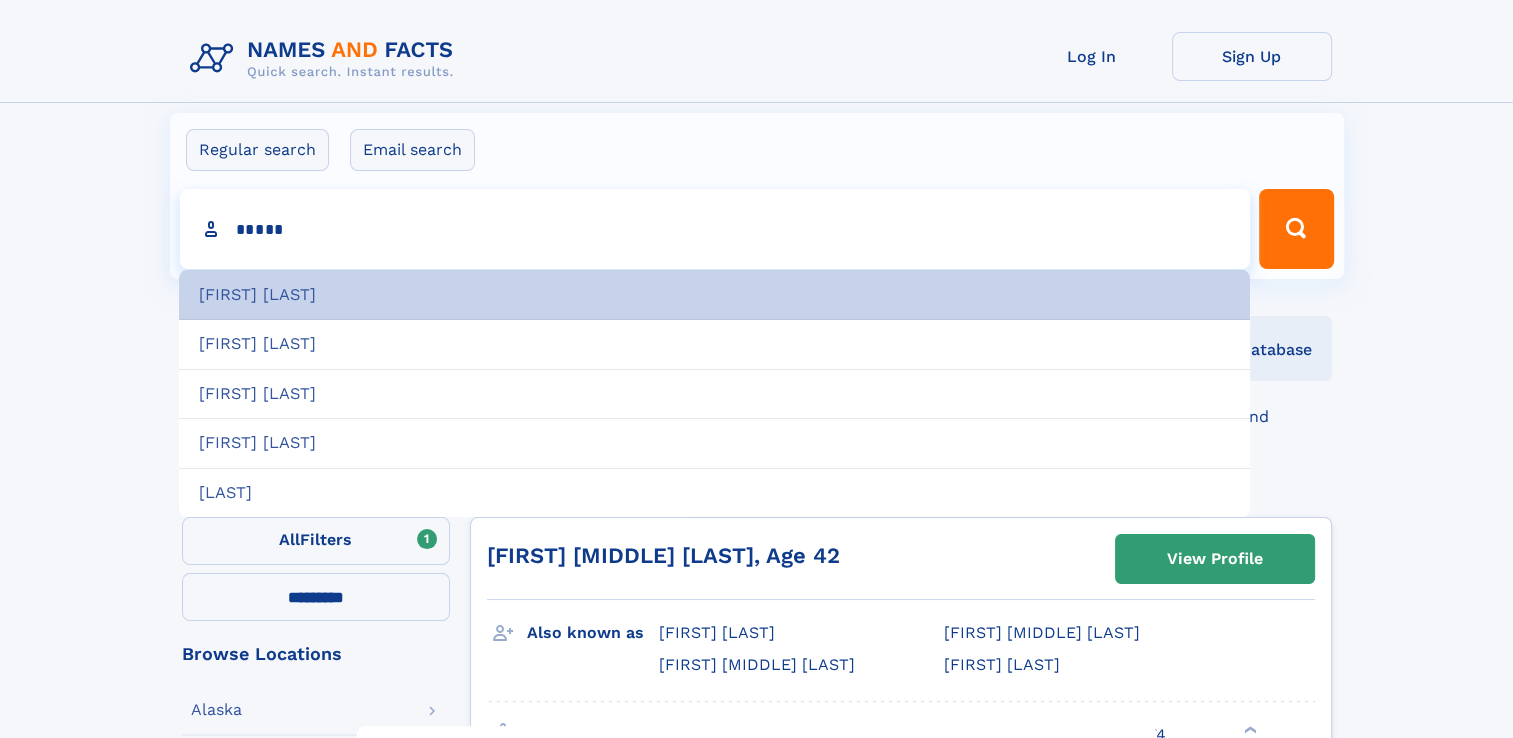 type on "**********" 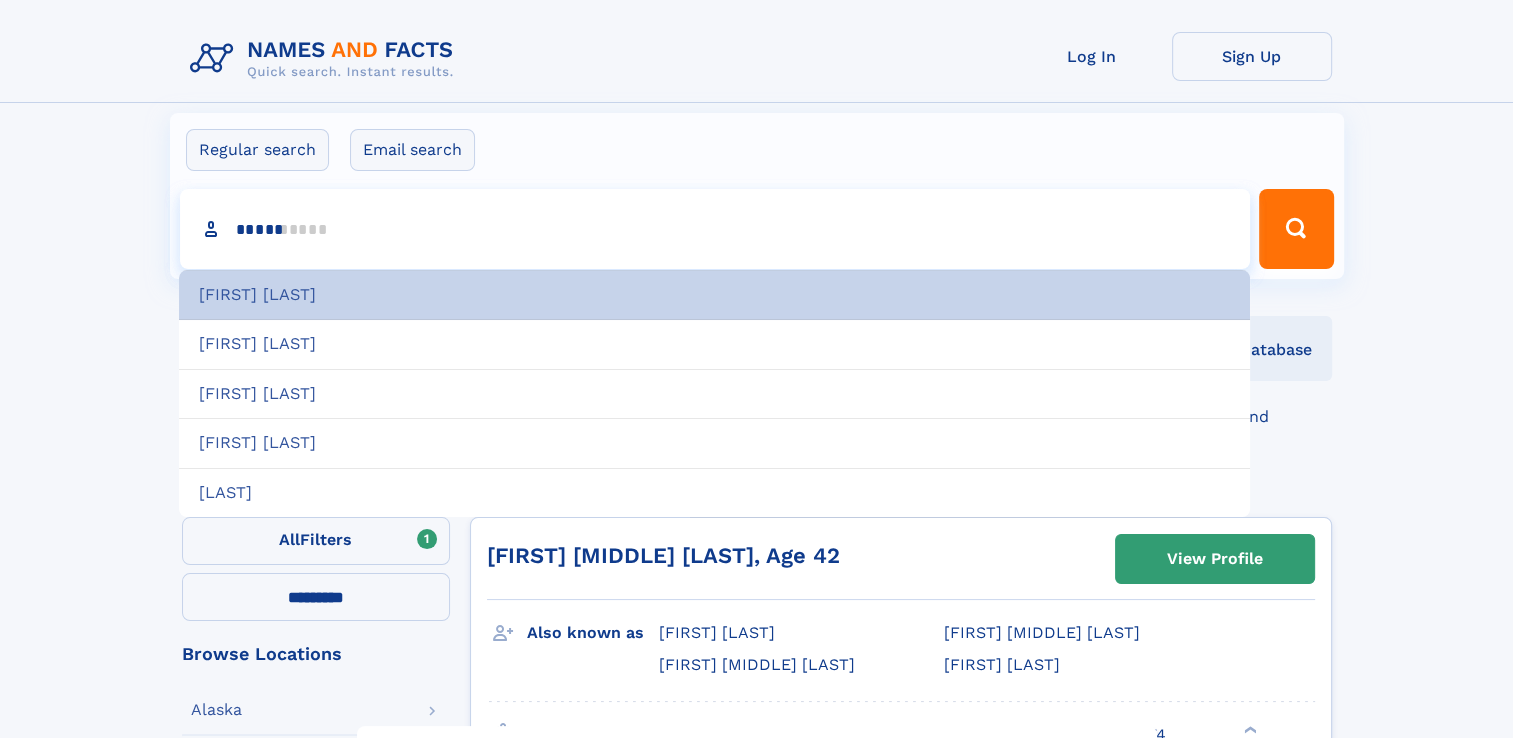 type on "******" 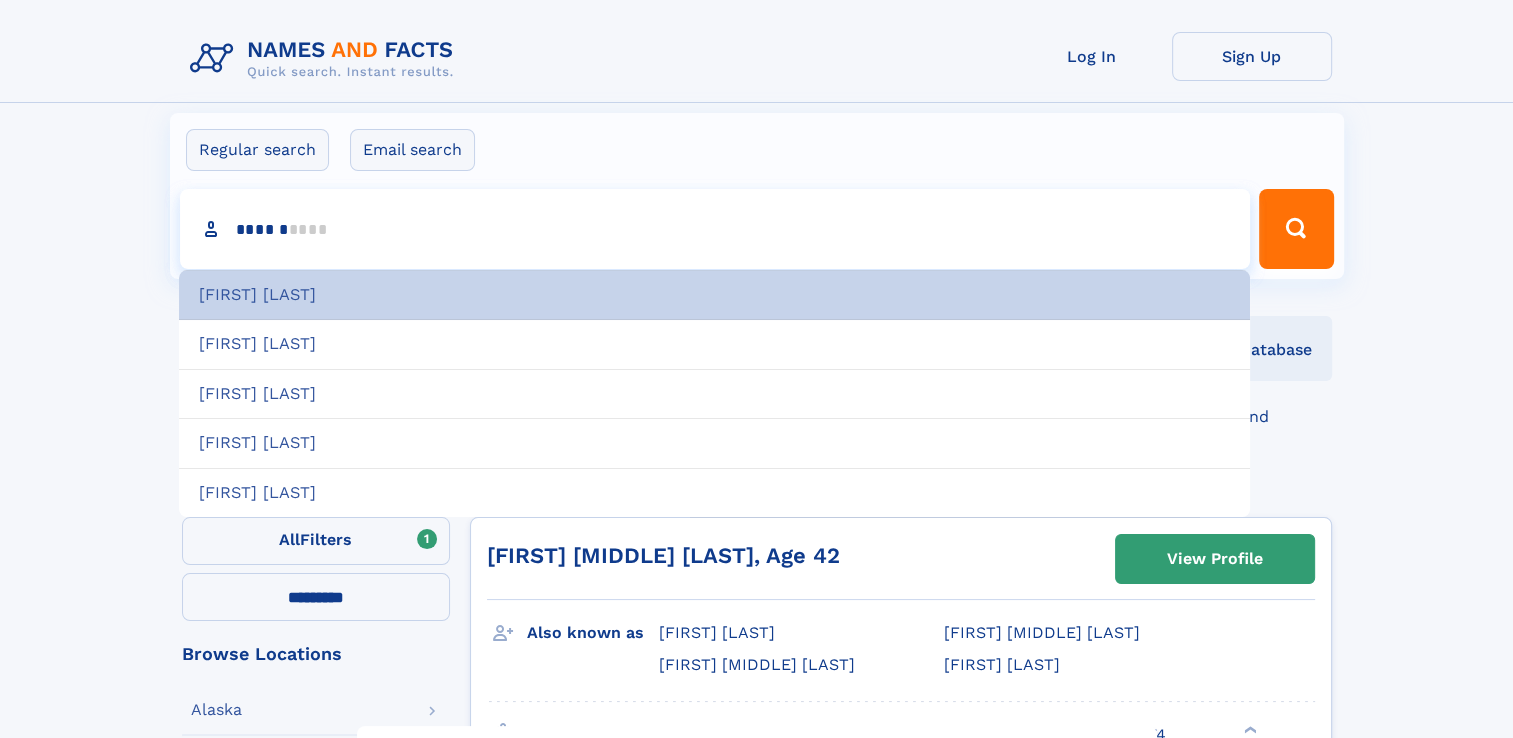 type 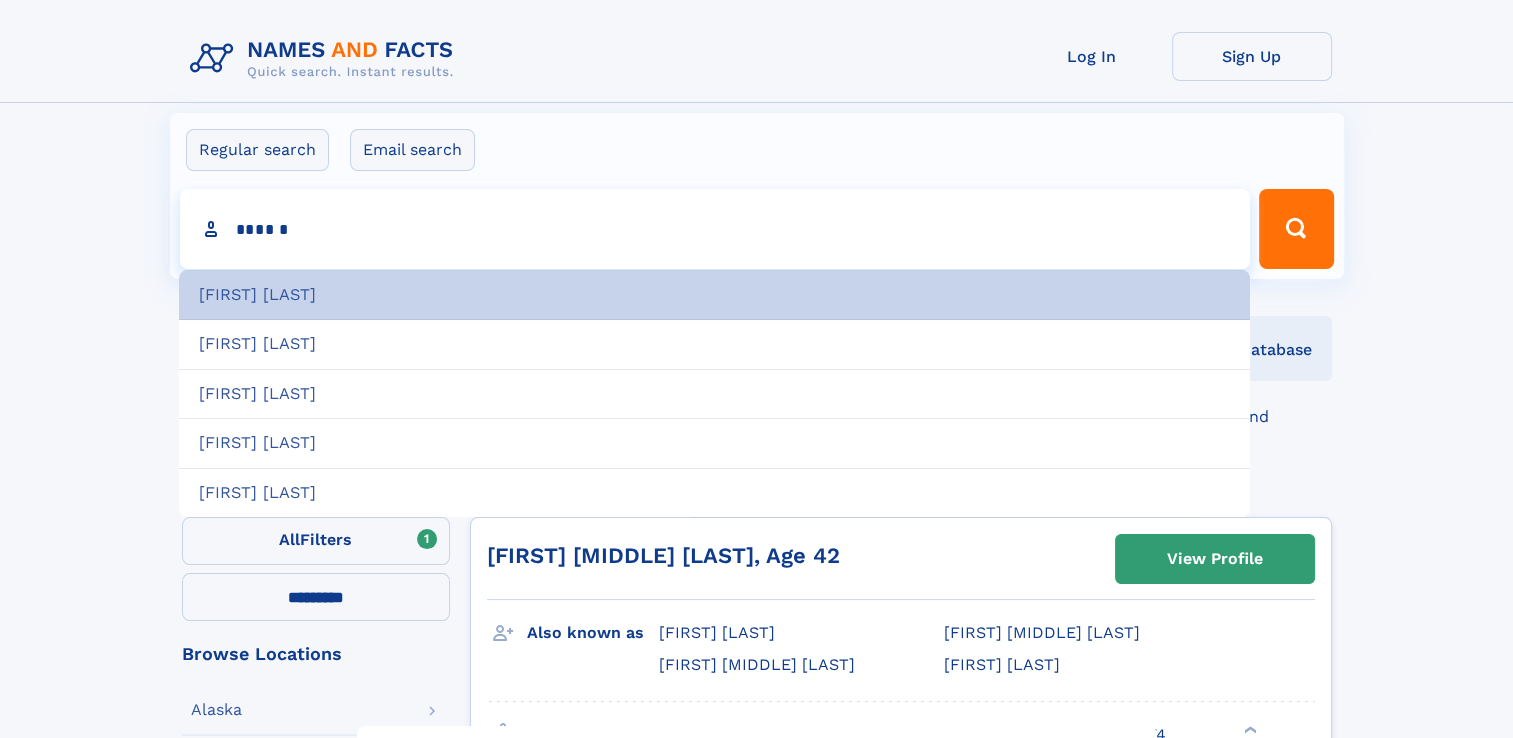 type on "******" 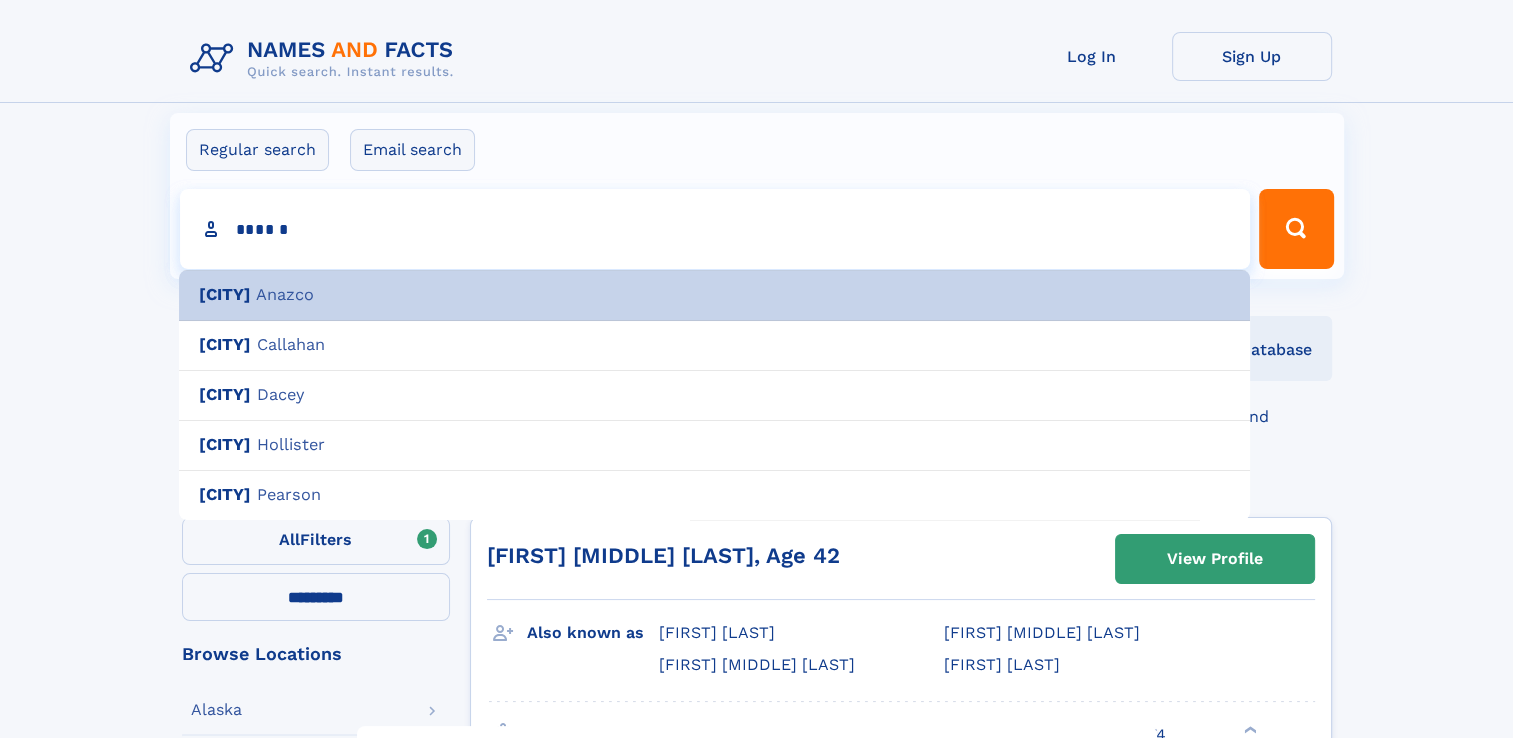 type on "**********" 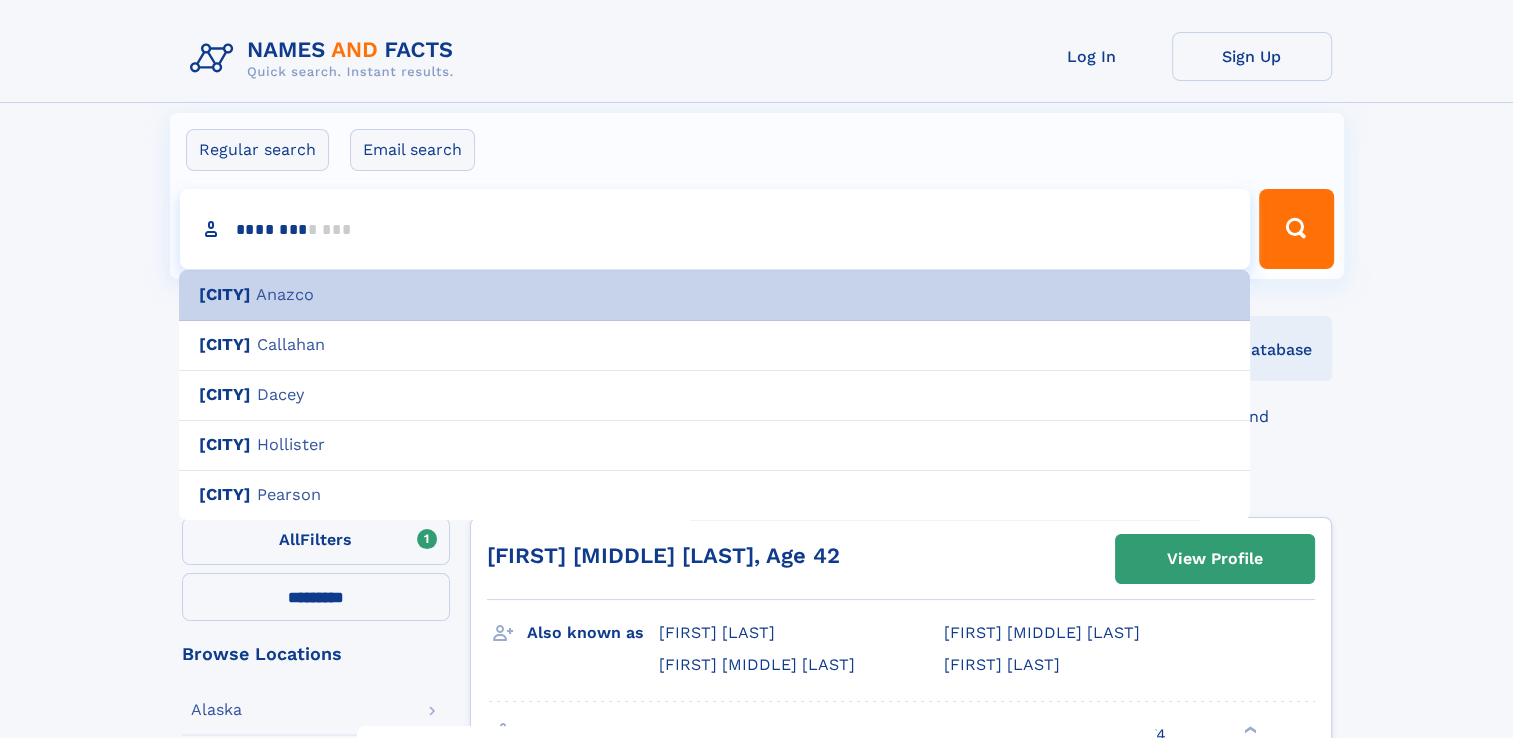 type on "*********" 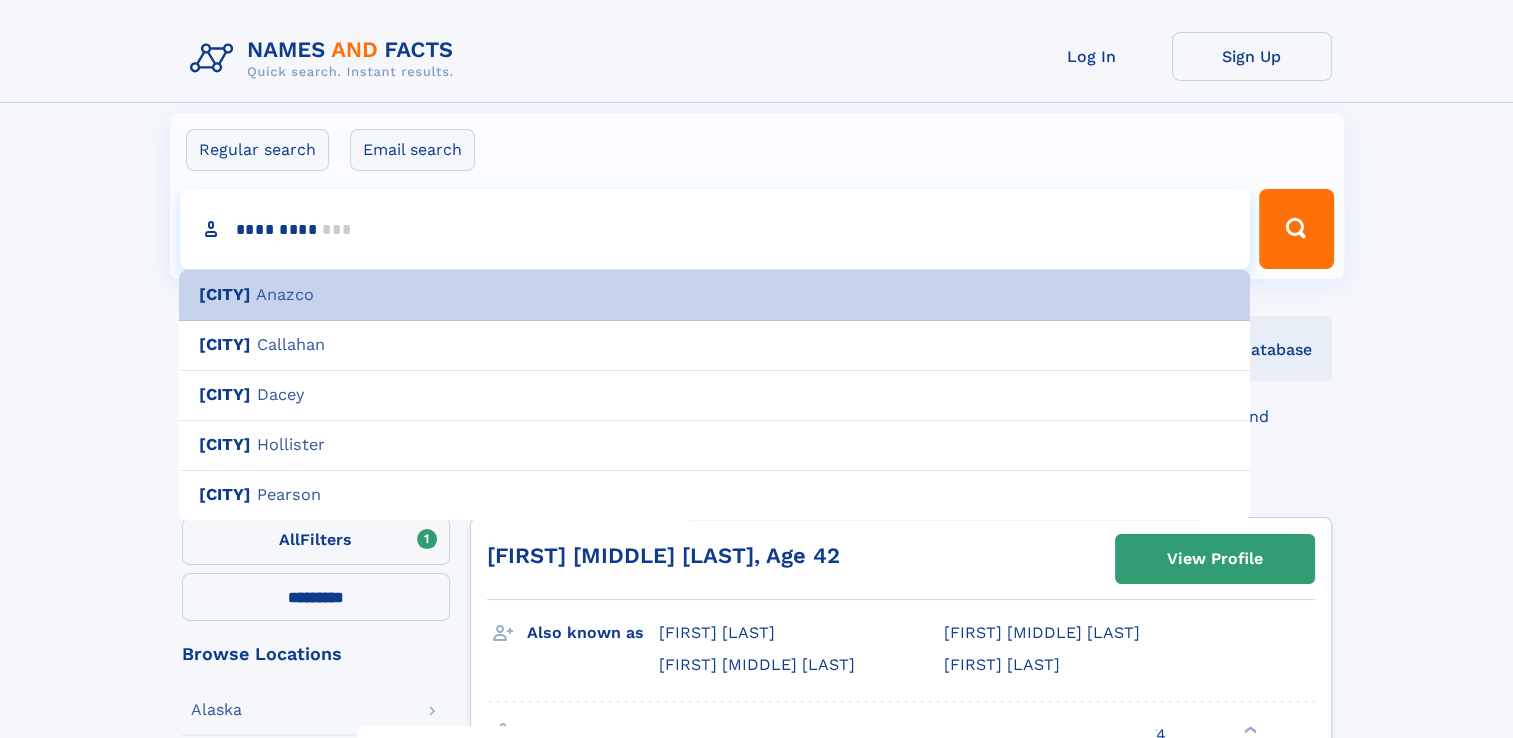 type 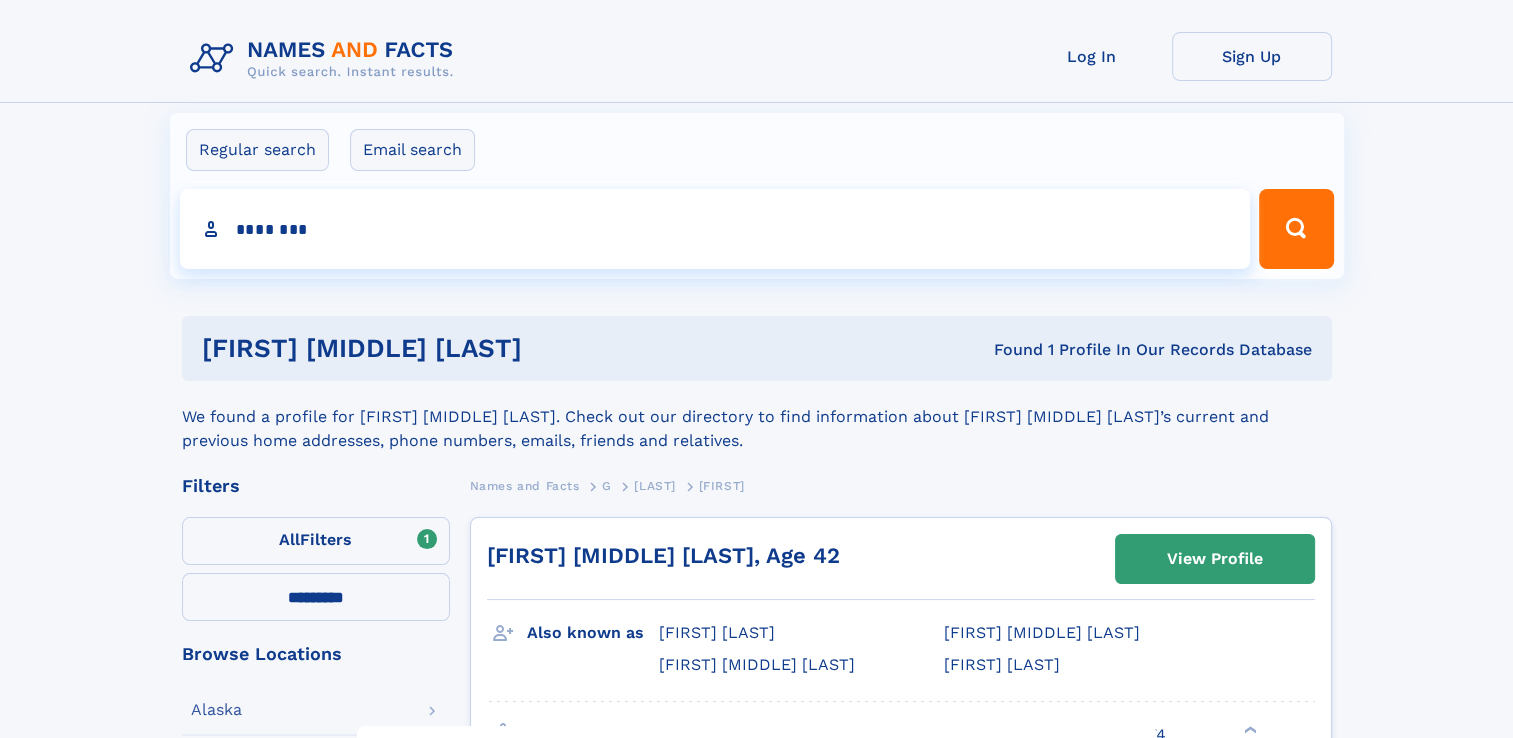 type on "******" 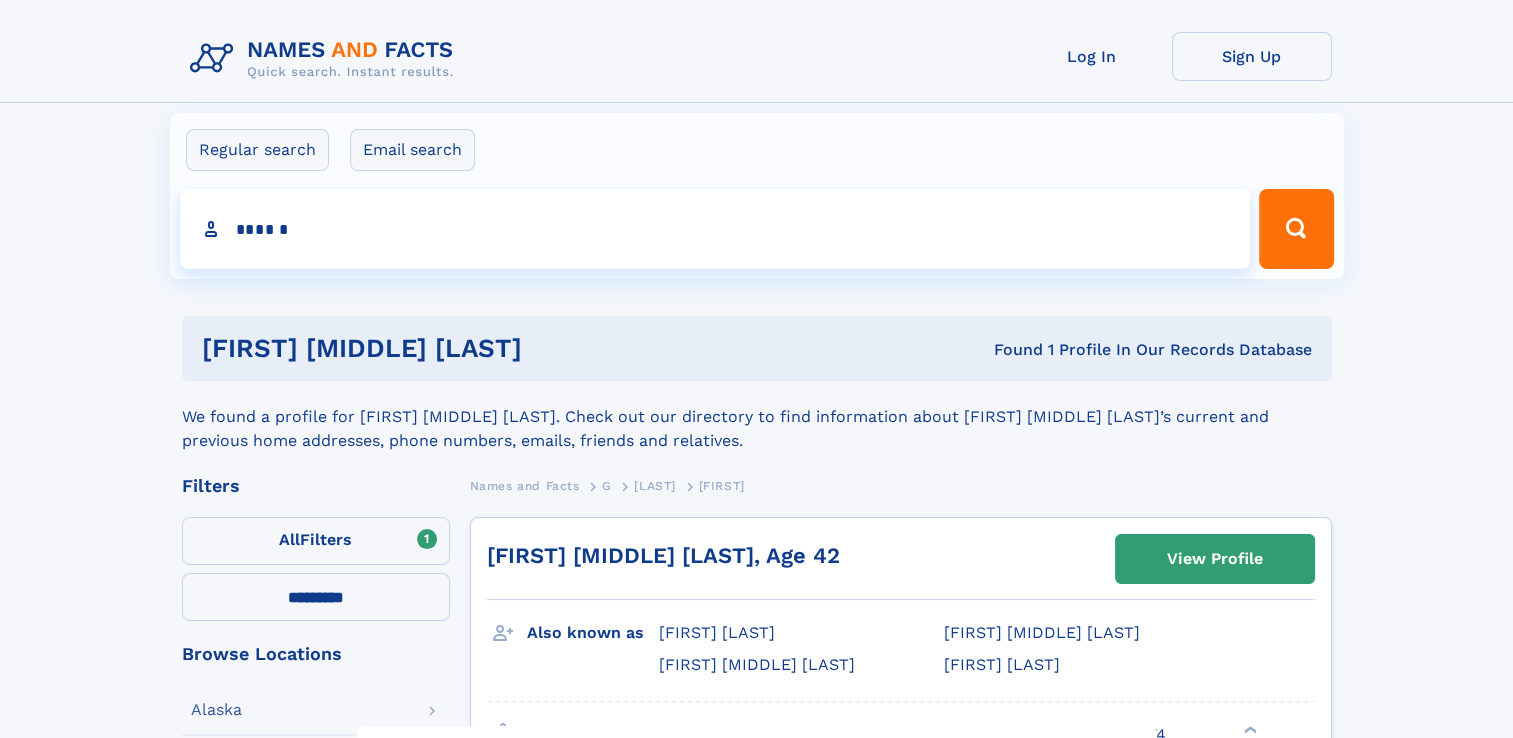 type on "**********" 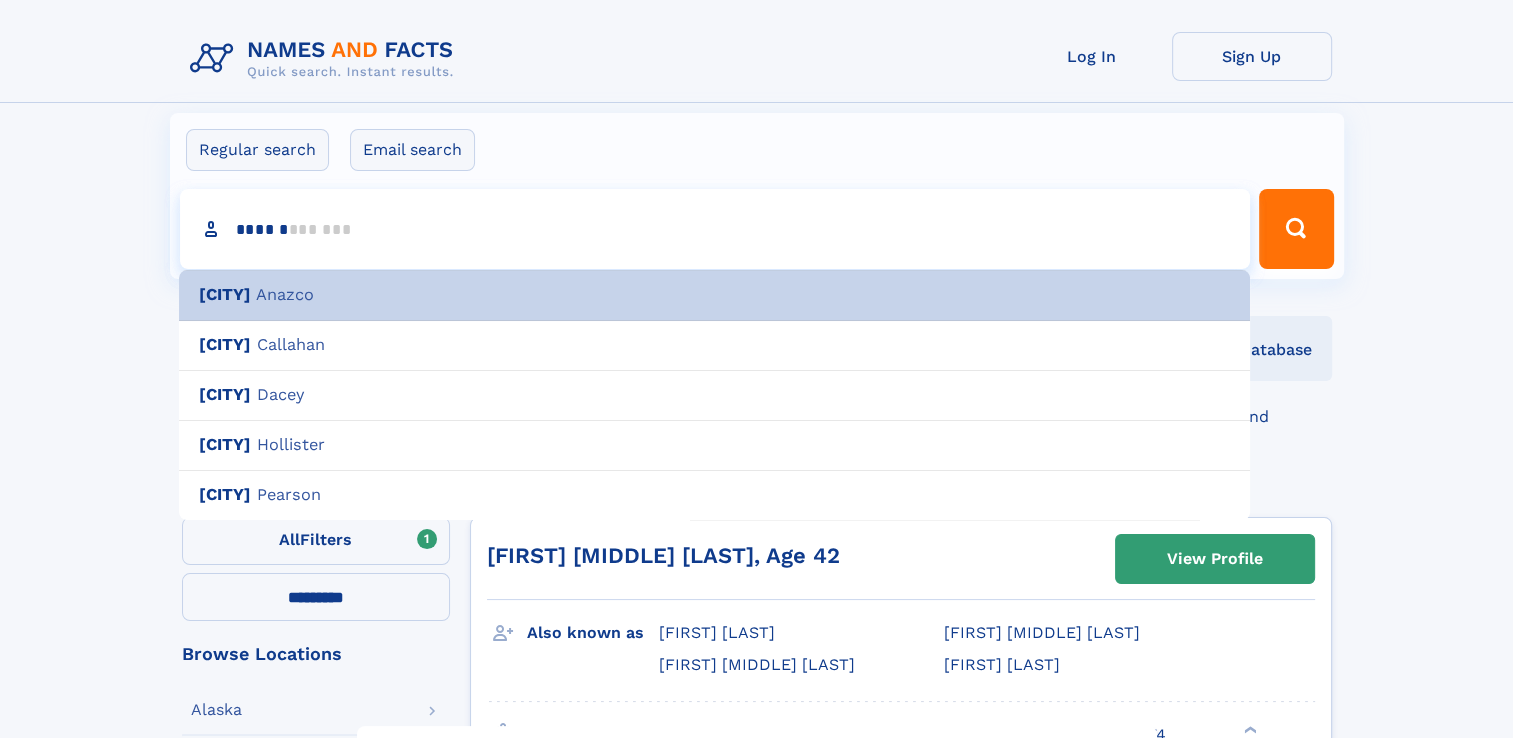 type on "********" 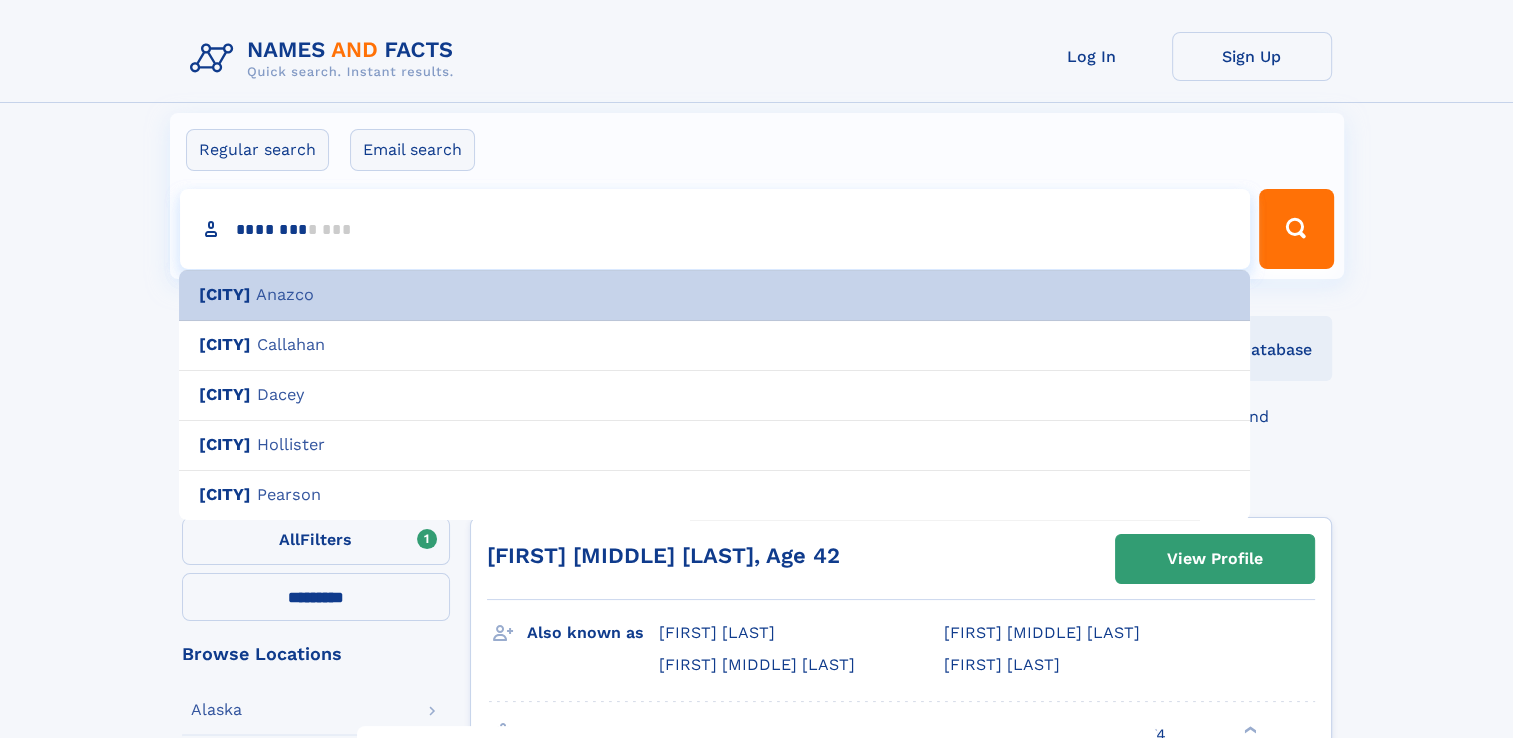 type 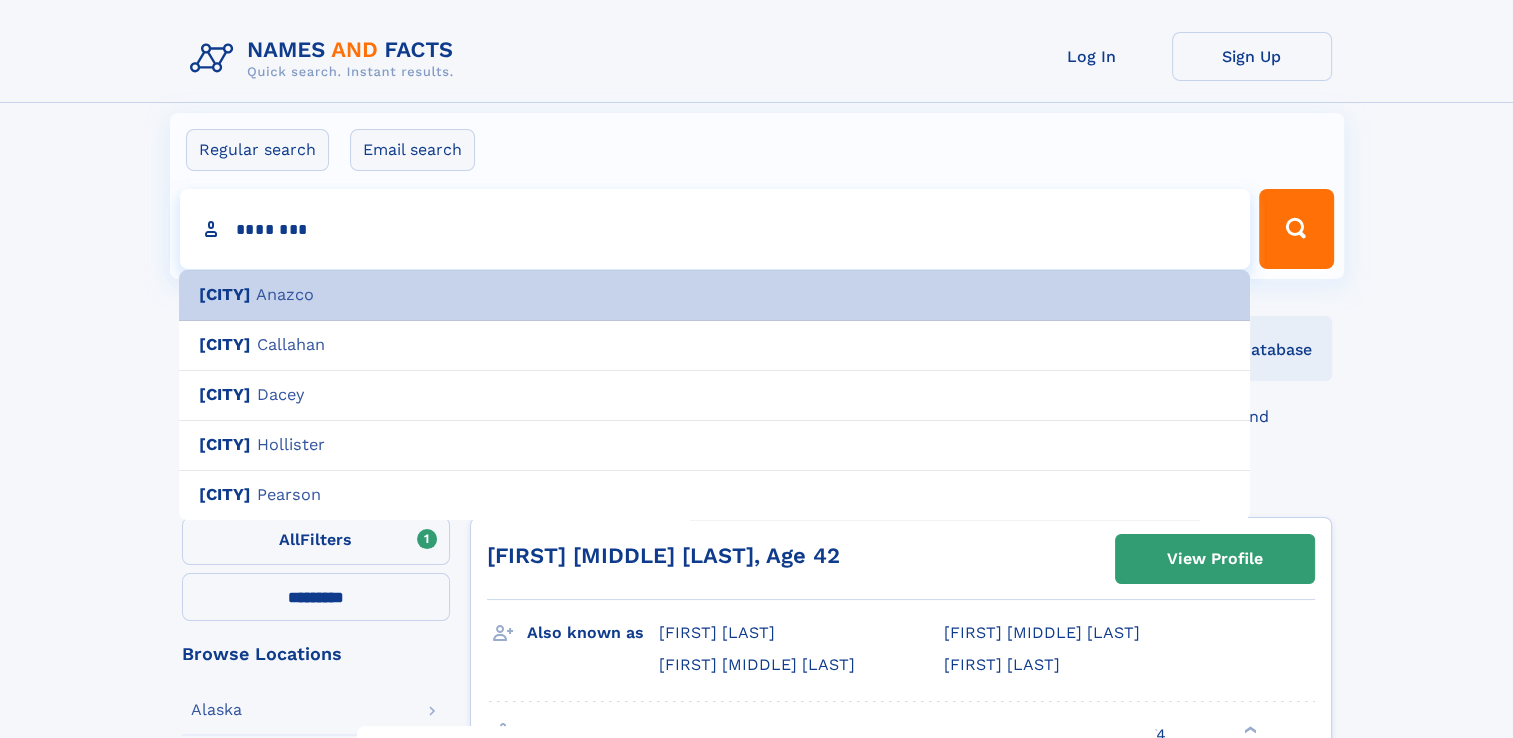 type on "*********" 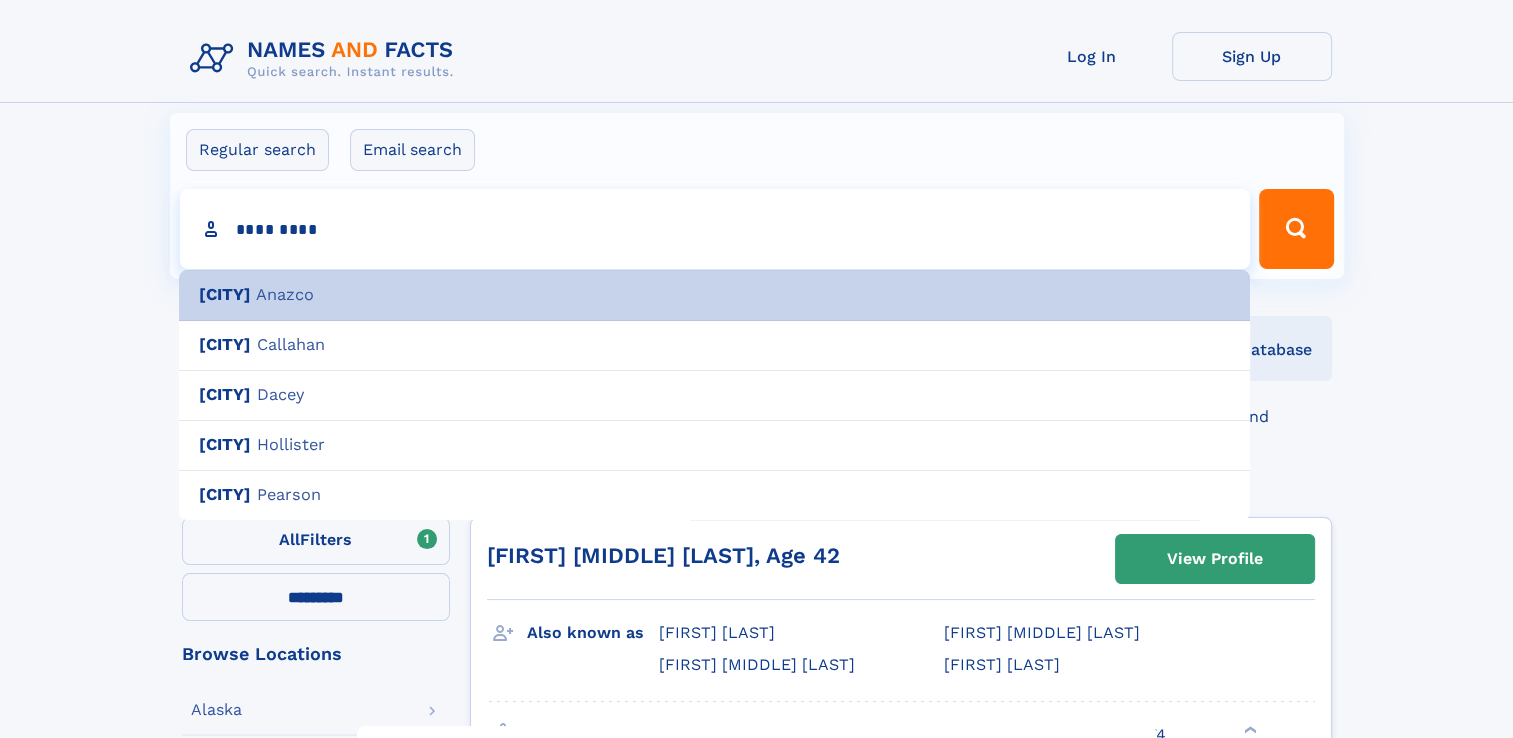 type on "**********" 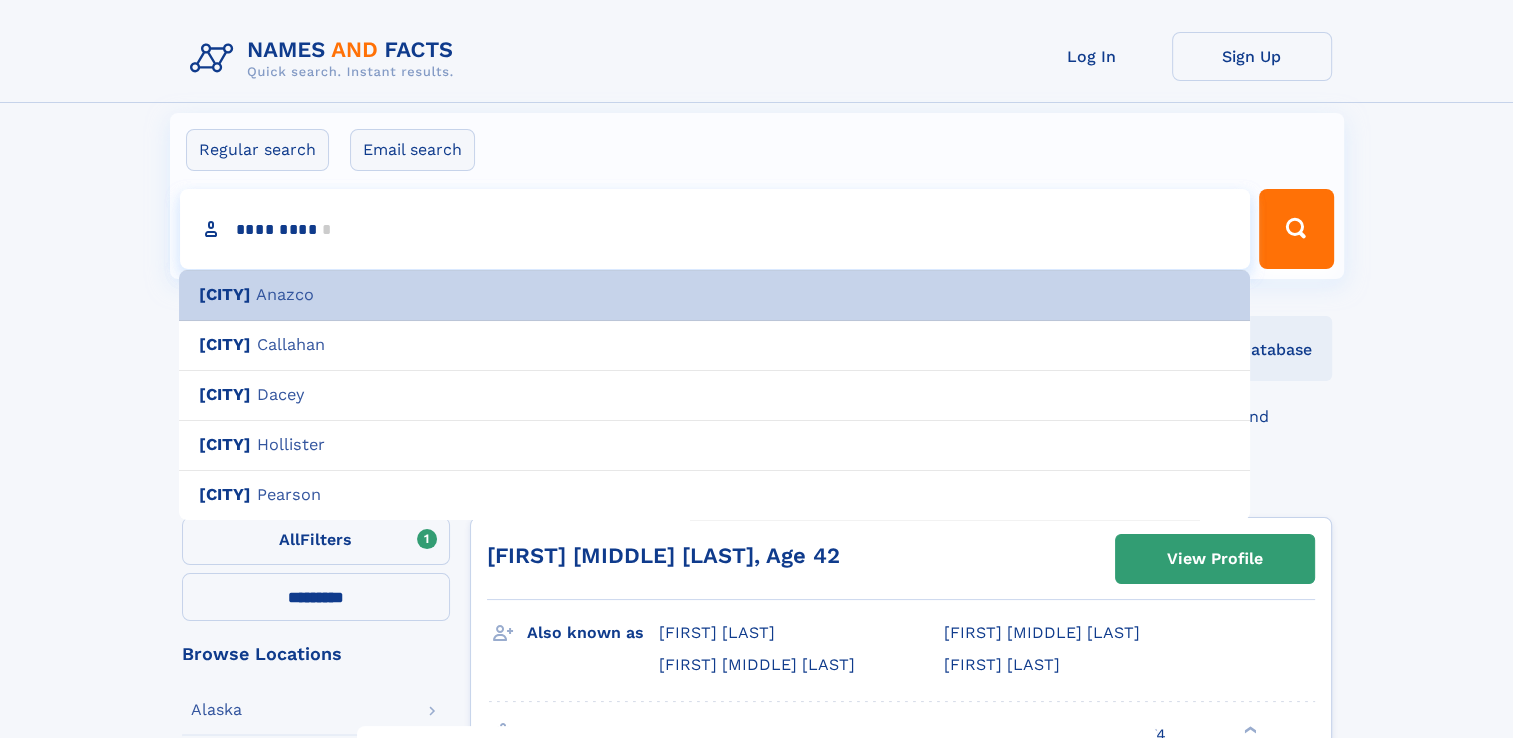 type on "**********" 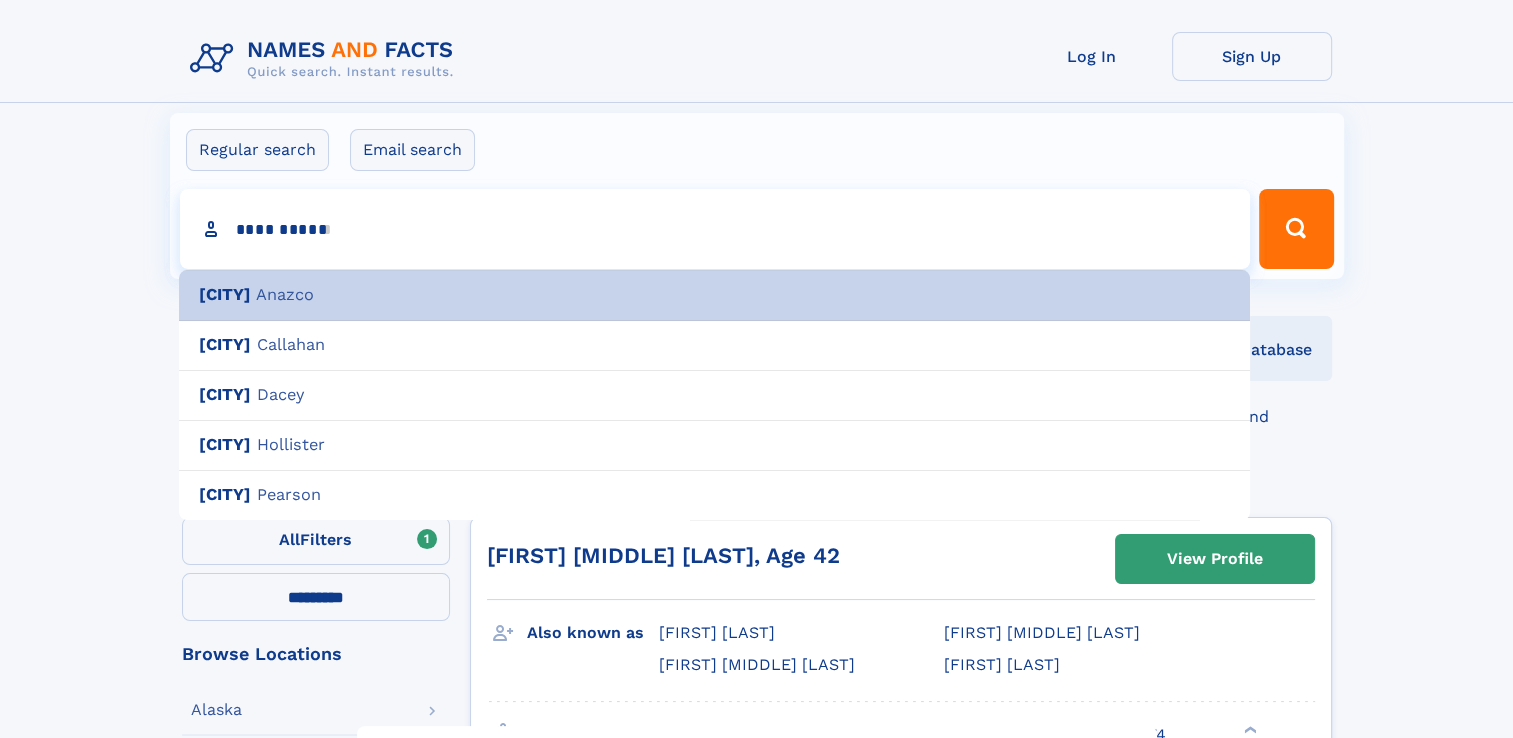 type 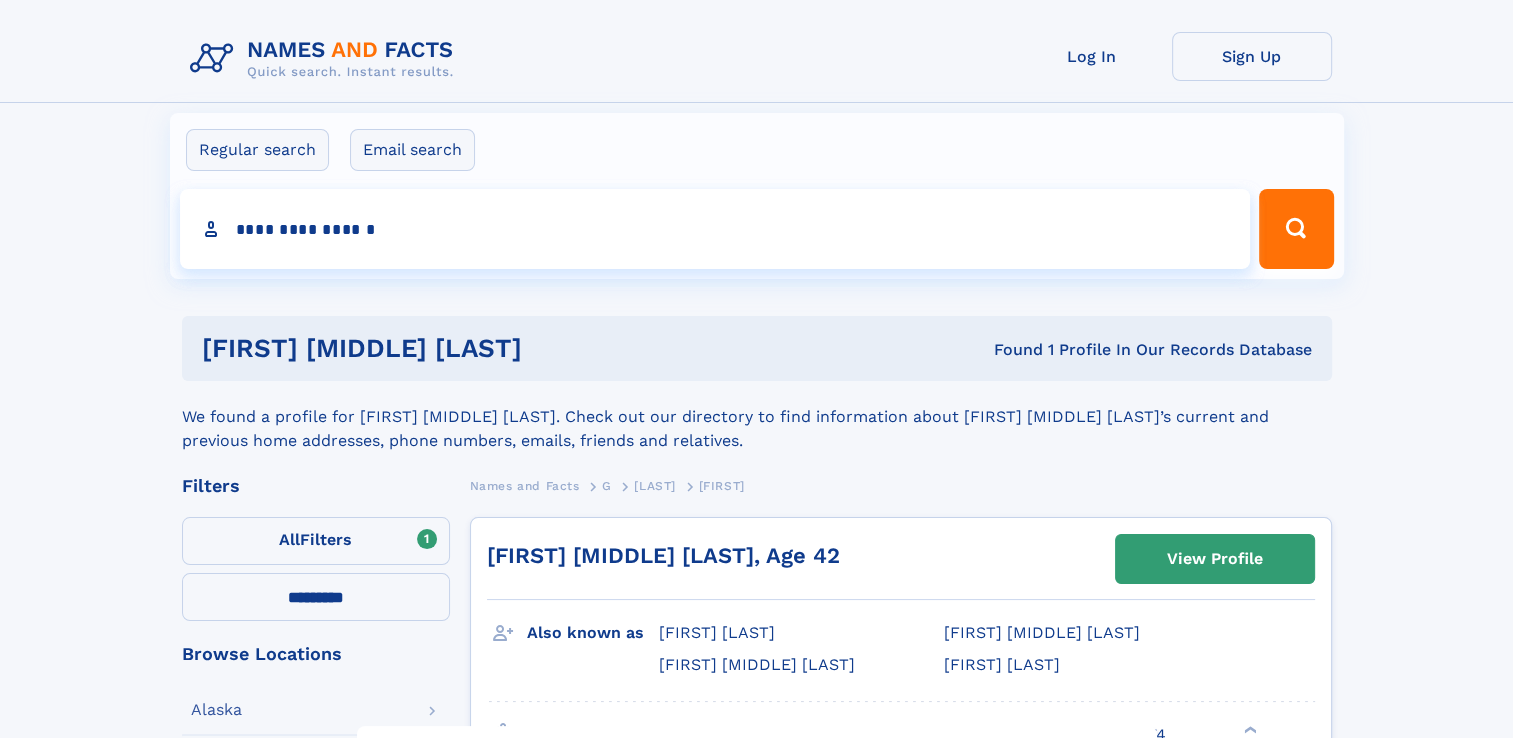 type on "**********" 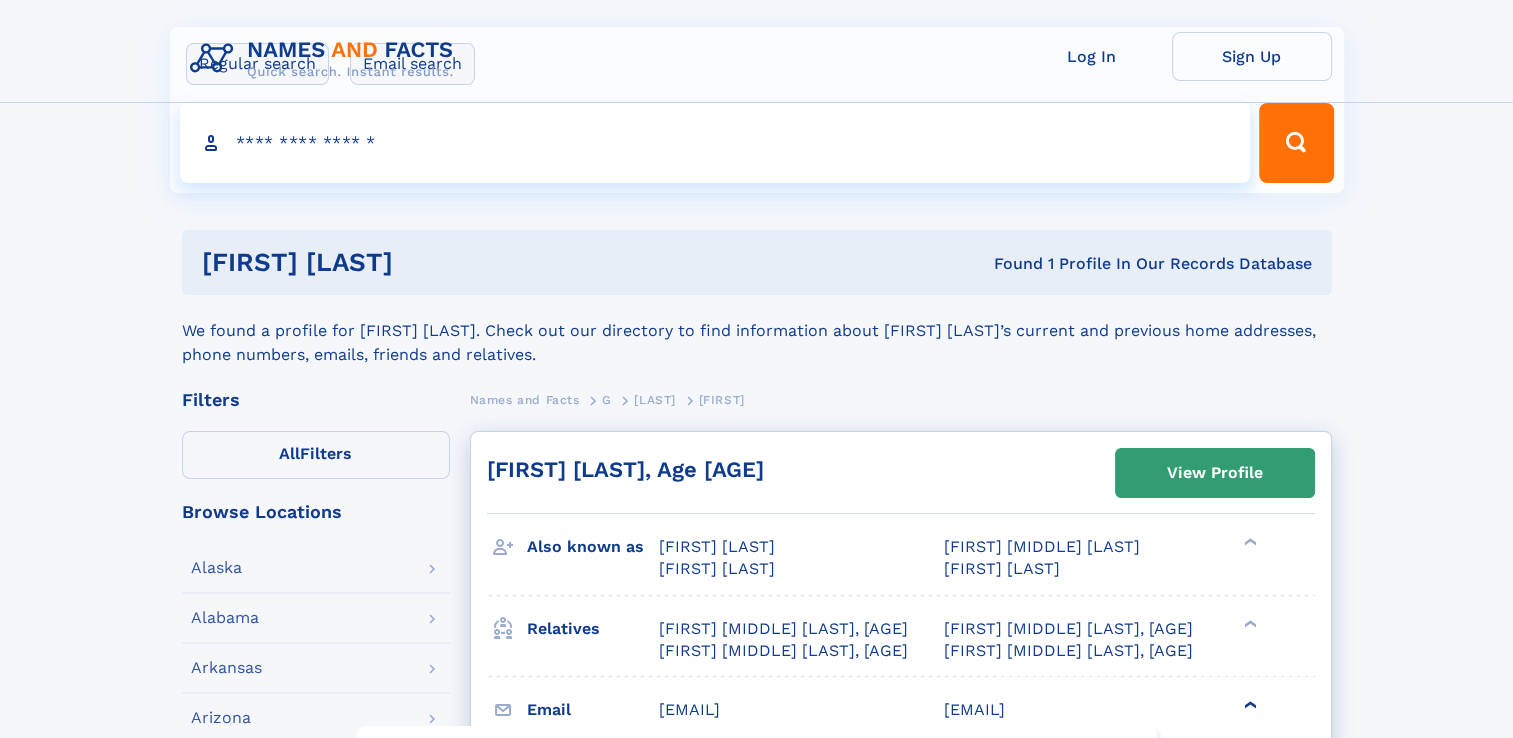 scroll, scrollTop: 0, scrollLeft: 0, axis: both 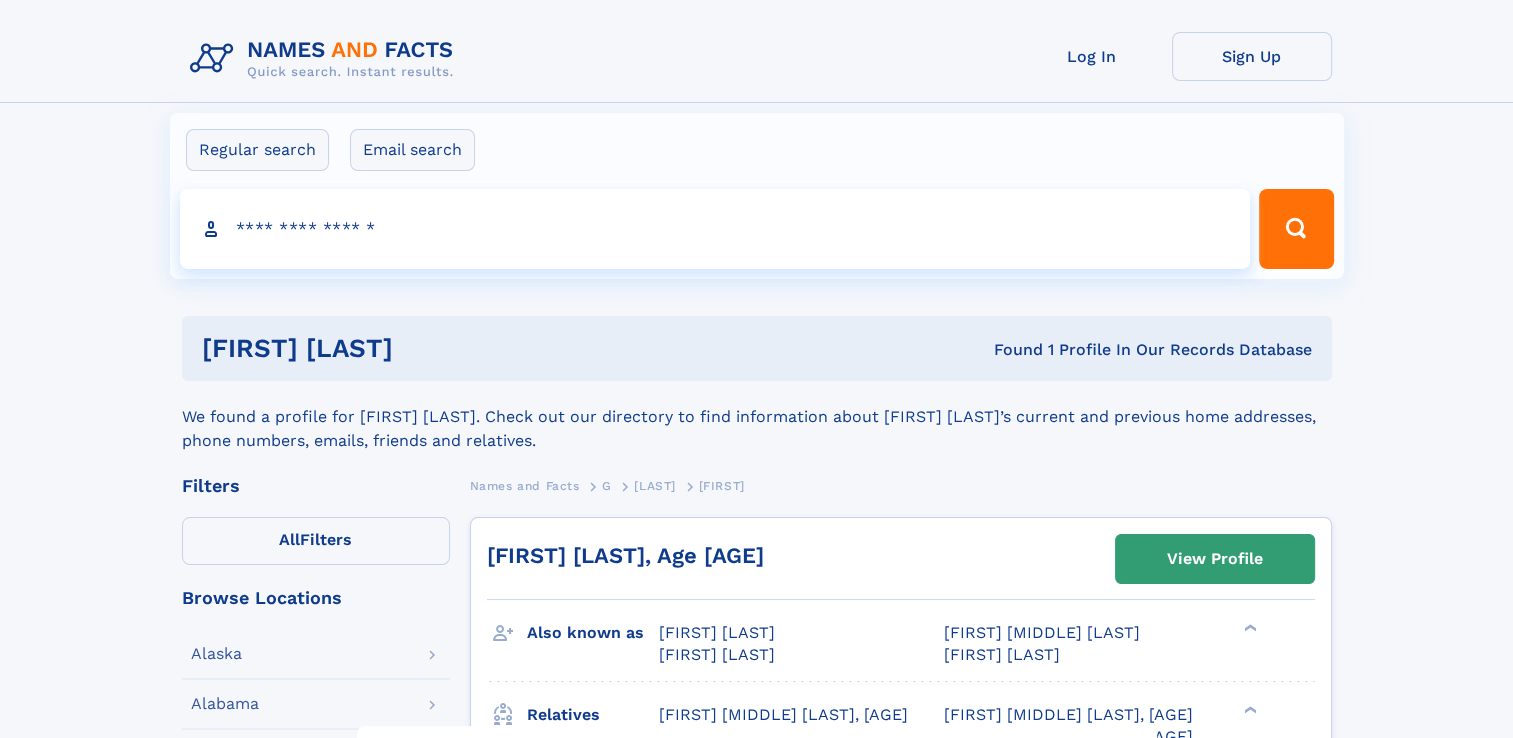 type on "*" 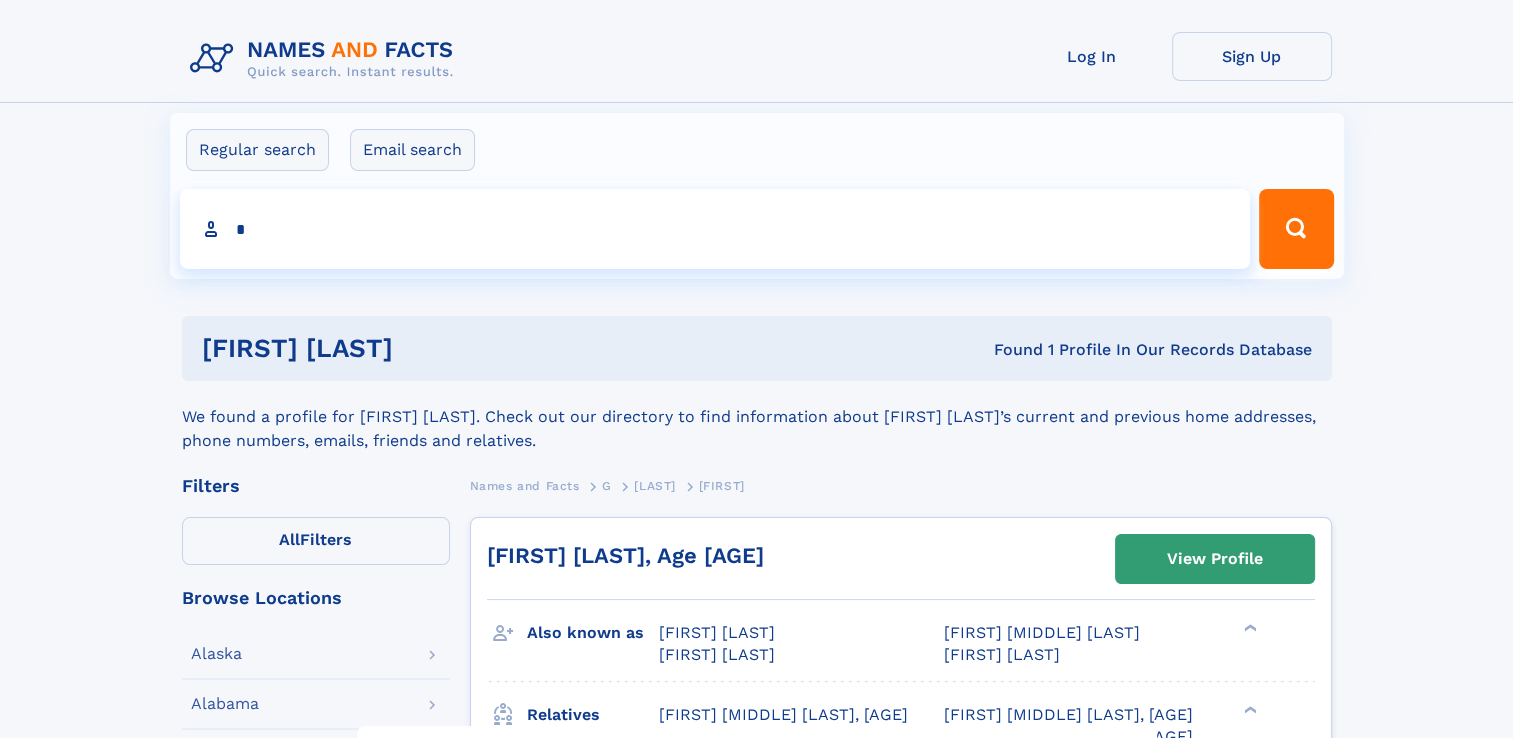 type on "*********" 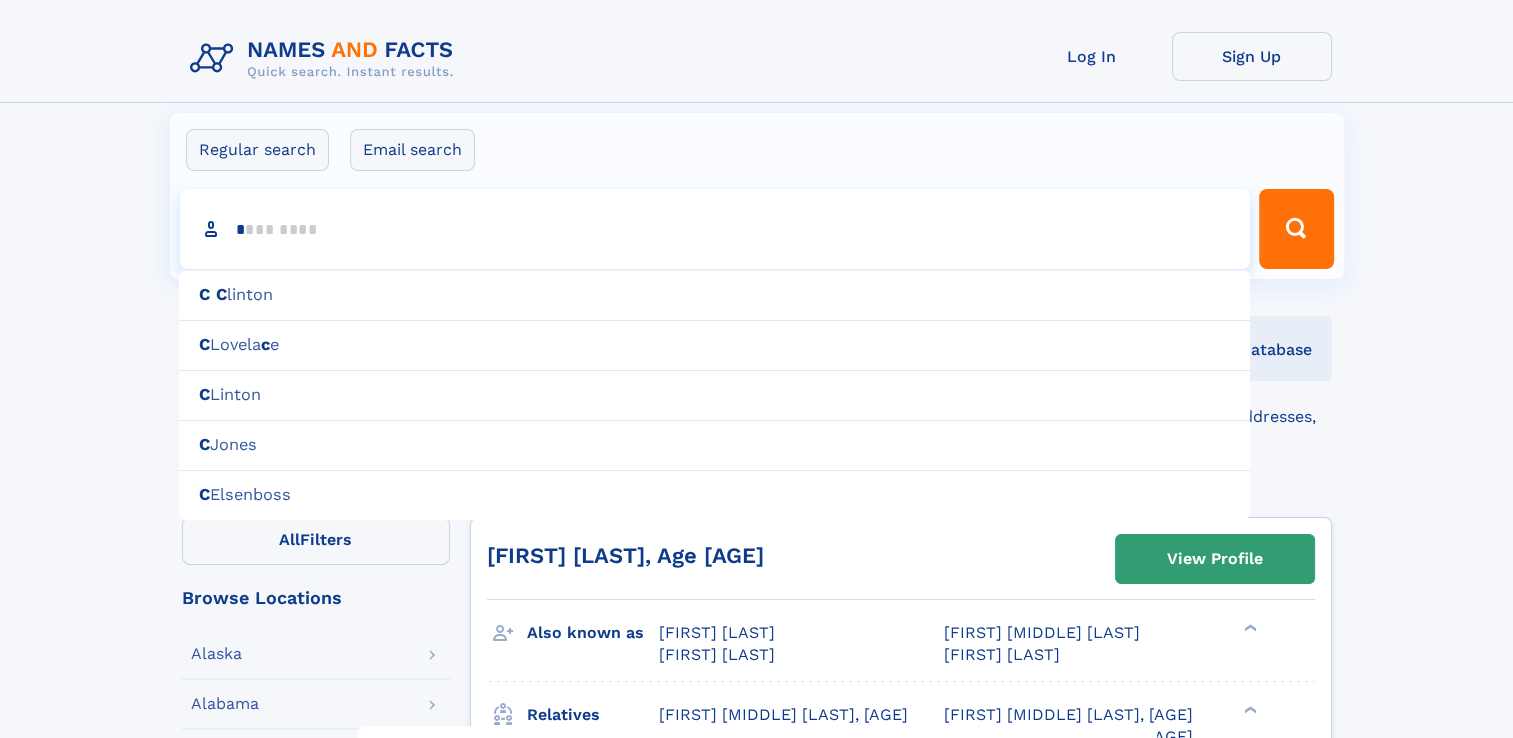 type 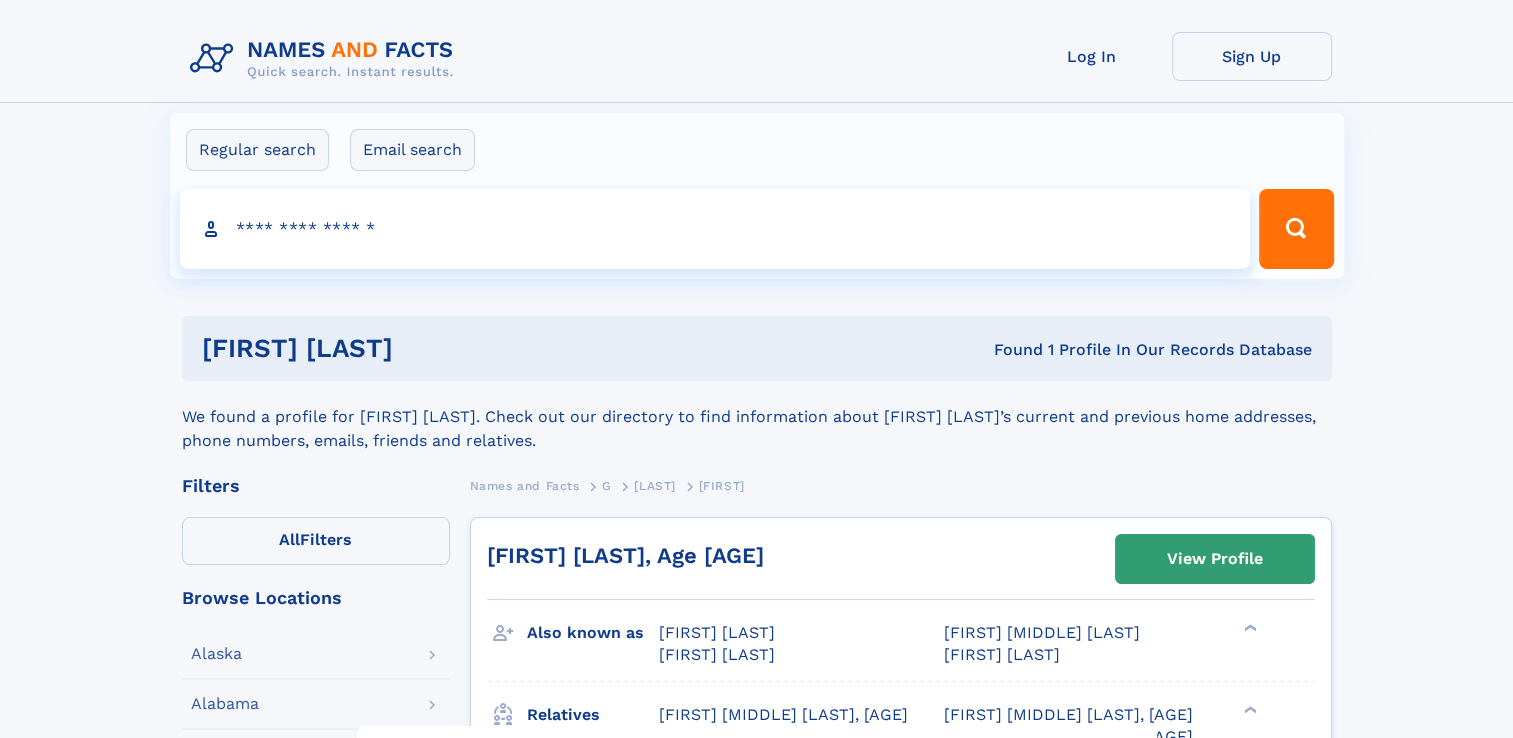 type on "*" 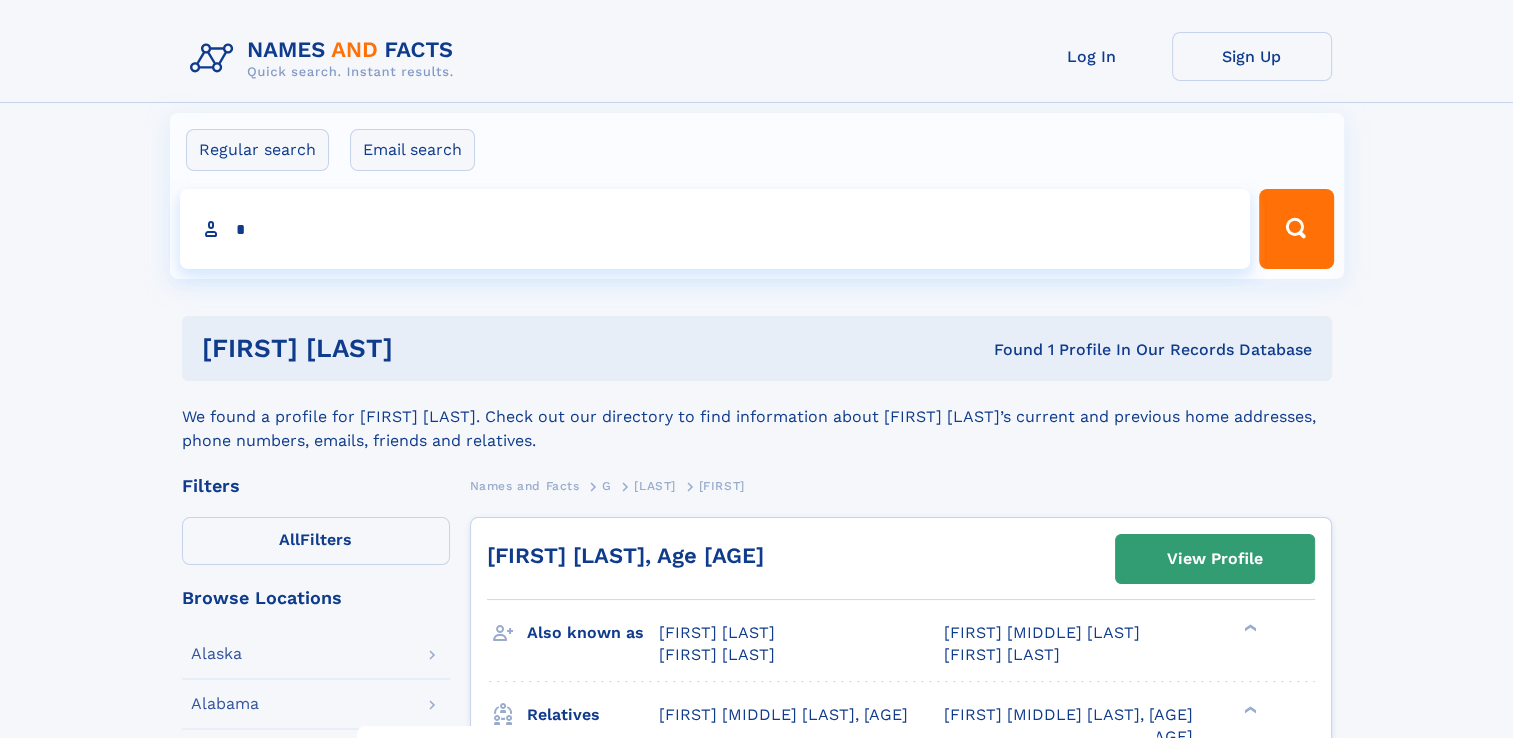type on "*********" 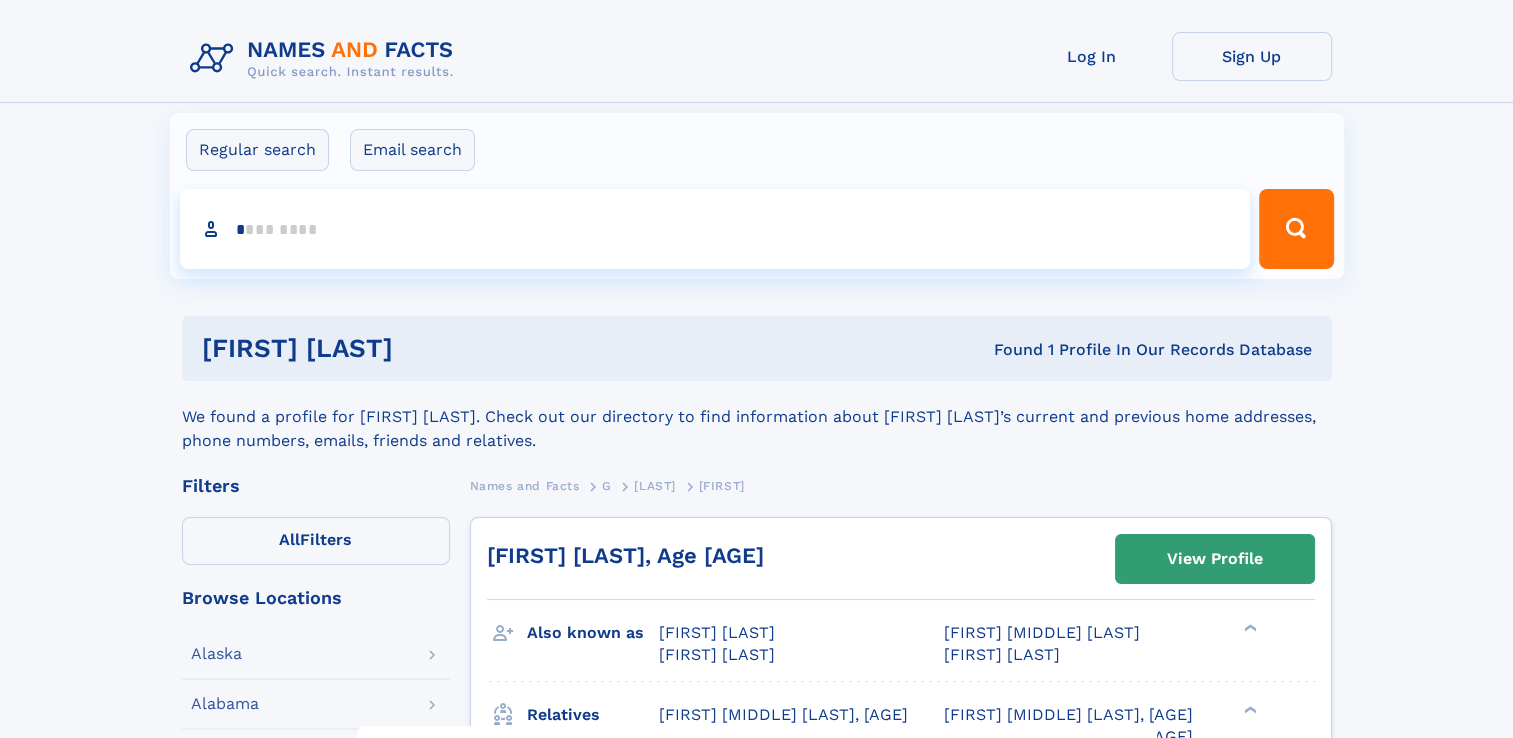 type on "**" 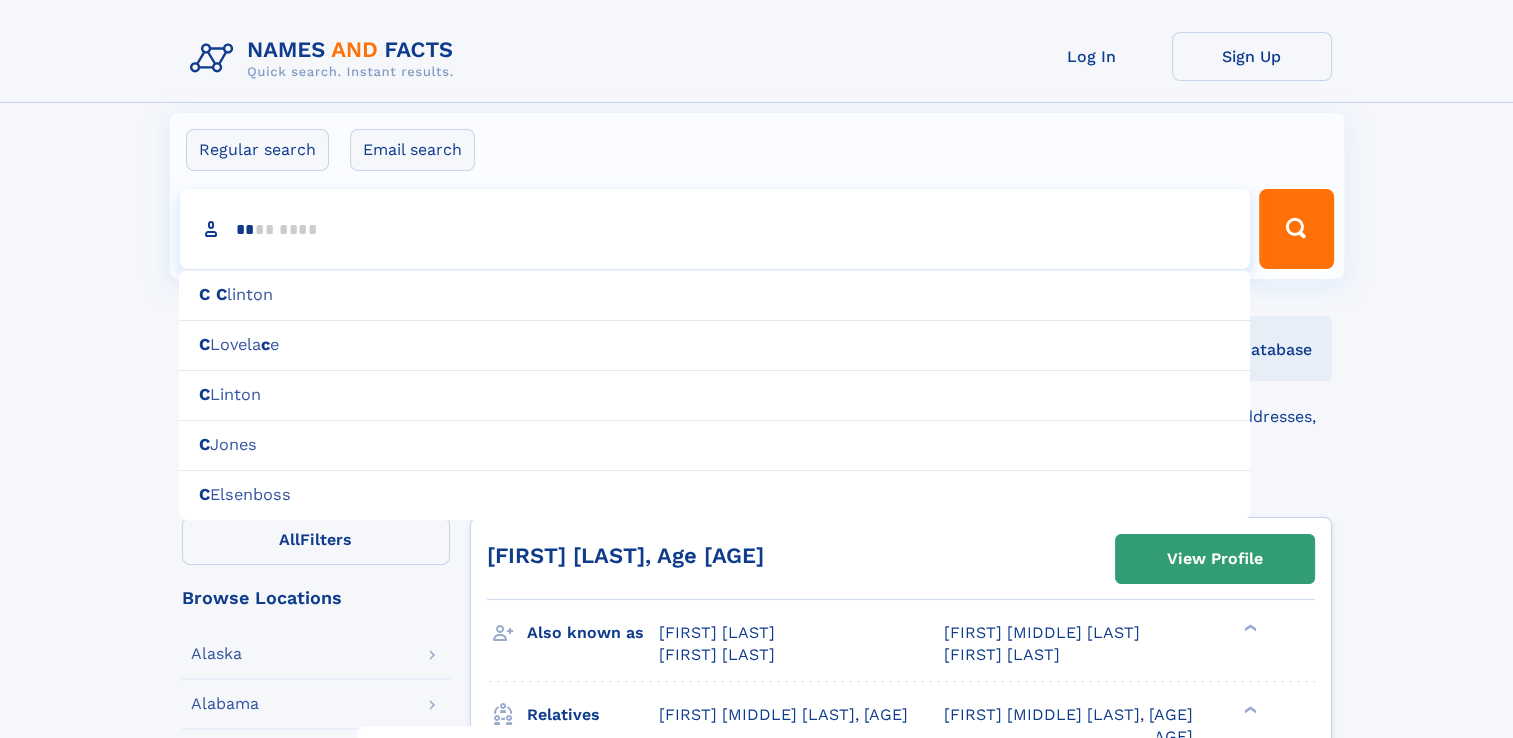 type 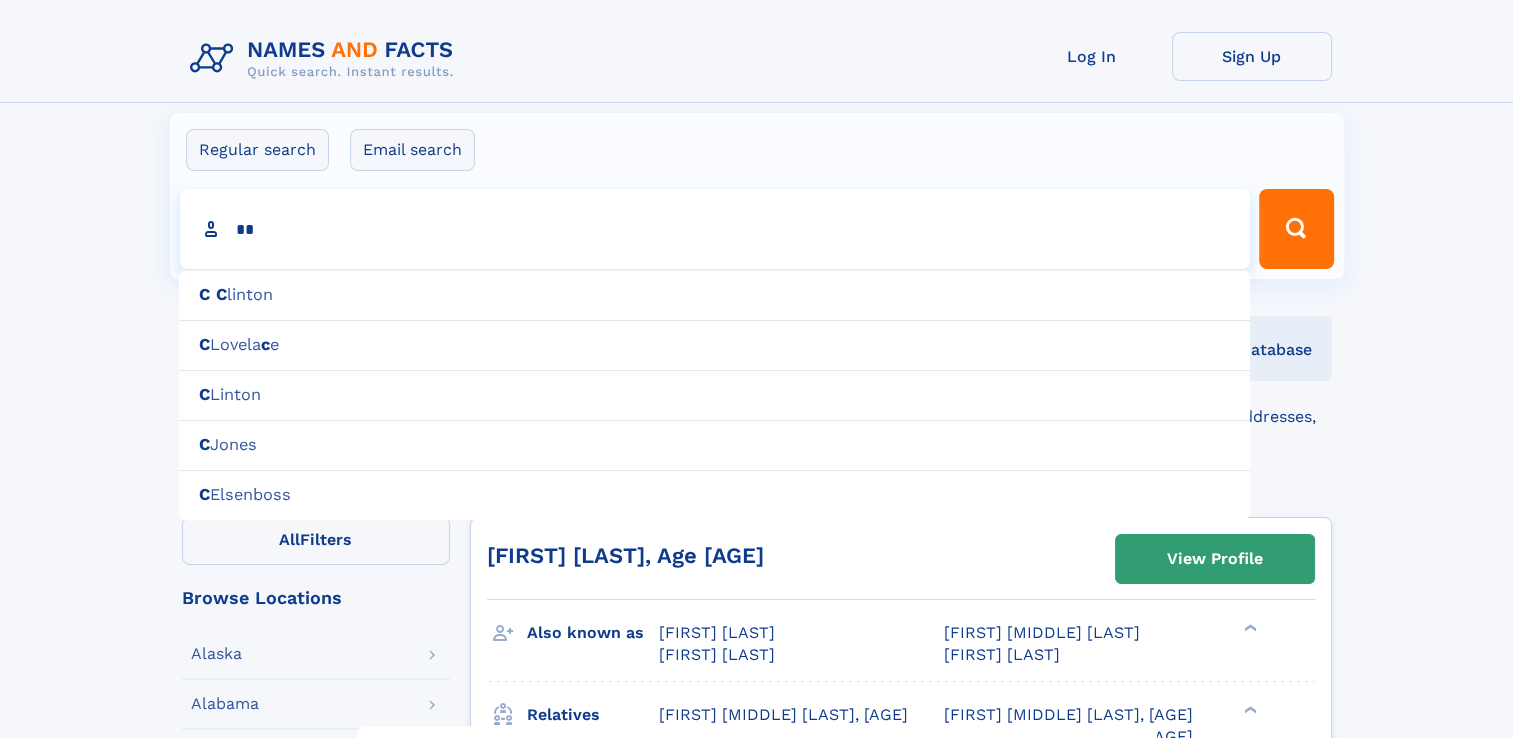 type on "***" 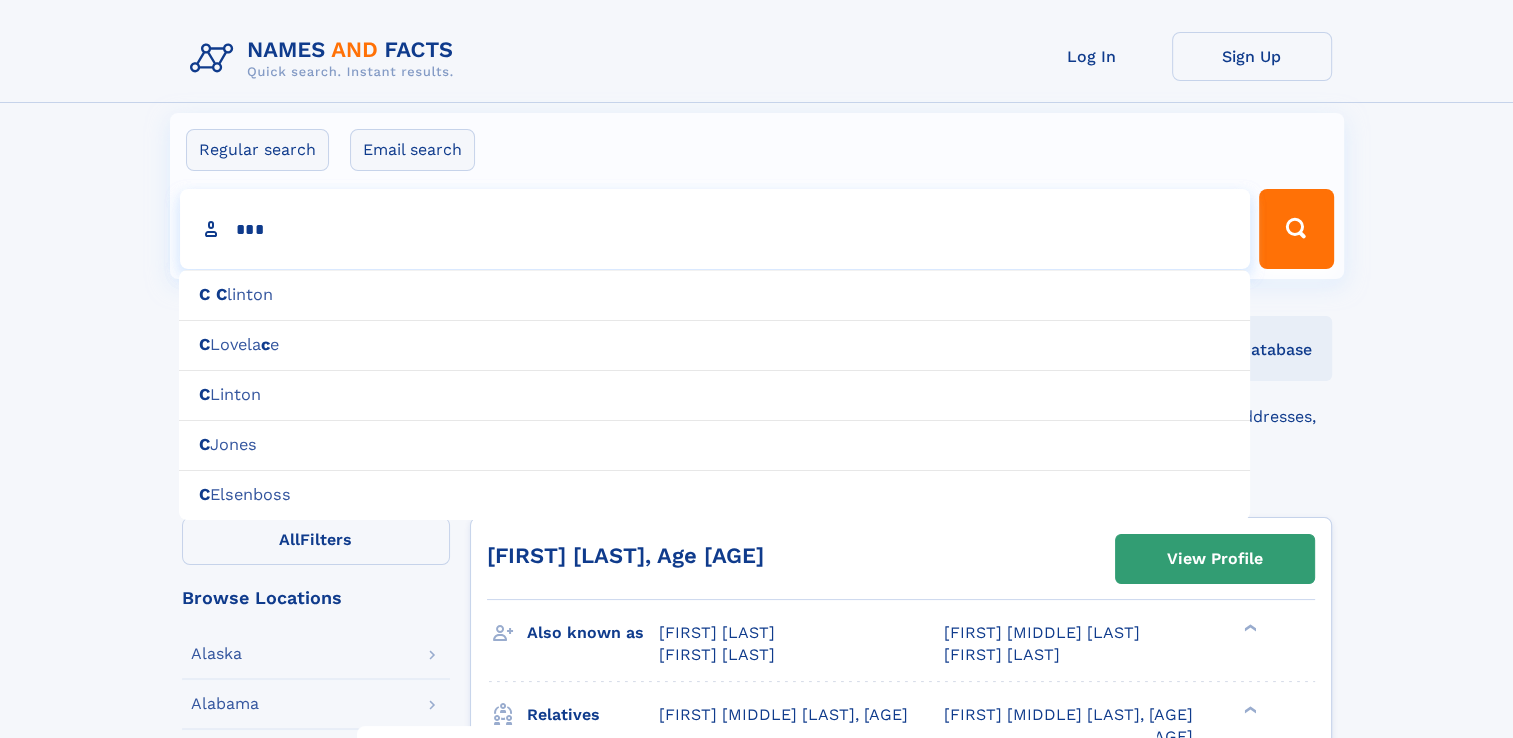 type on "*********" 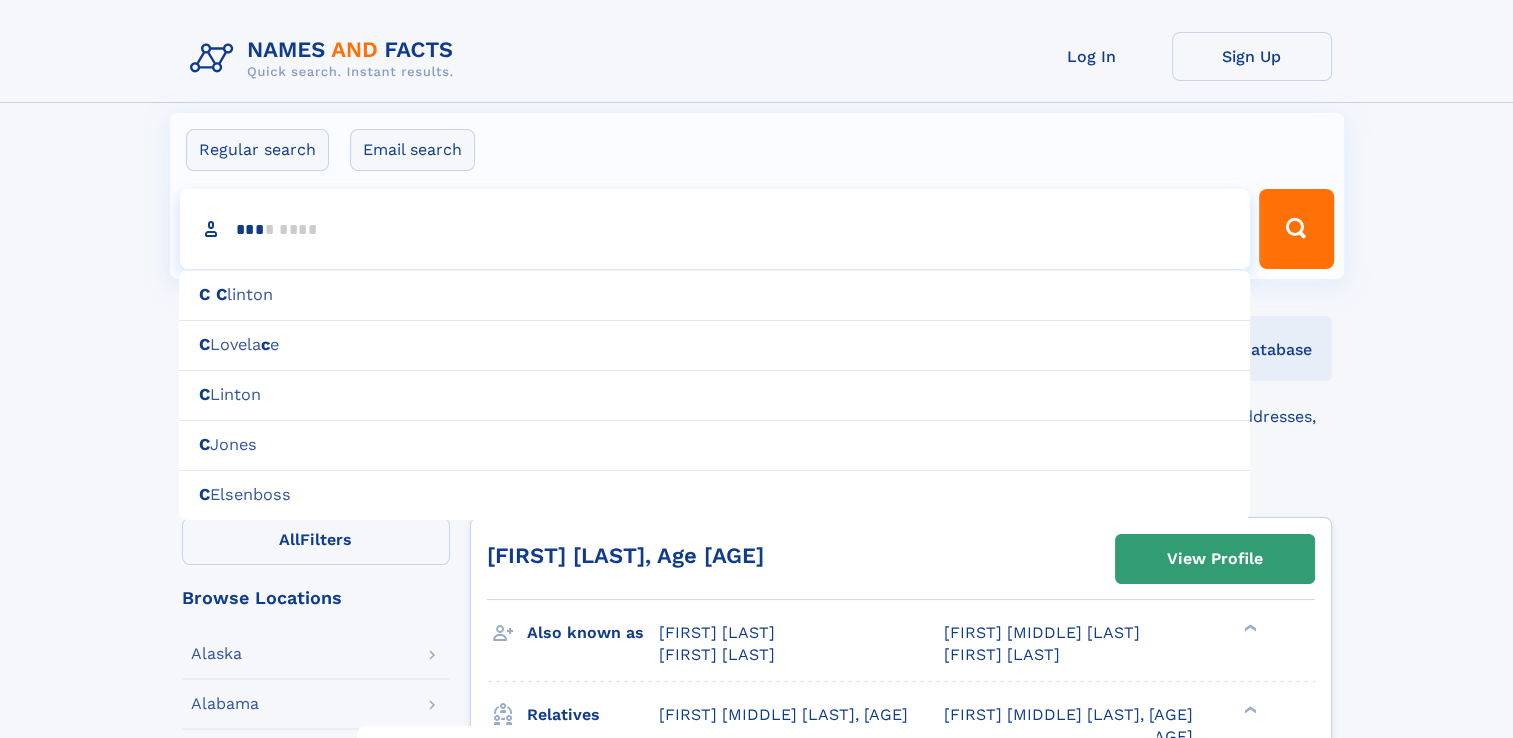 type 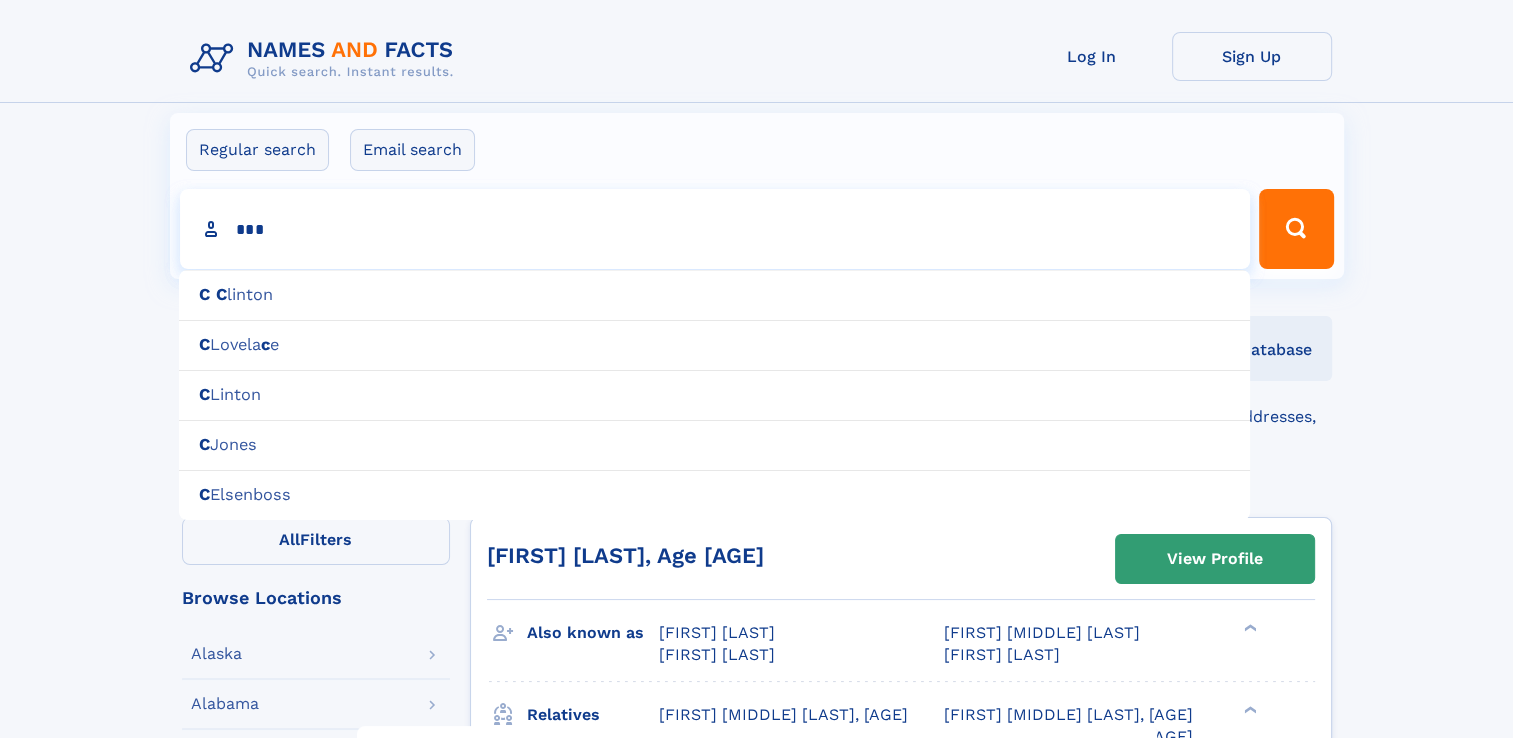 type on "****" 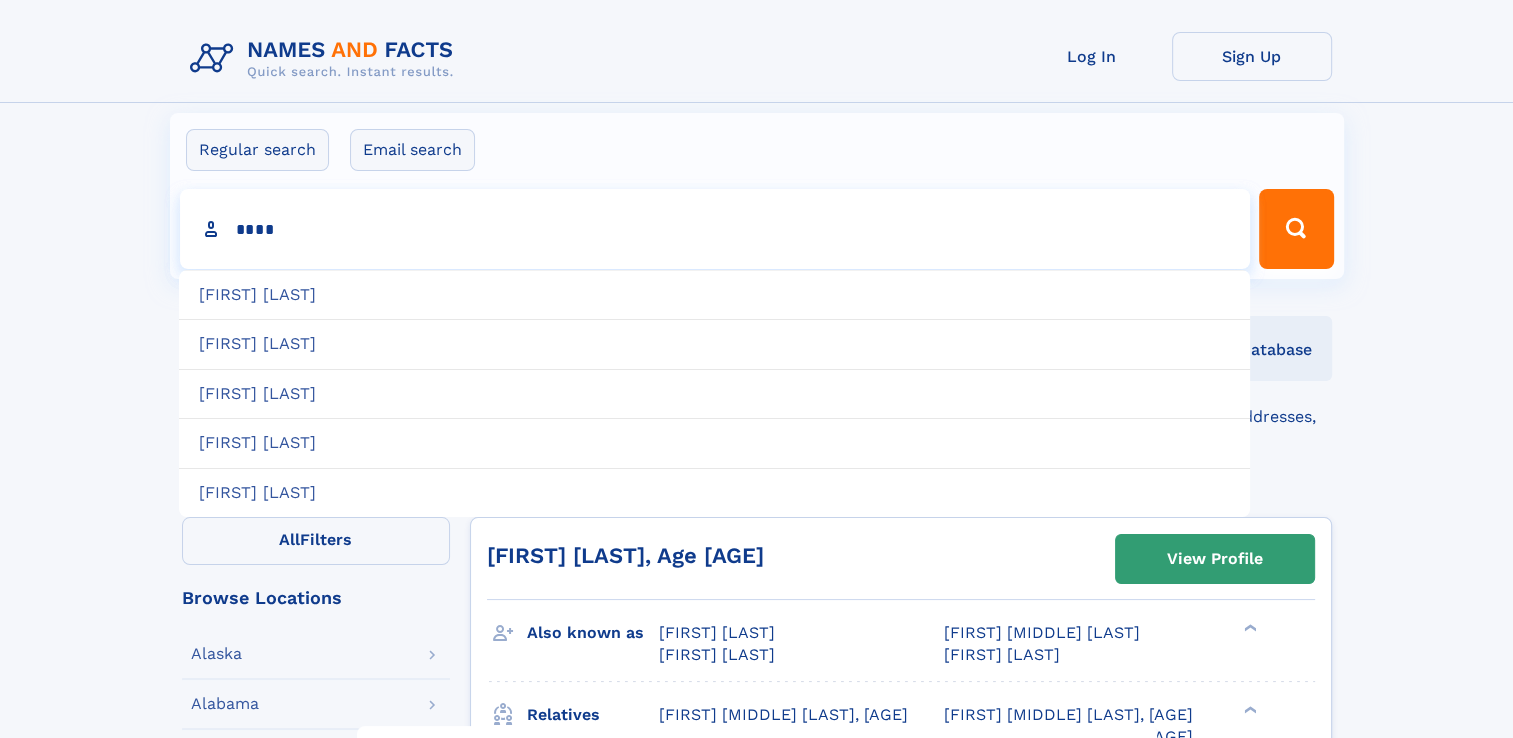 type on "**********" 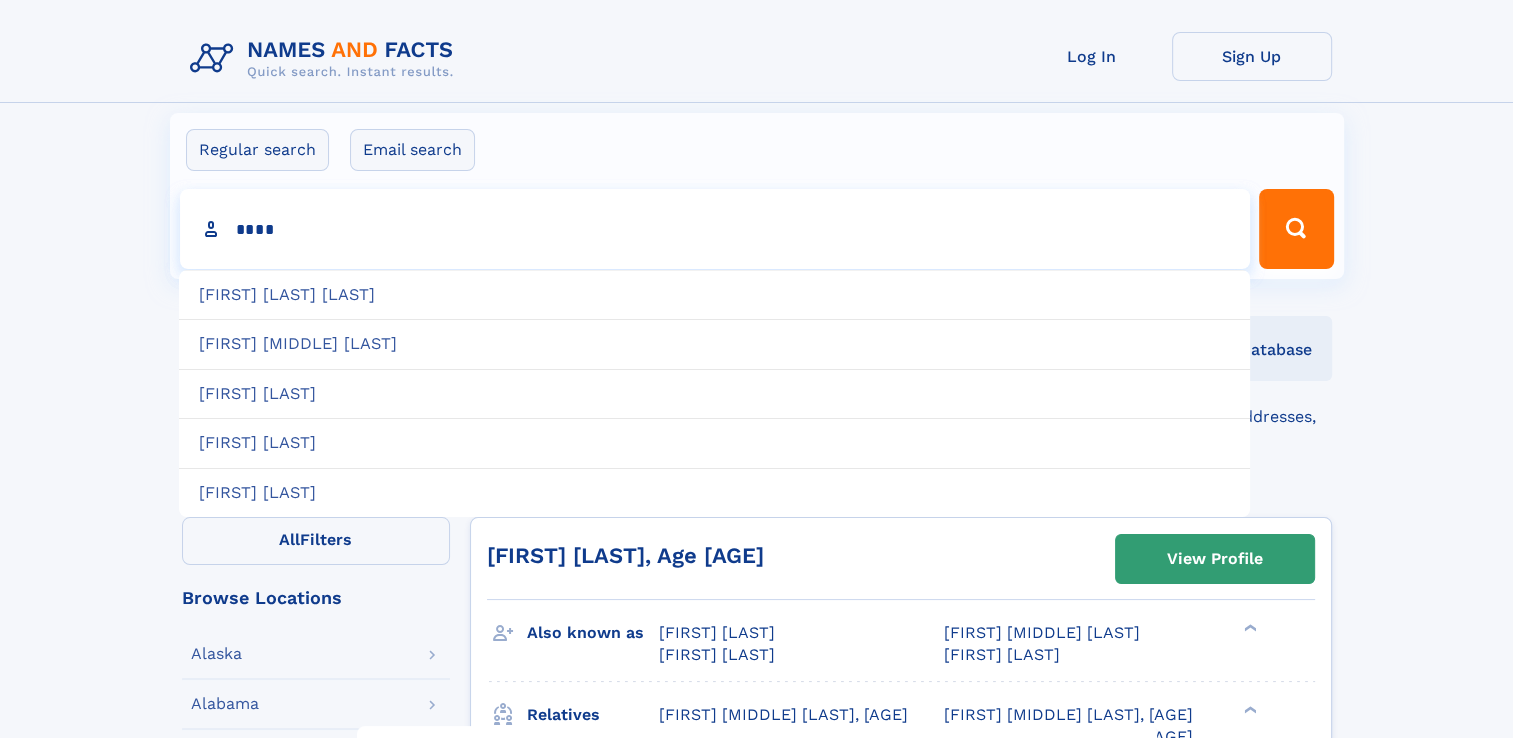type on "**********" 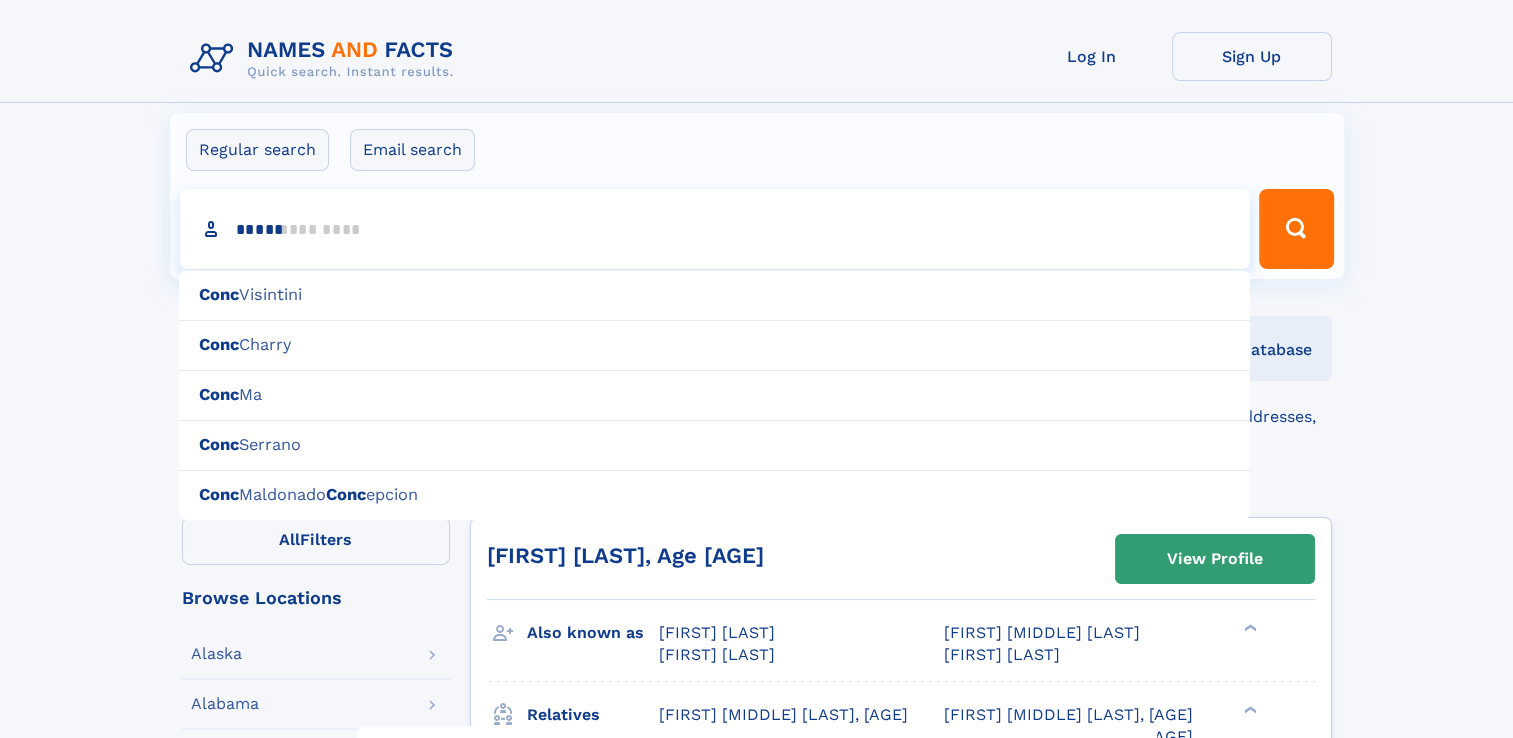 type on "******" 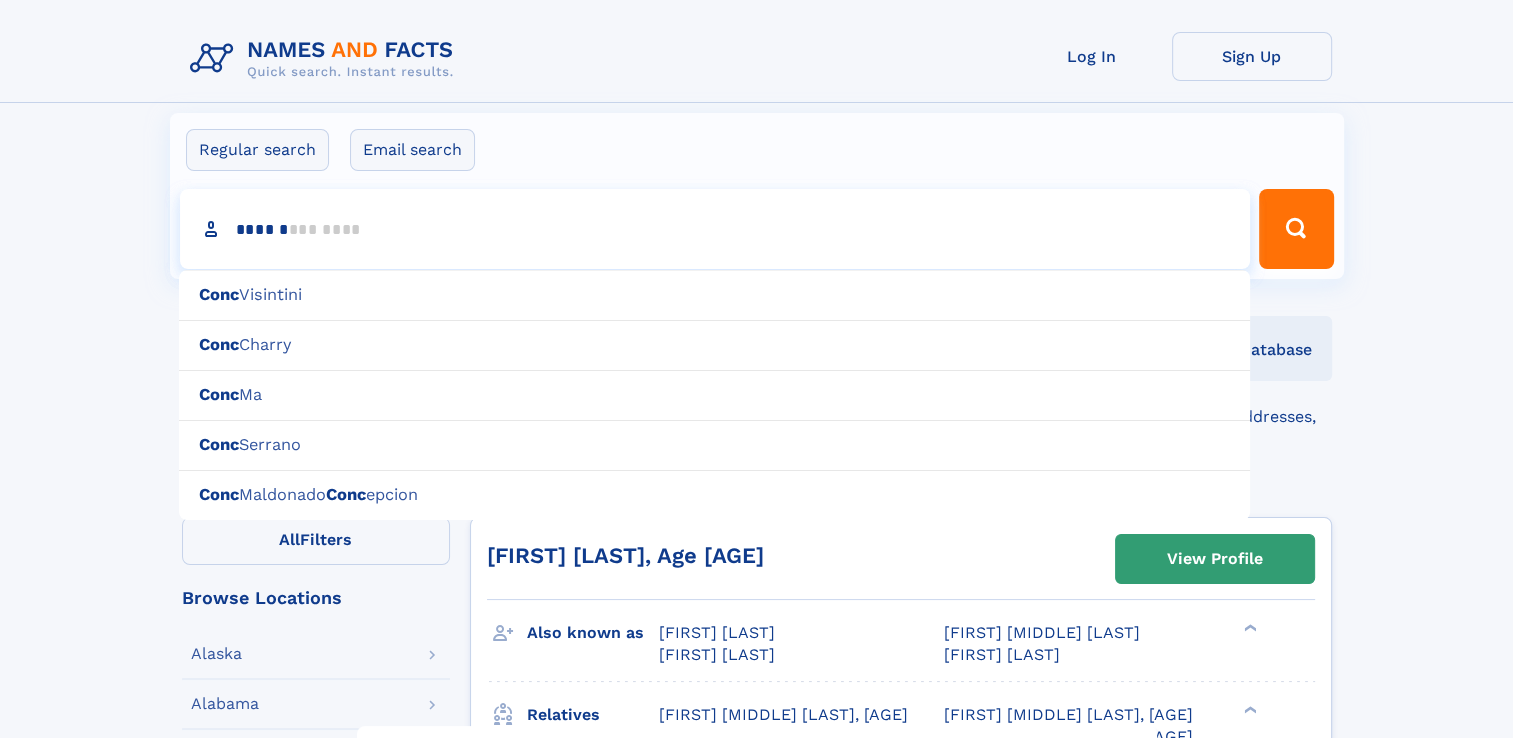 type 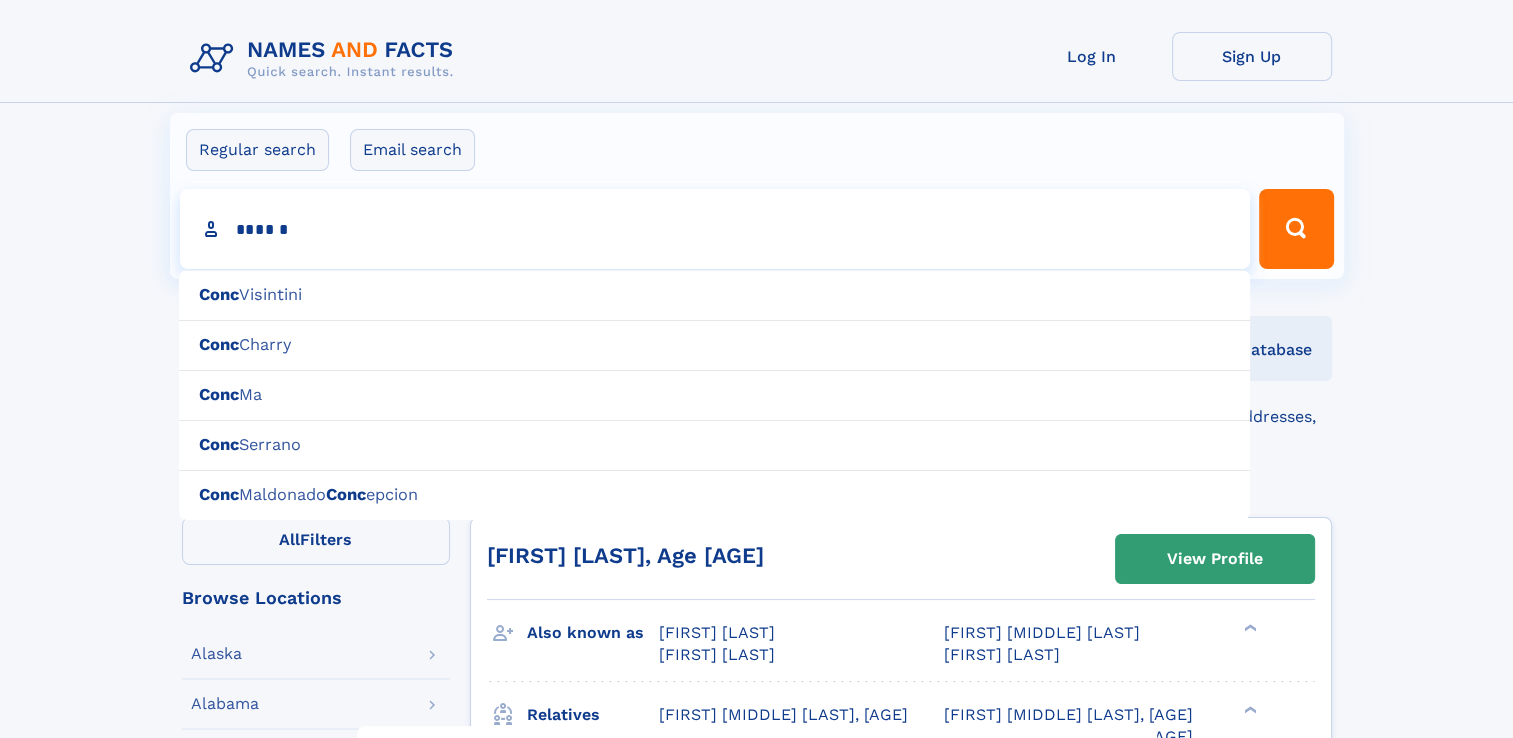 type on "*******" 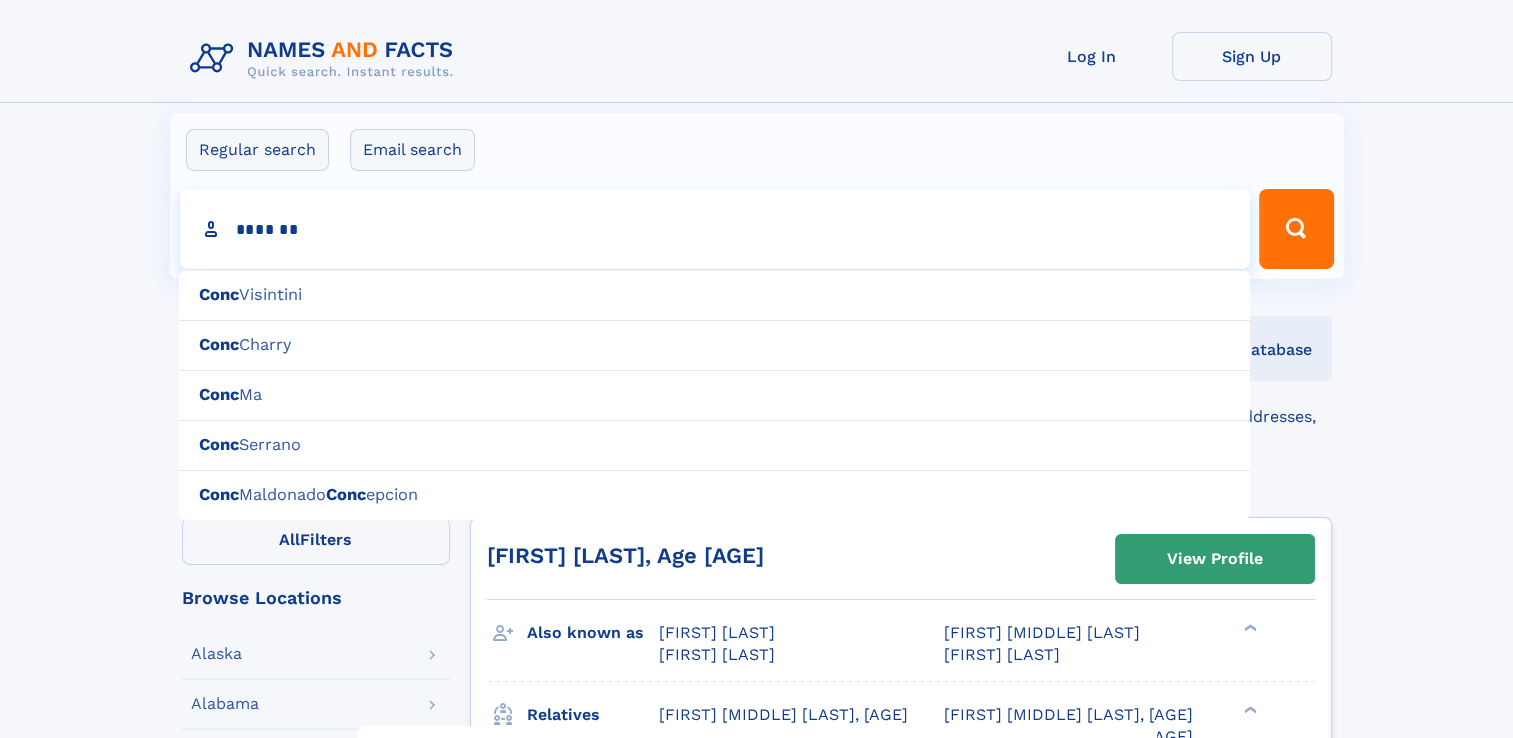 type on "**********" 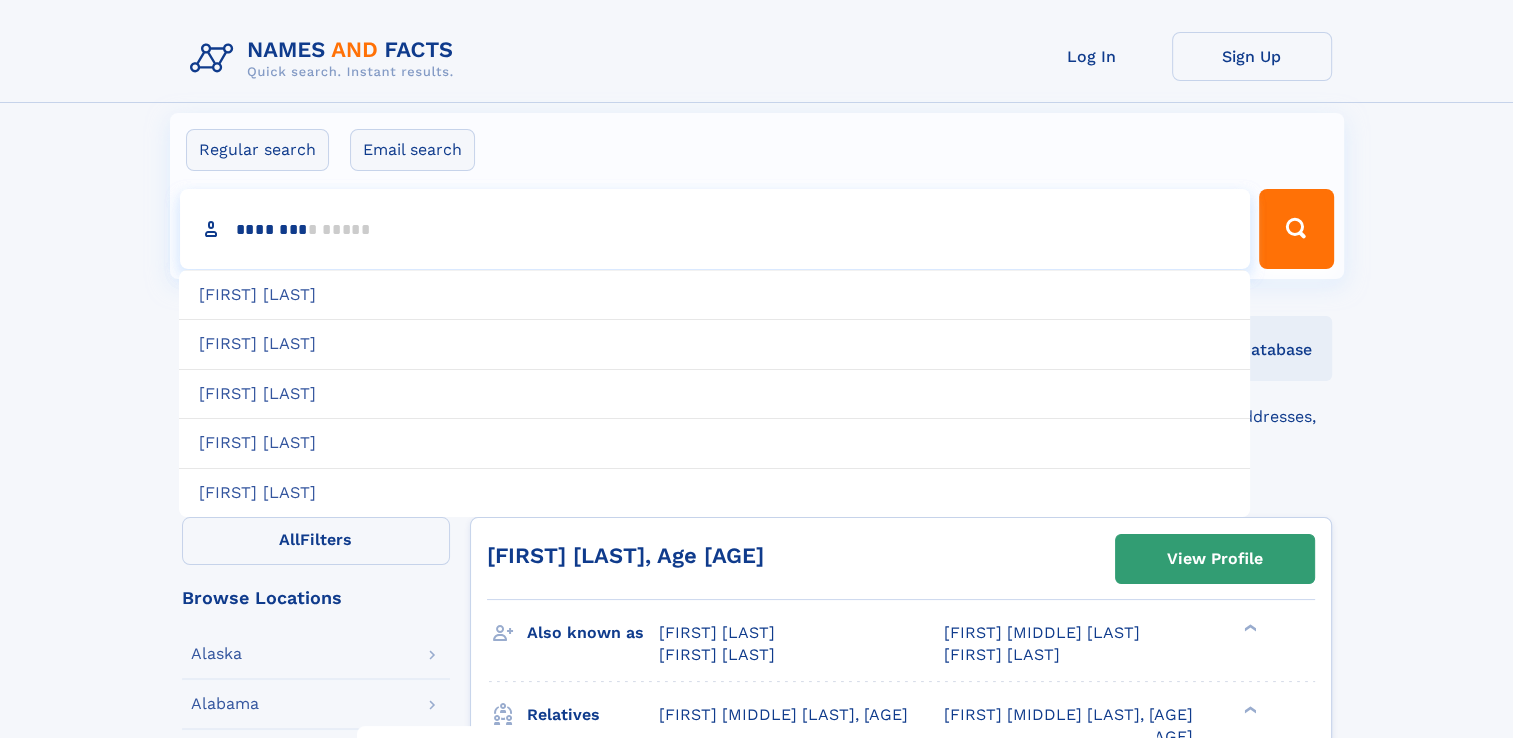 type on "********" 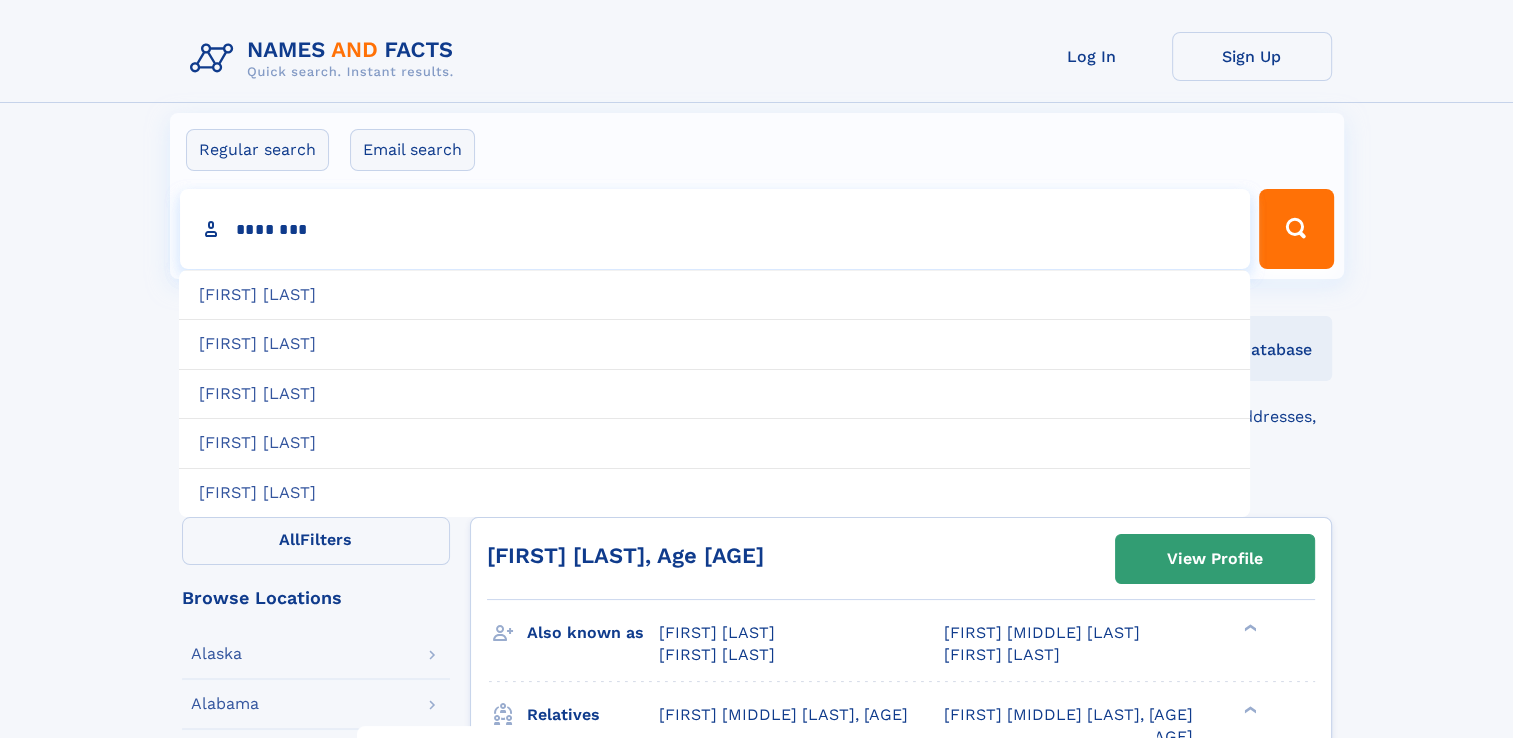 type on "**********" 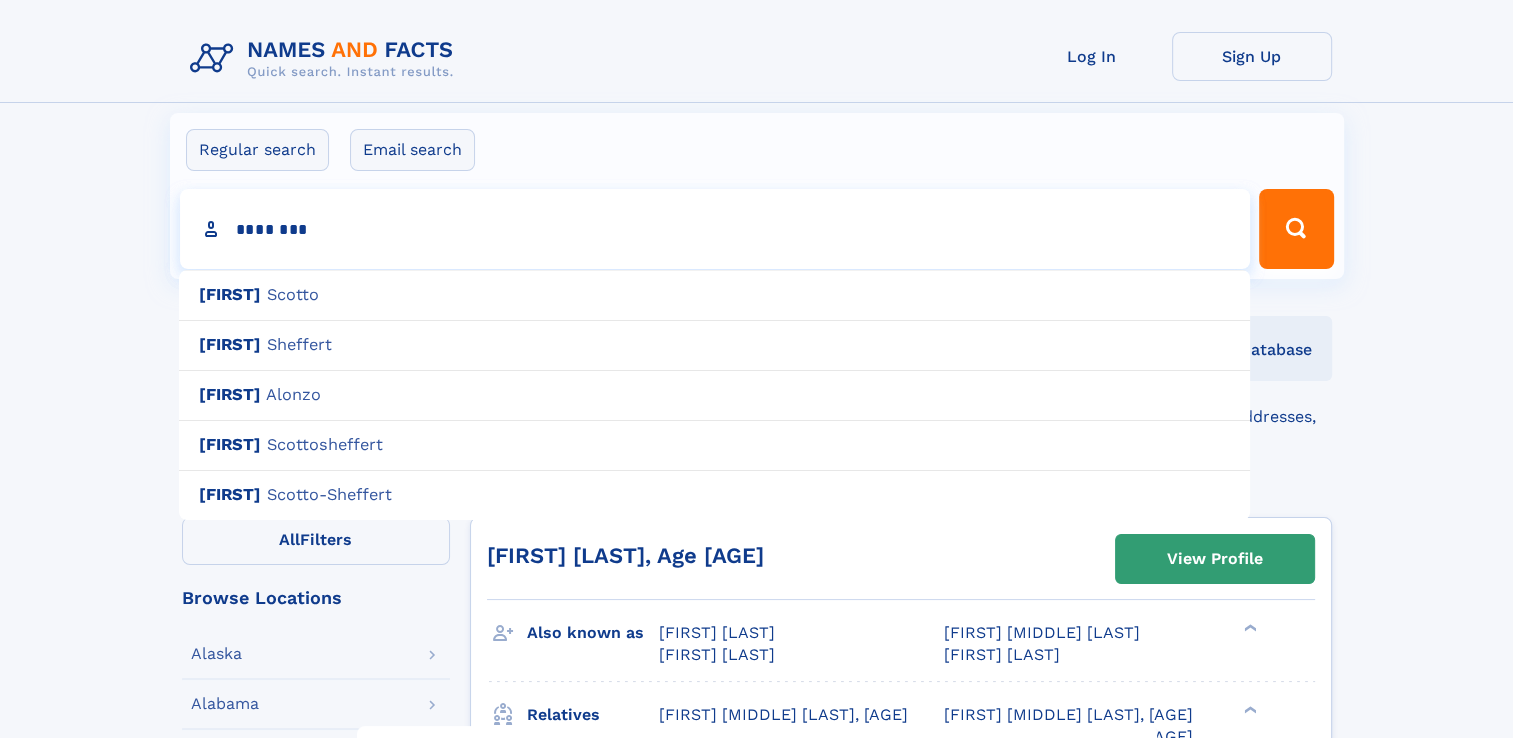type on "**********" 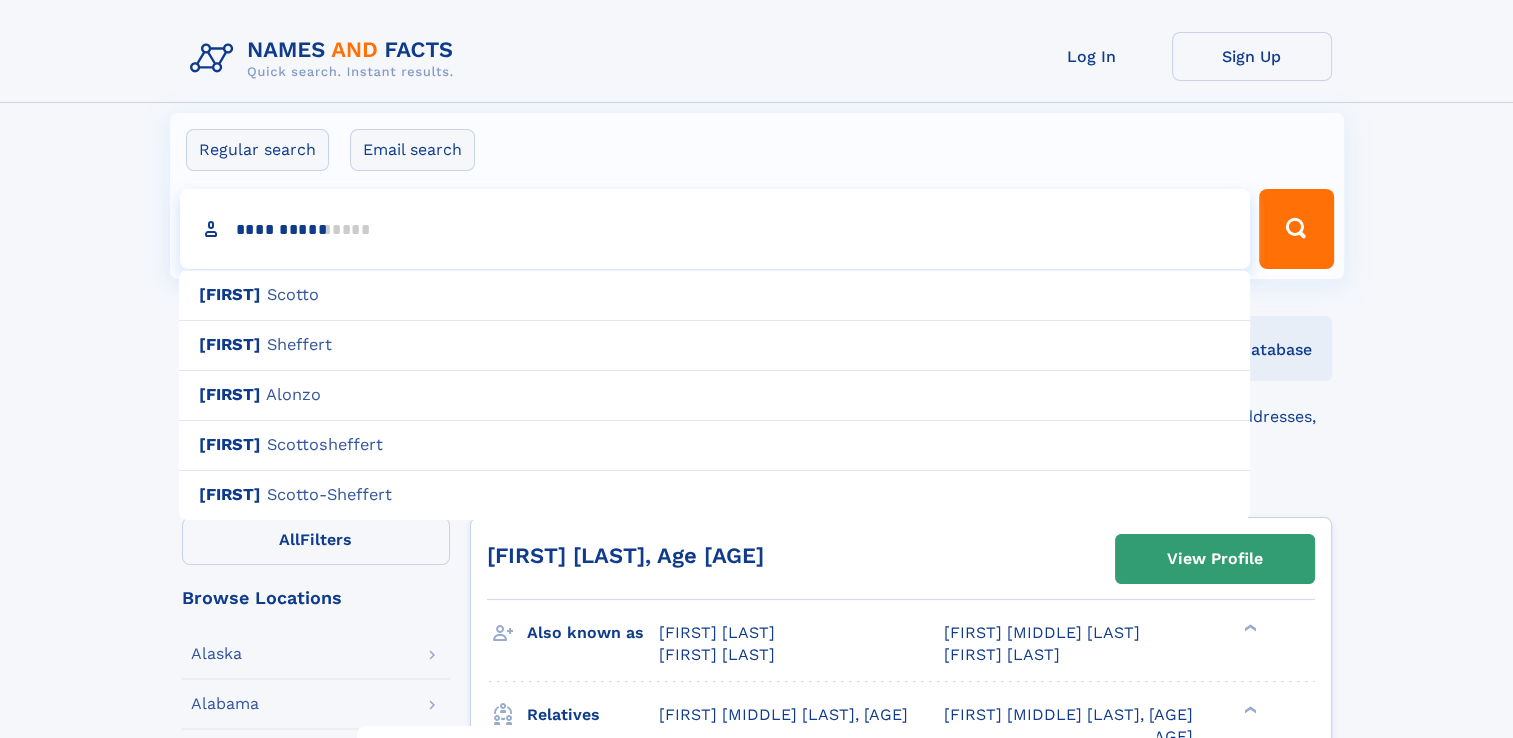 type on "**********" 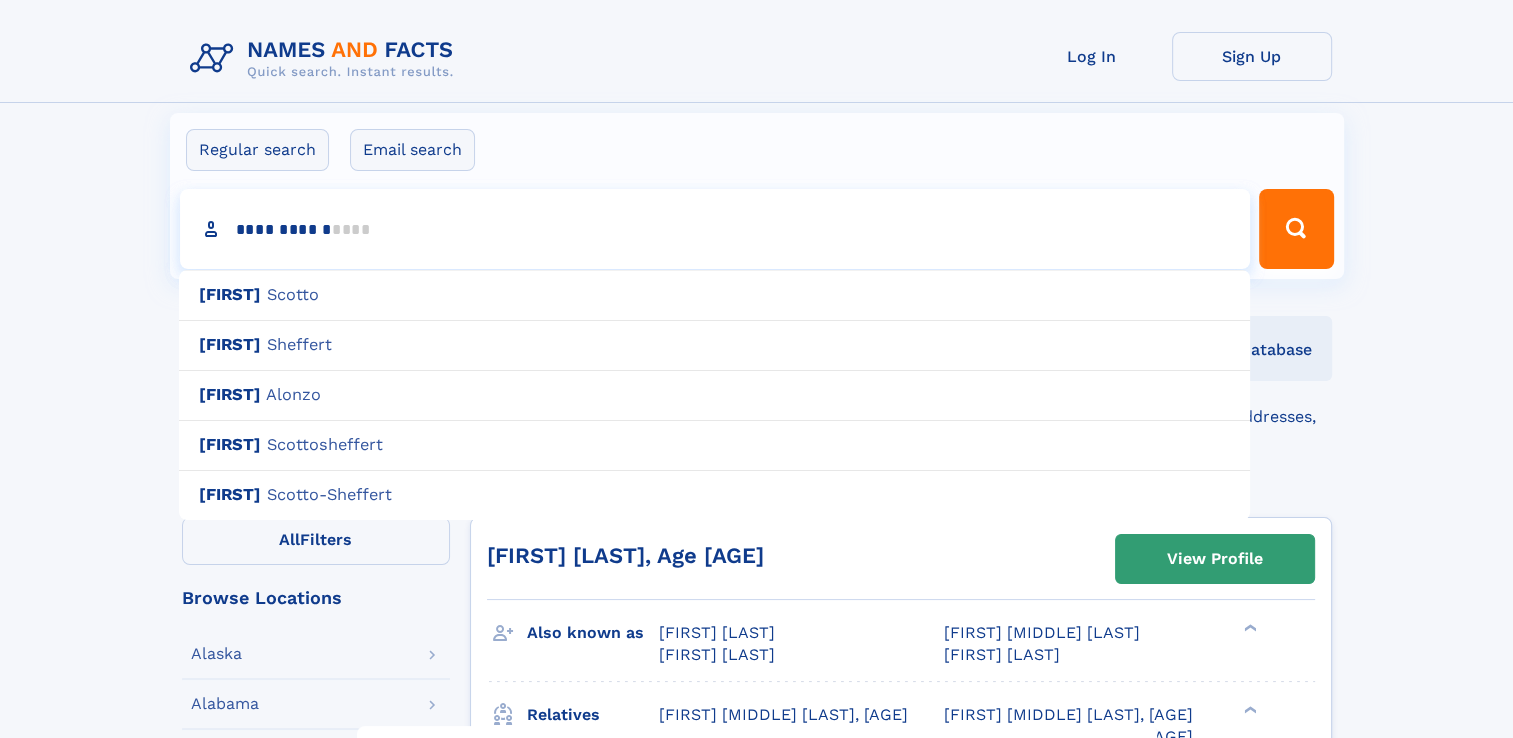 type 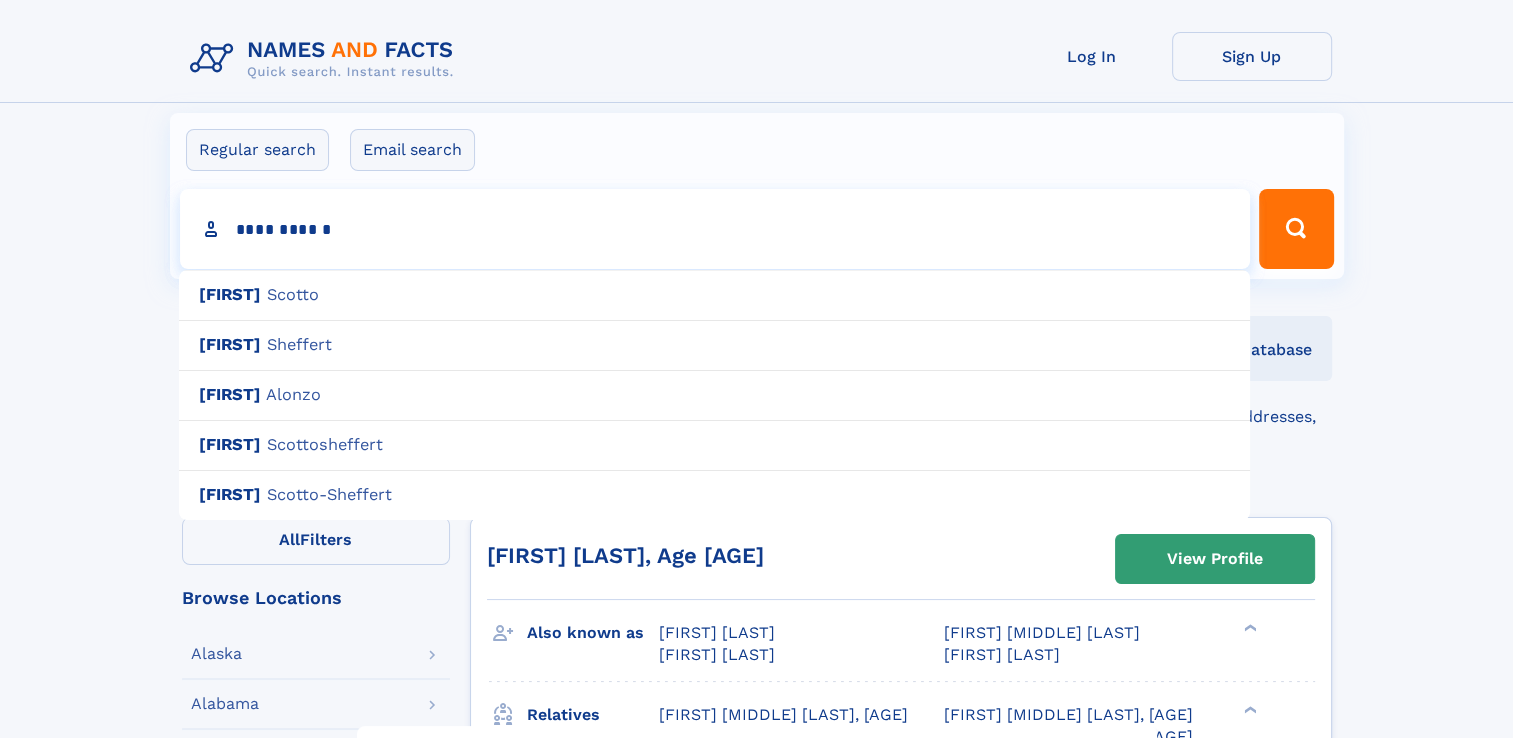 type on "**********" 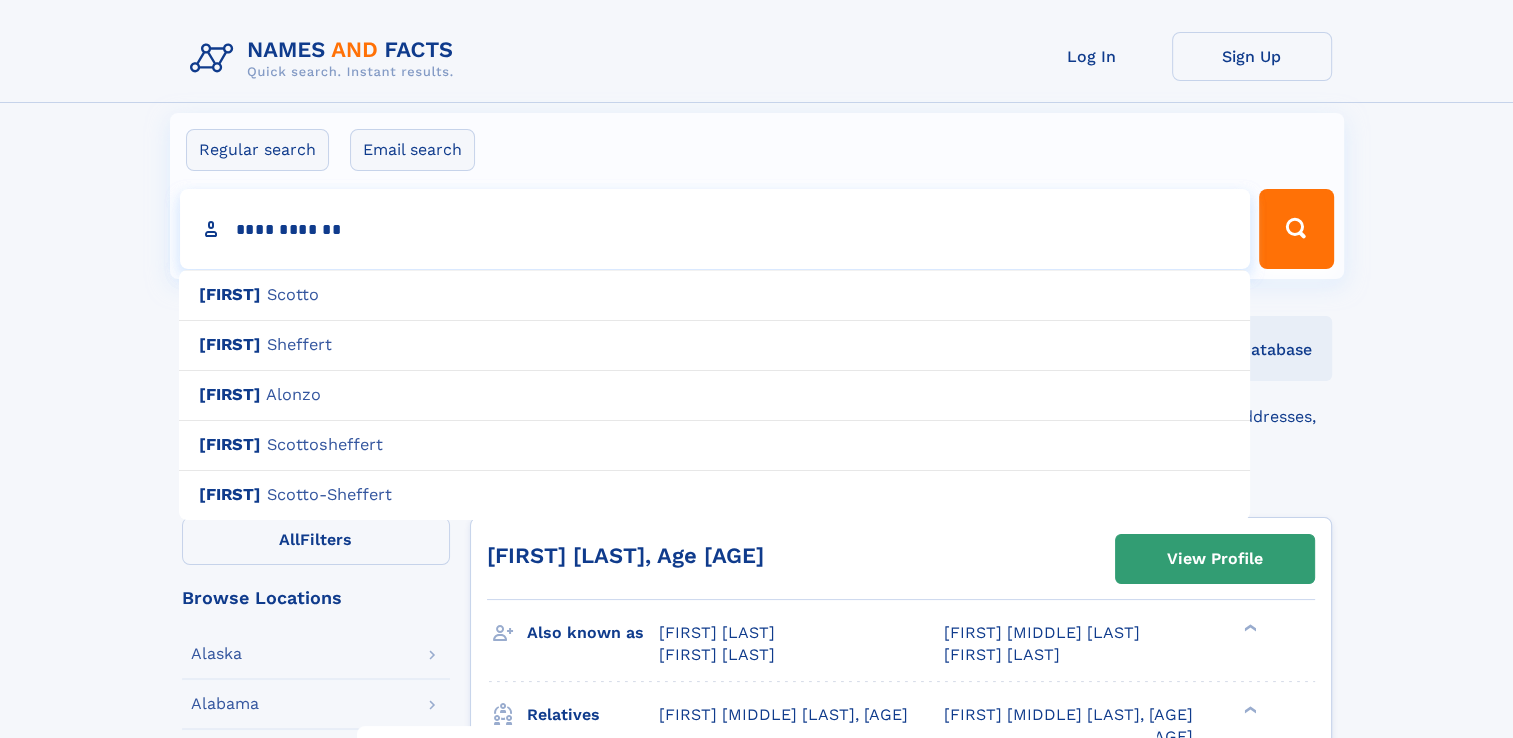 type on "**********" 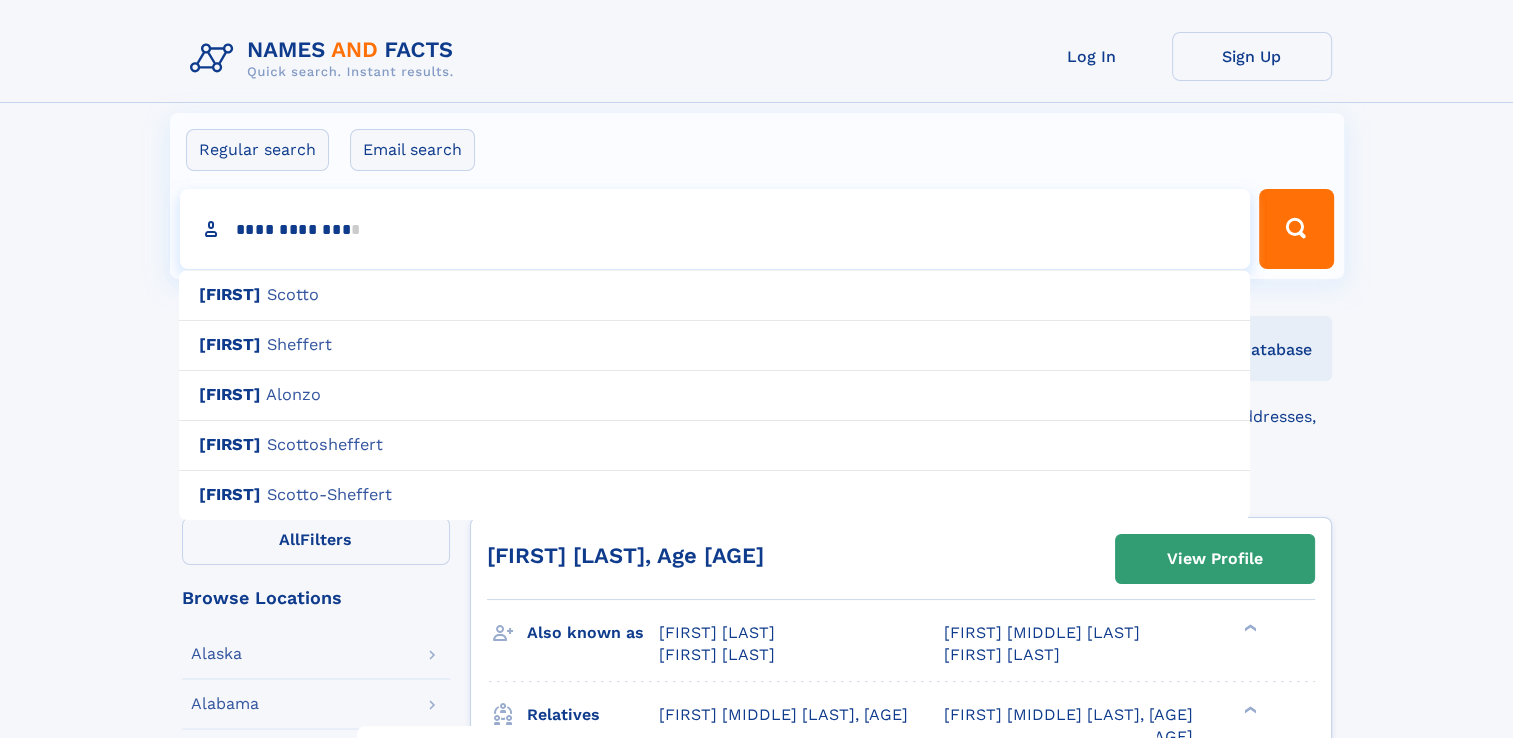 type on "**********" 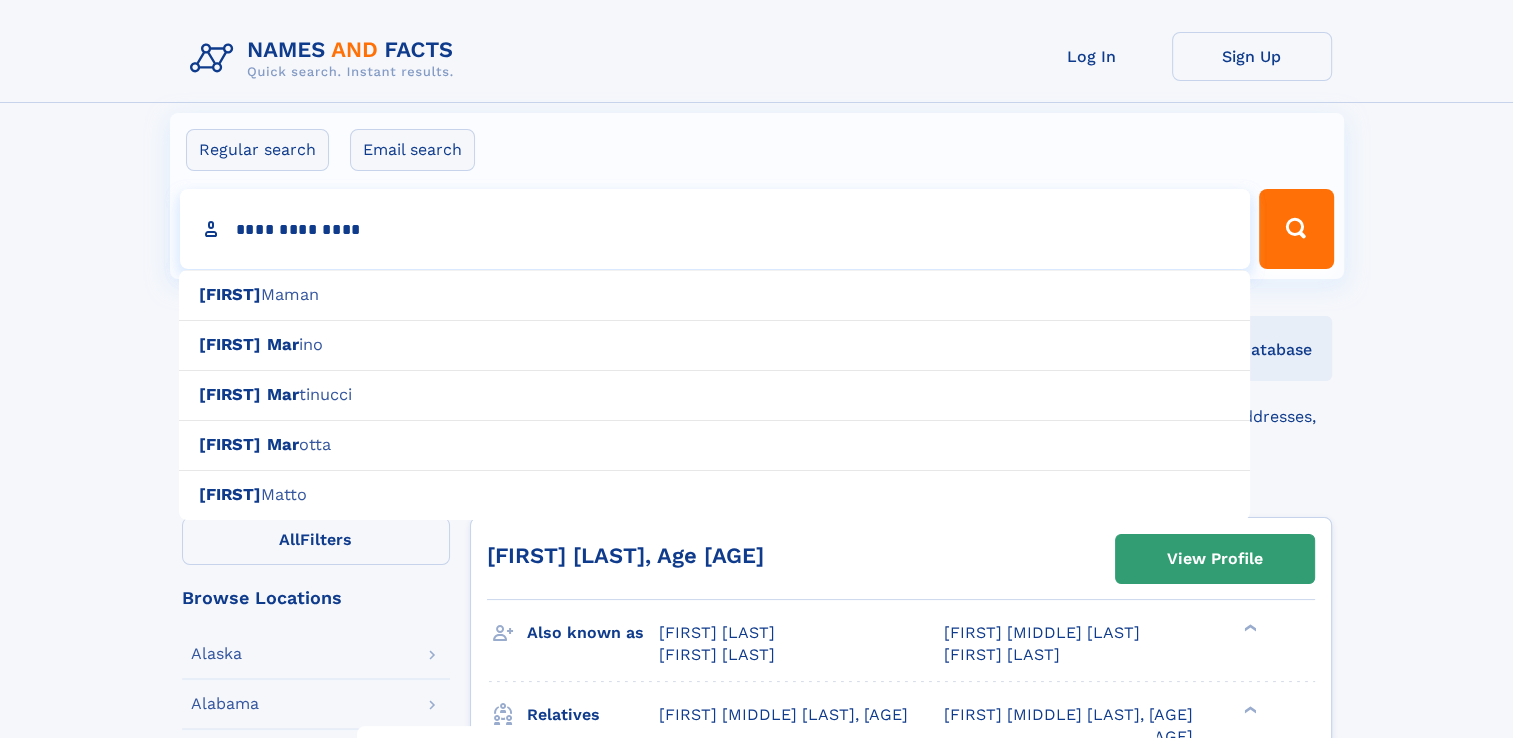 type 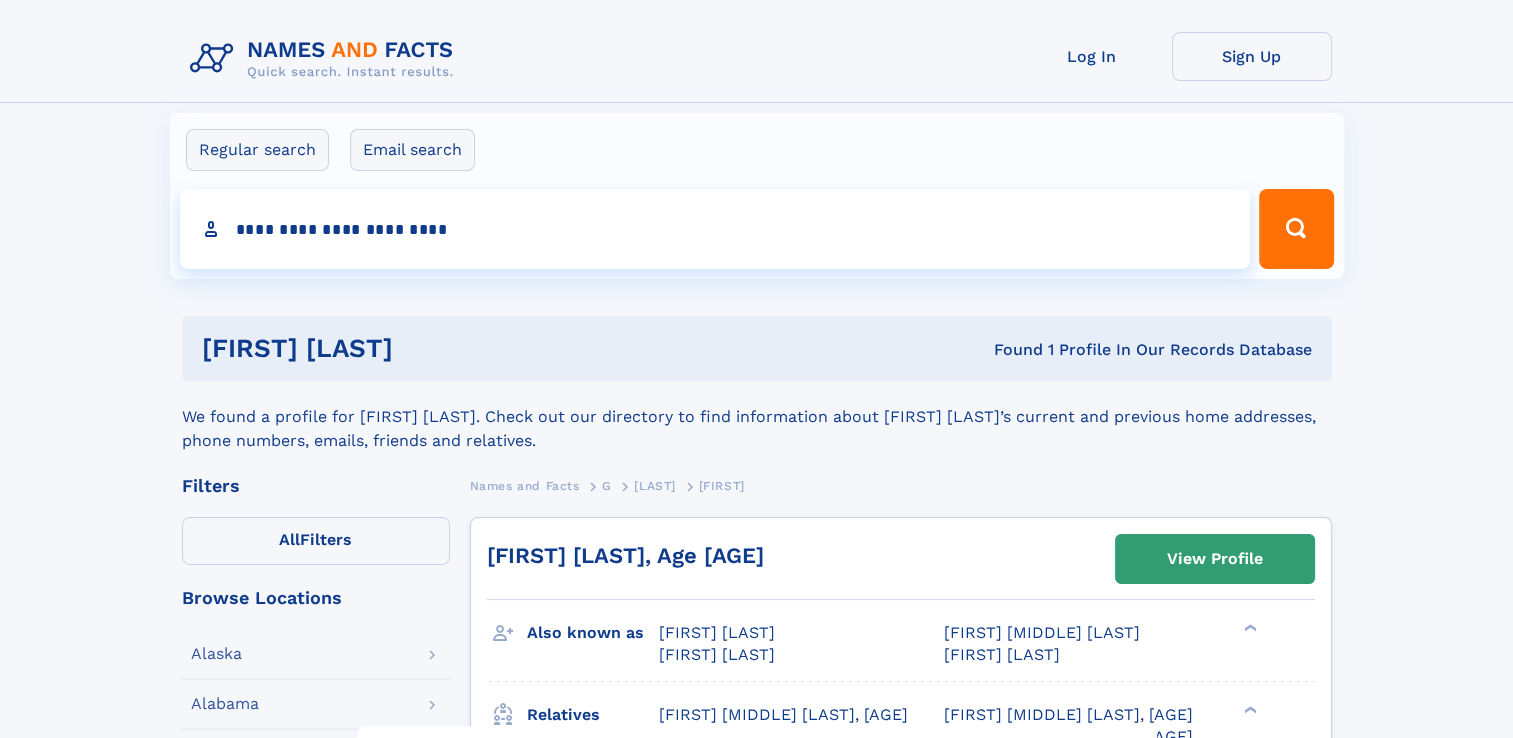 type on "**********" 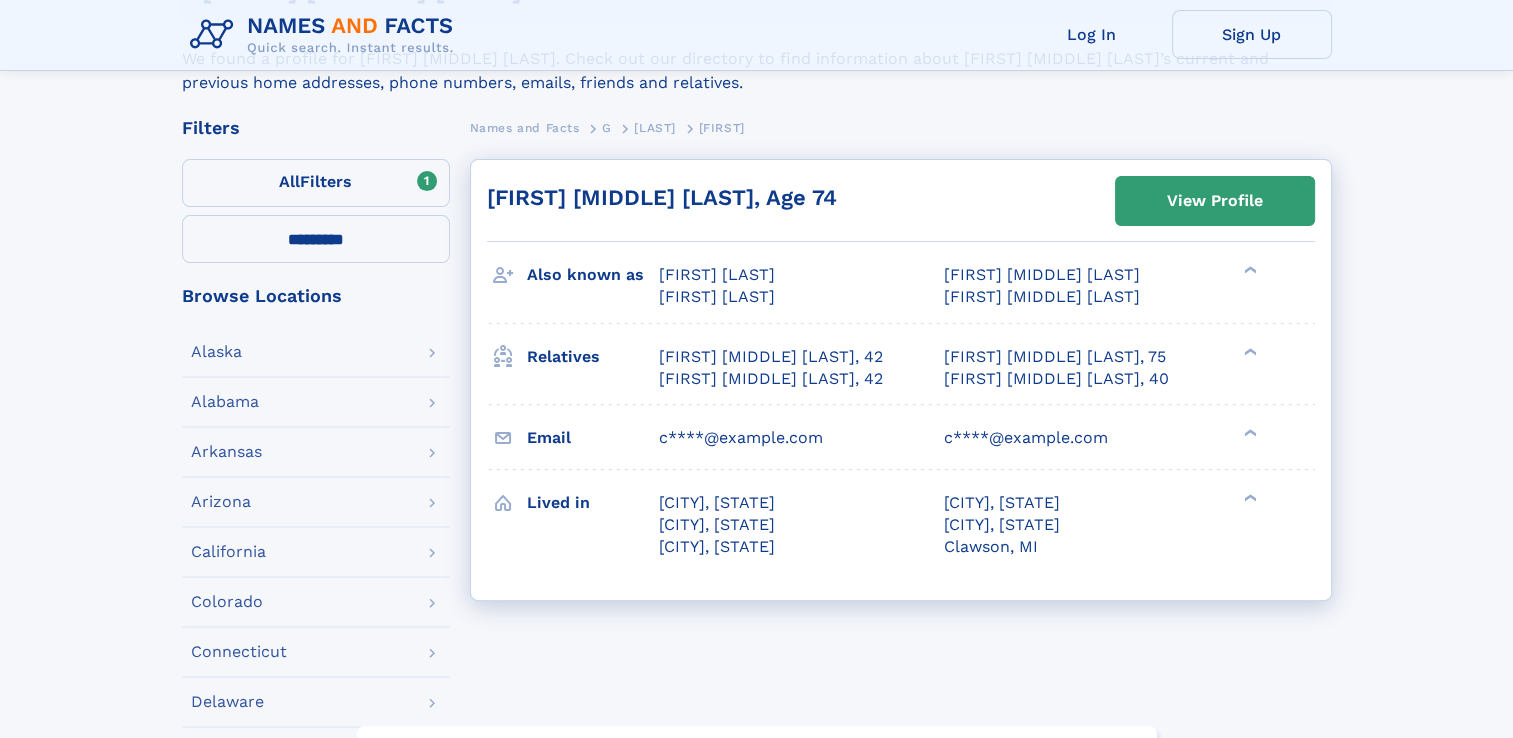 scroll, scrollTop: 392, scrollLeft: 0, axis: vertical 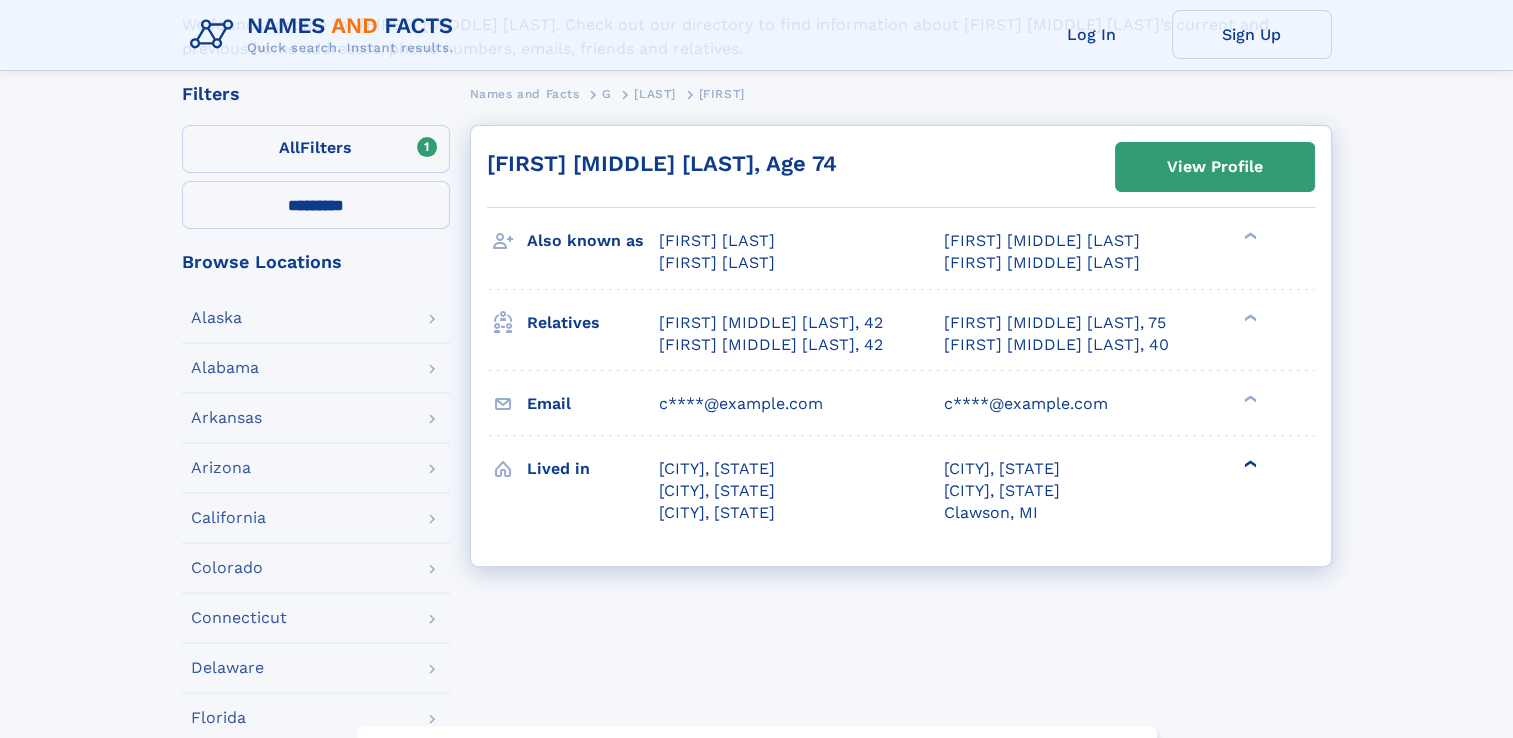 click on "[CITY], [STATE]
[CITY], [STATE]
[CITY], [STATE]
[CITY], [STATE]
[CITY], [STATE]
[CITY], [STATE]
[CITY], [STATE]
[CITY], [STATE]
[CITY], [STATE]" at bounding box center [953, 491] 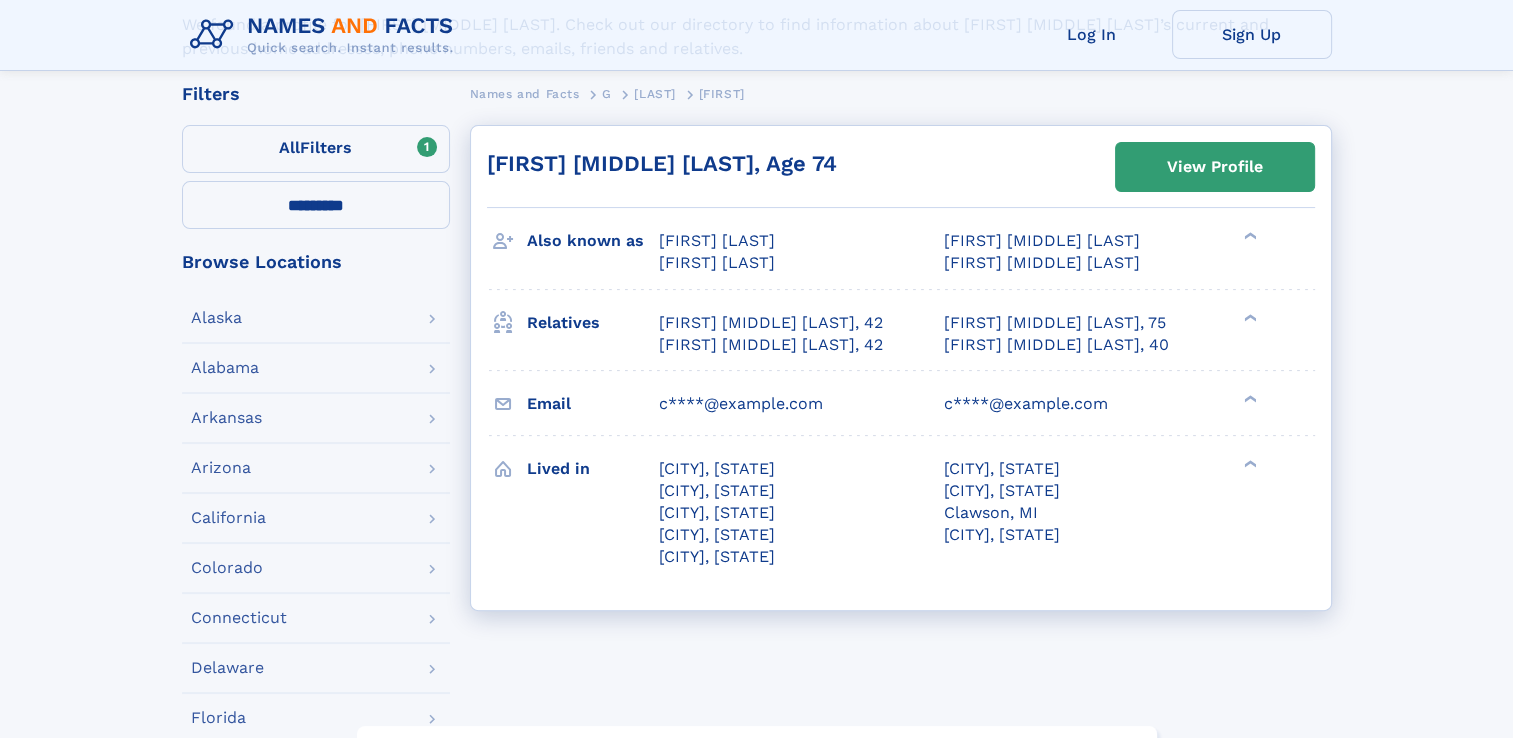 scroll, scrollTop: 0, scrollLeft: 0, axis: both 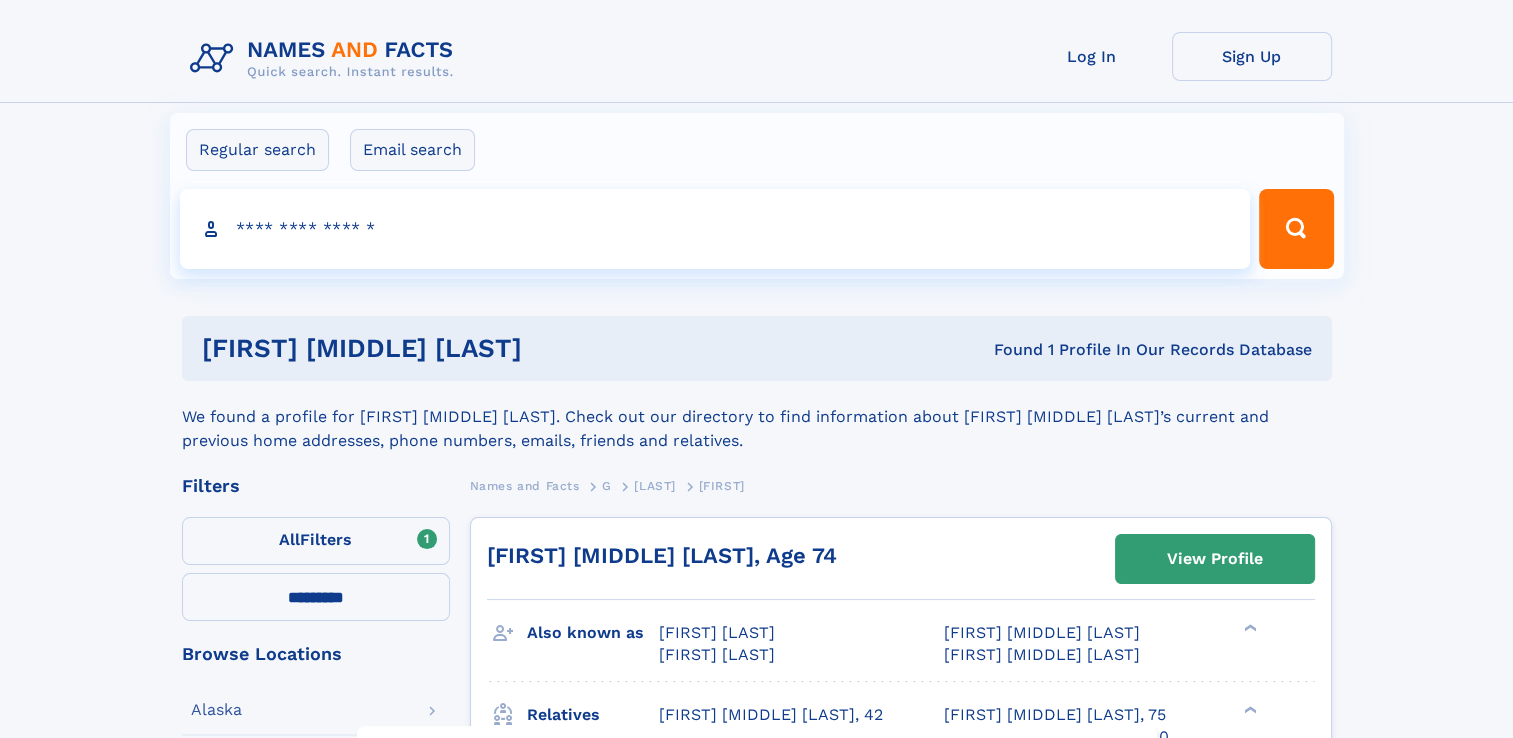 click on "Search people" at bounding box center (715, 229) 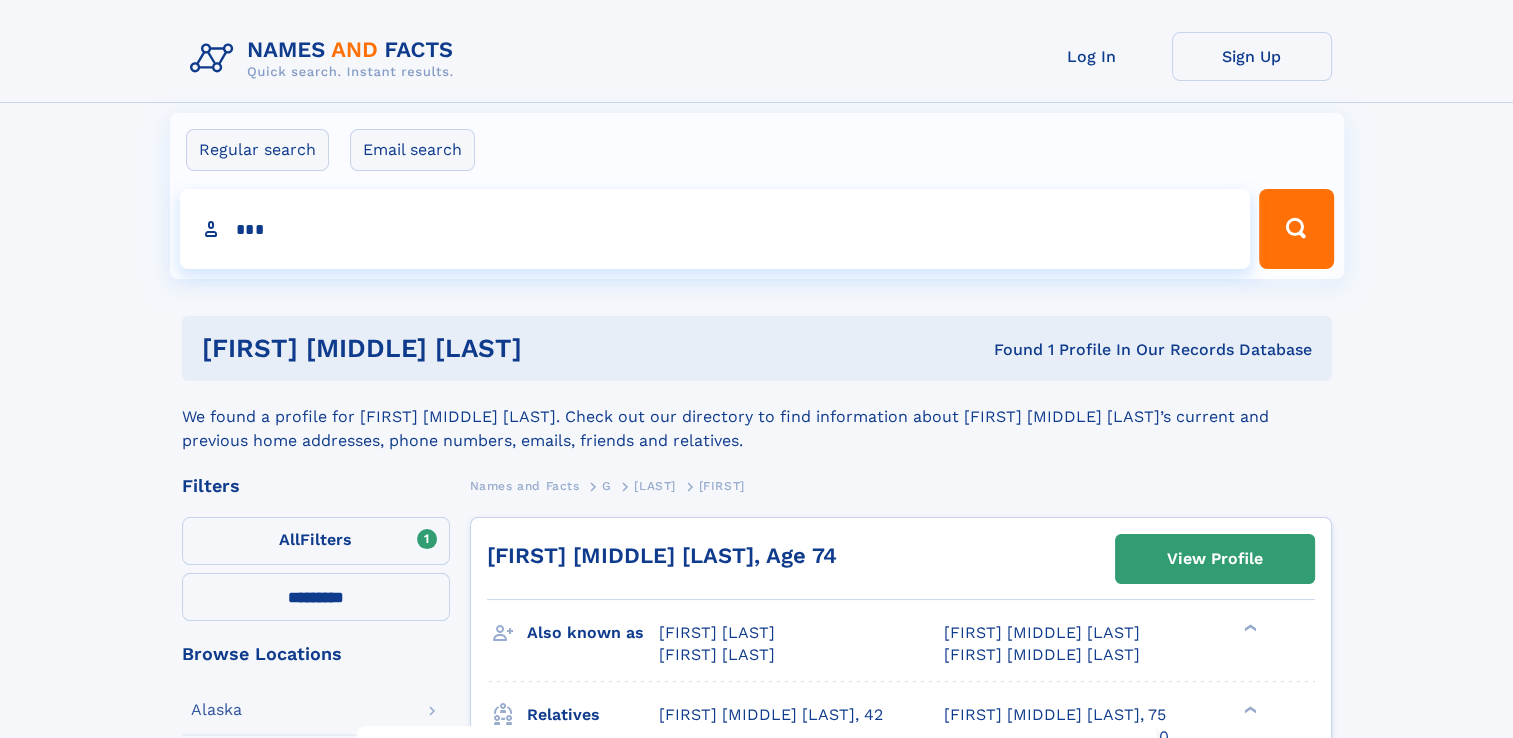 type on "****" 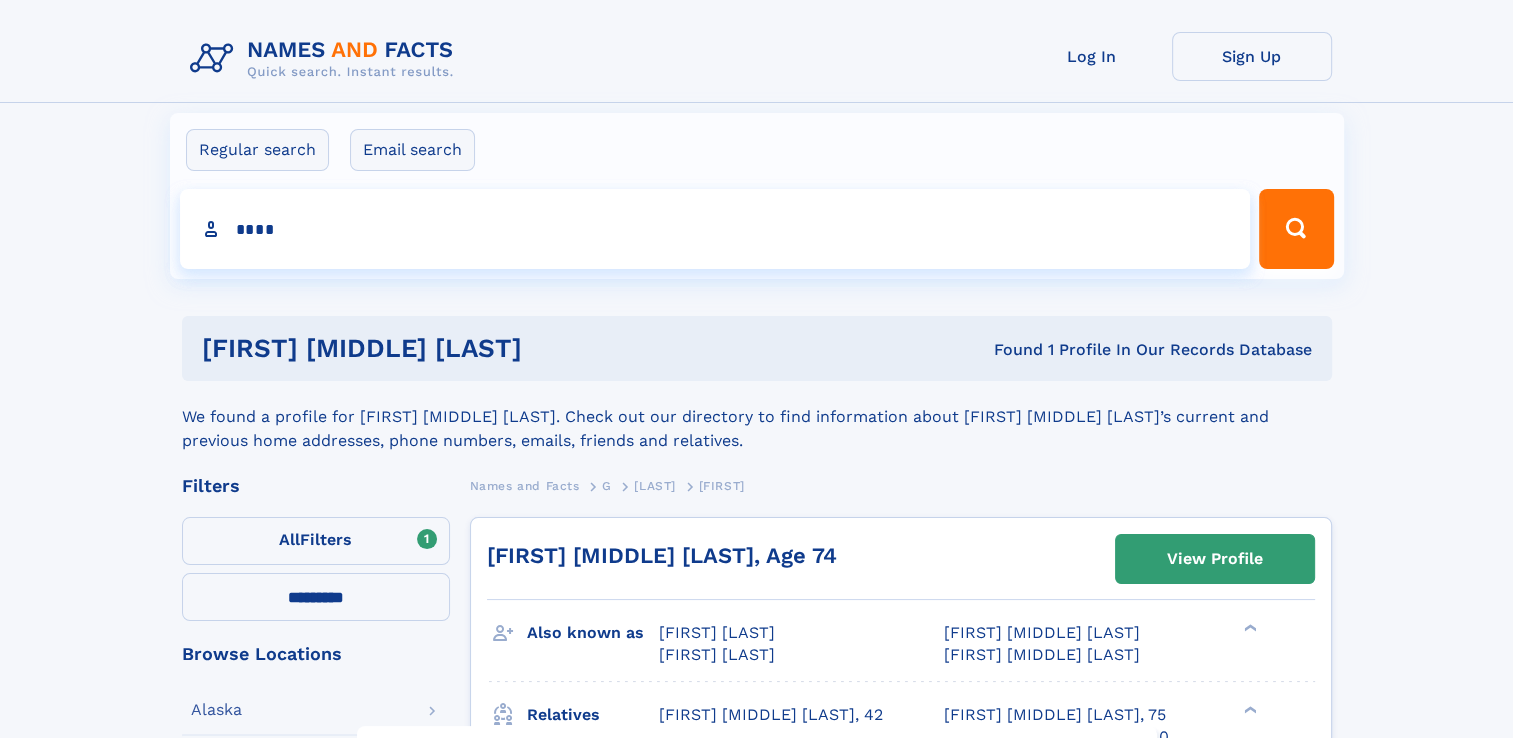 type on "**********" 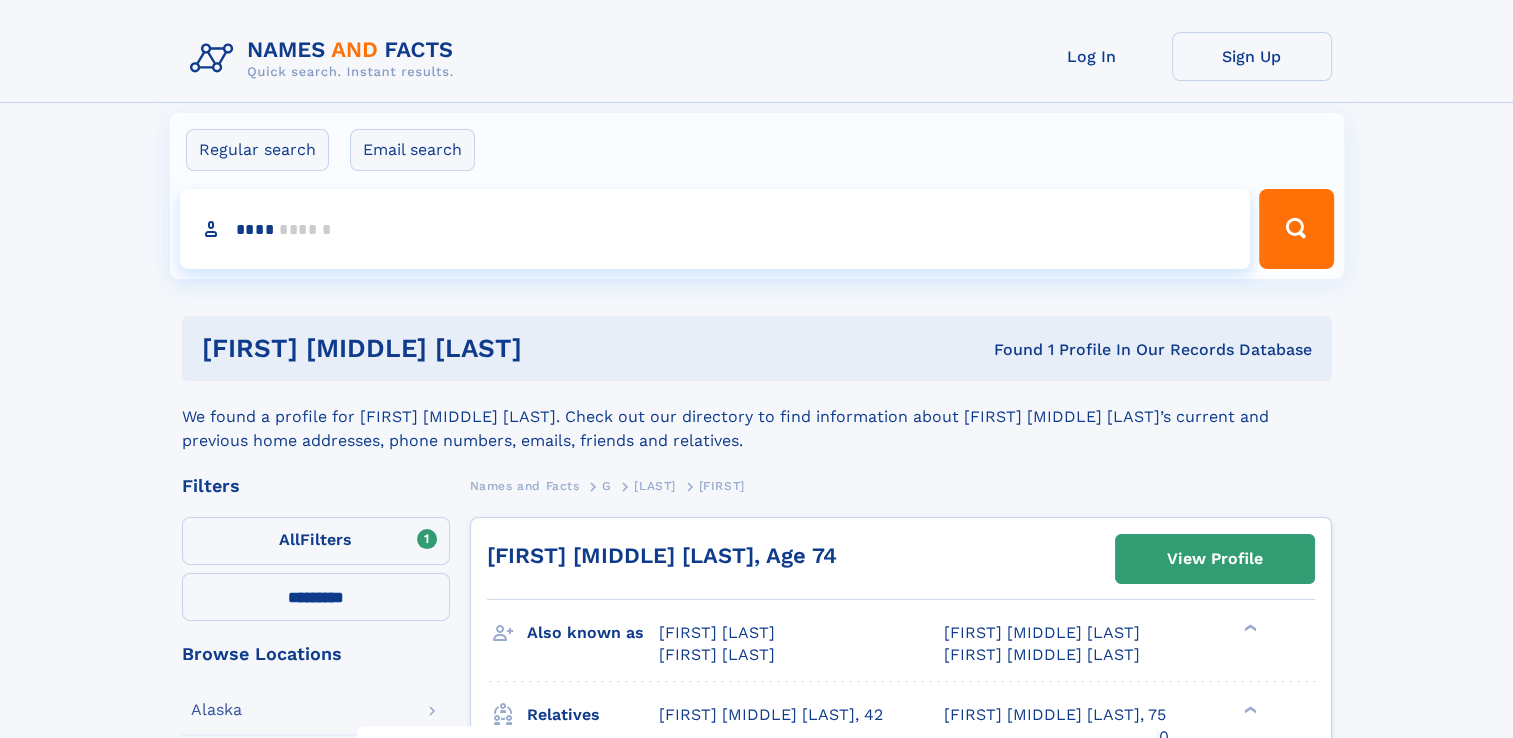 type on "*****" 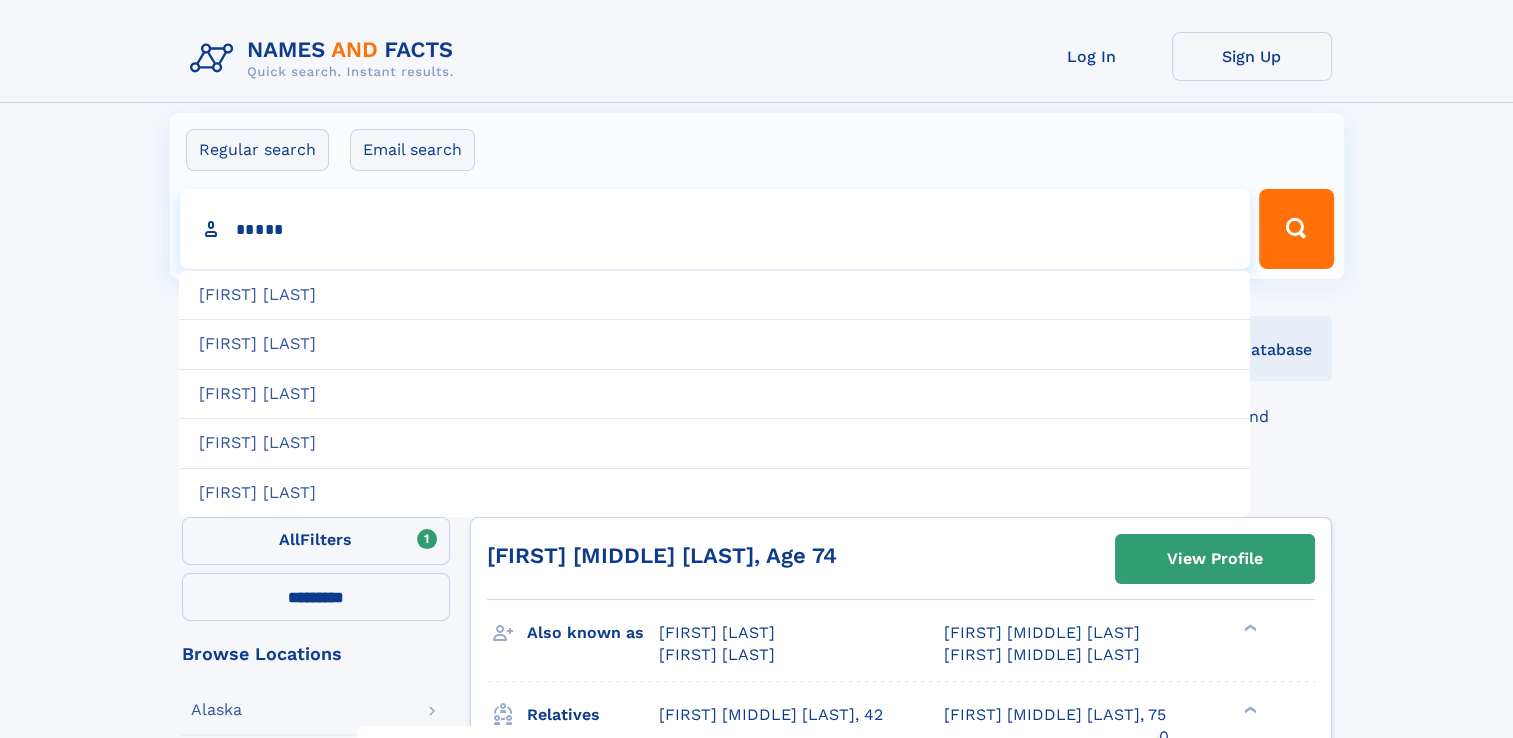 type on "**********" 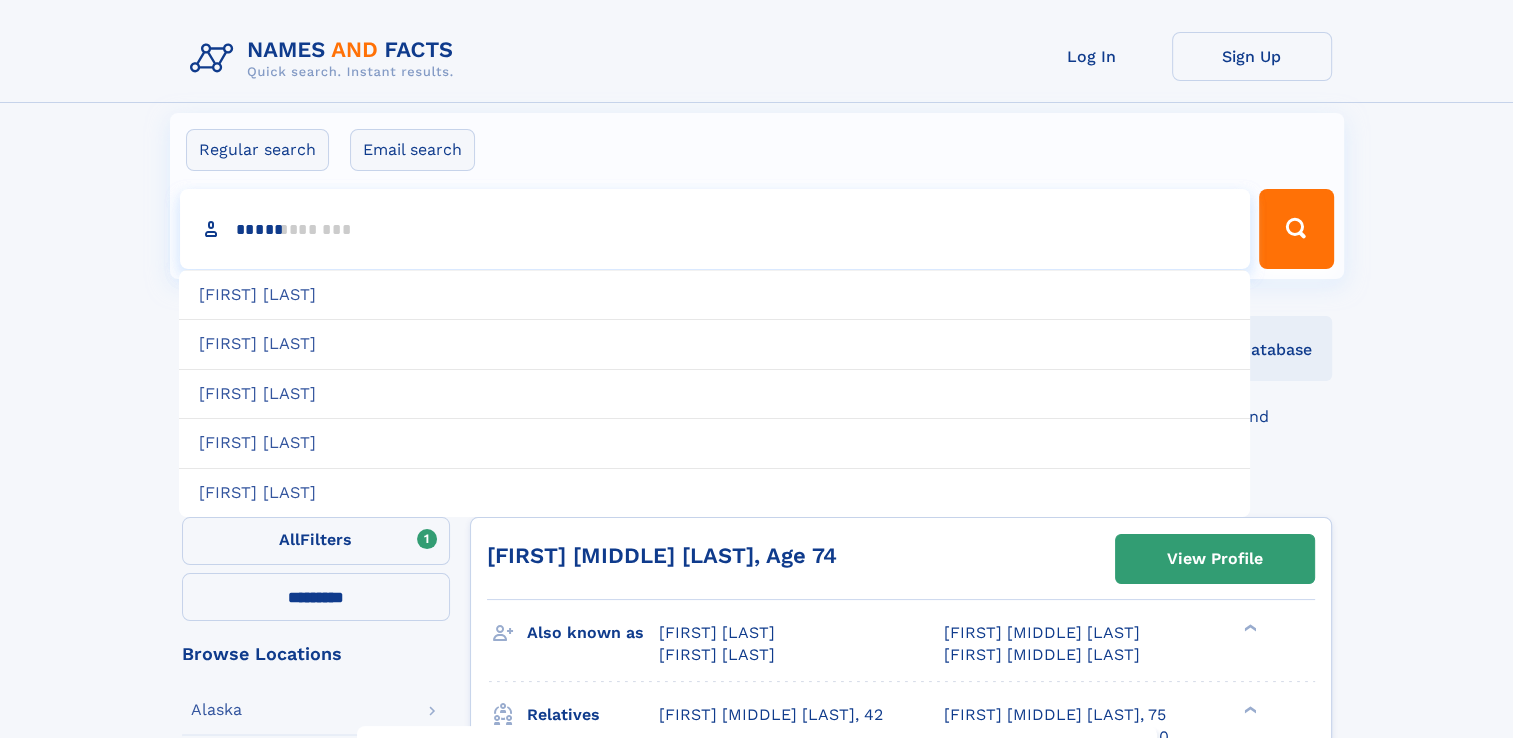 type on "******" 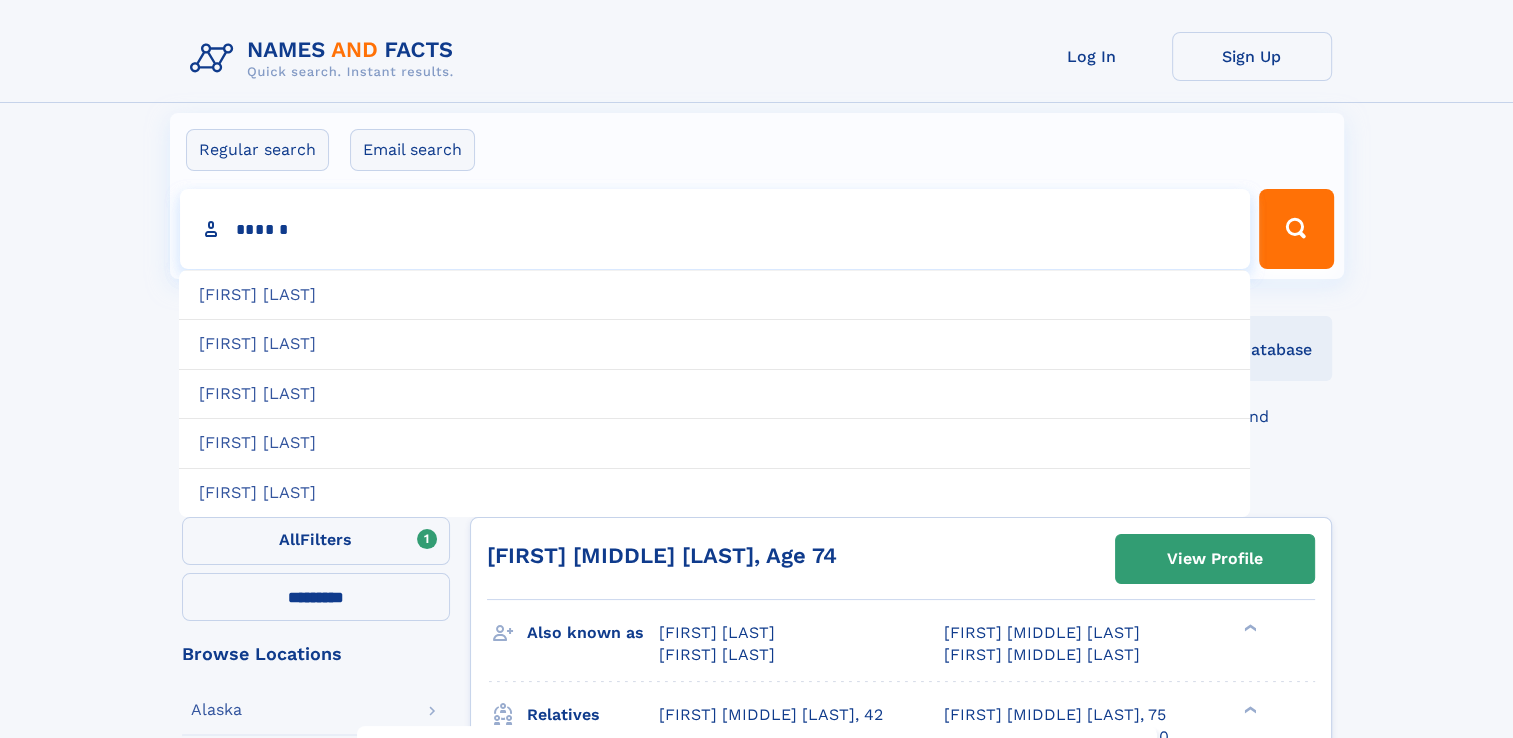 type on "**********" 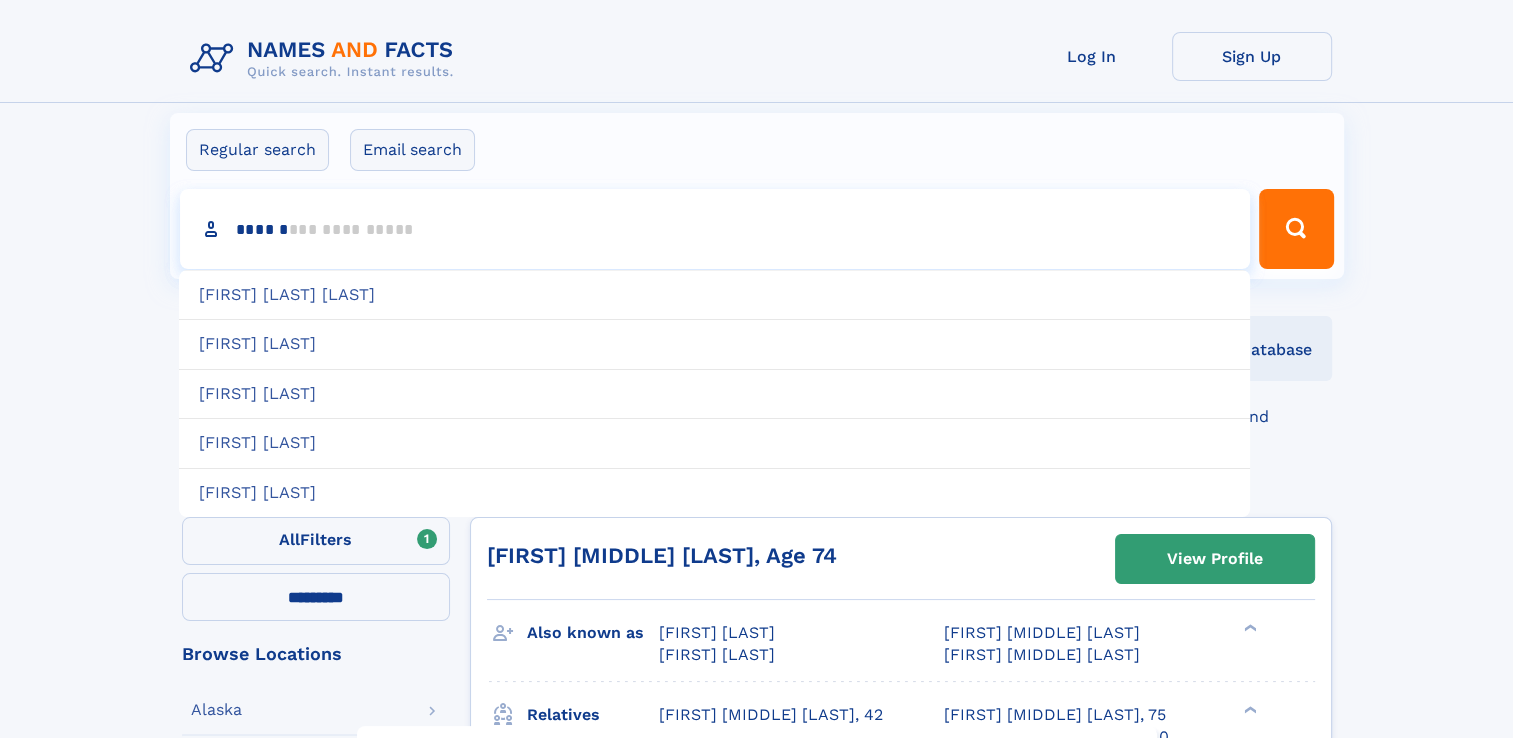 type on "*******" 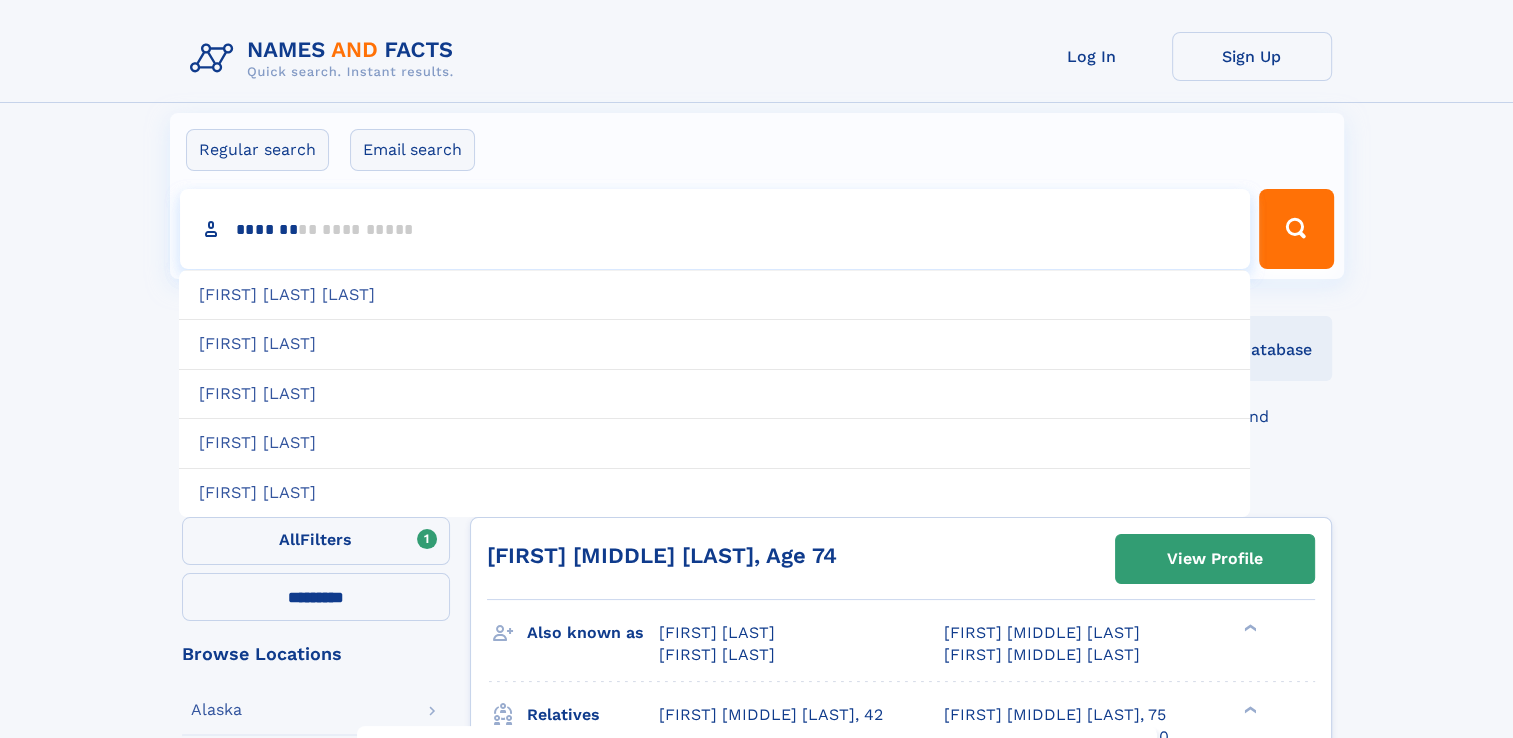 type 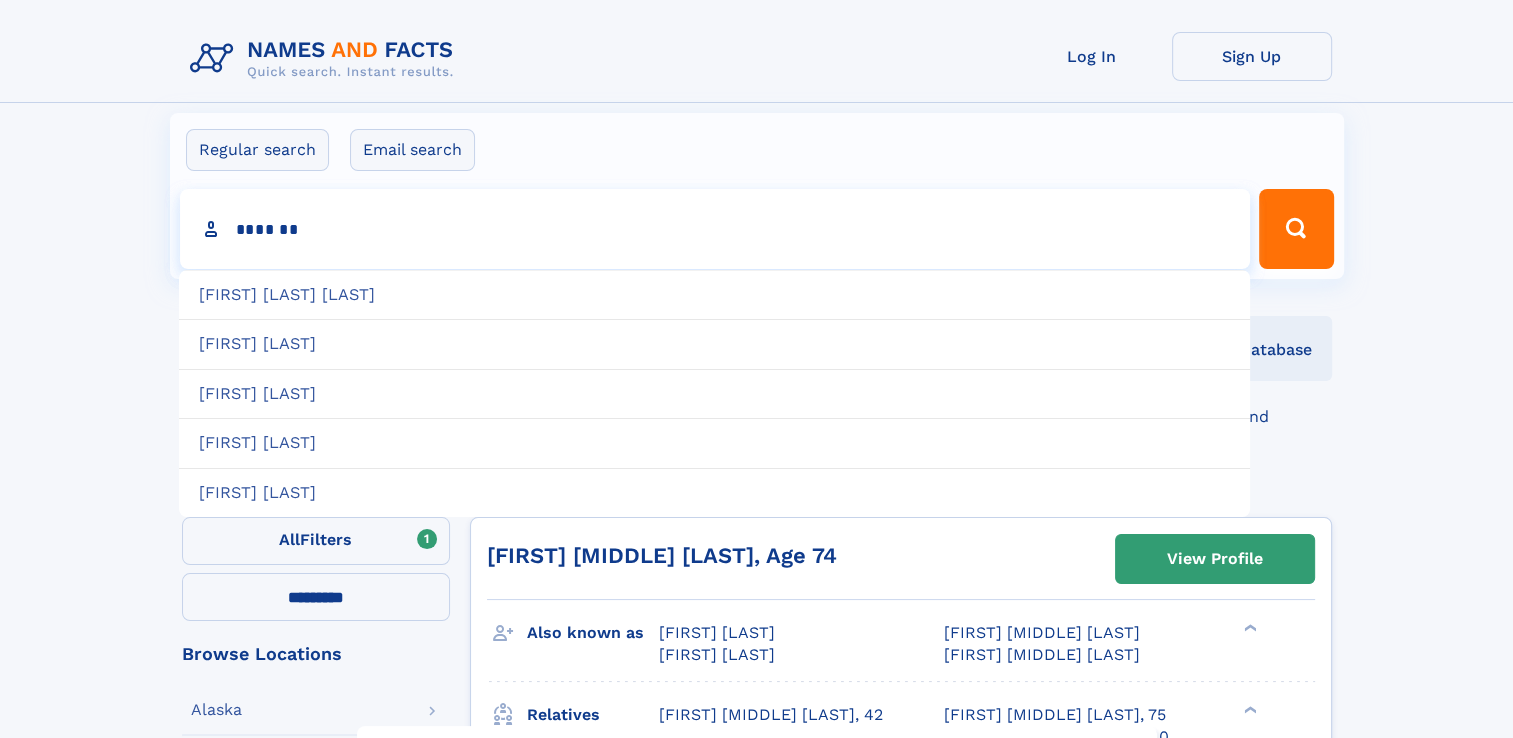 type on "*******" 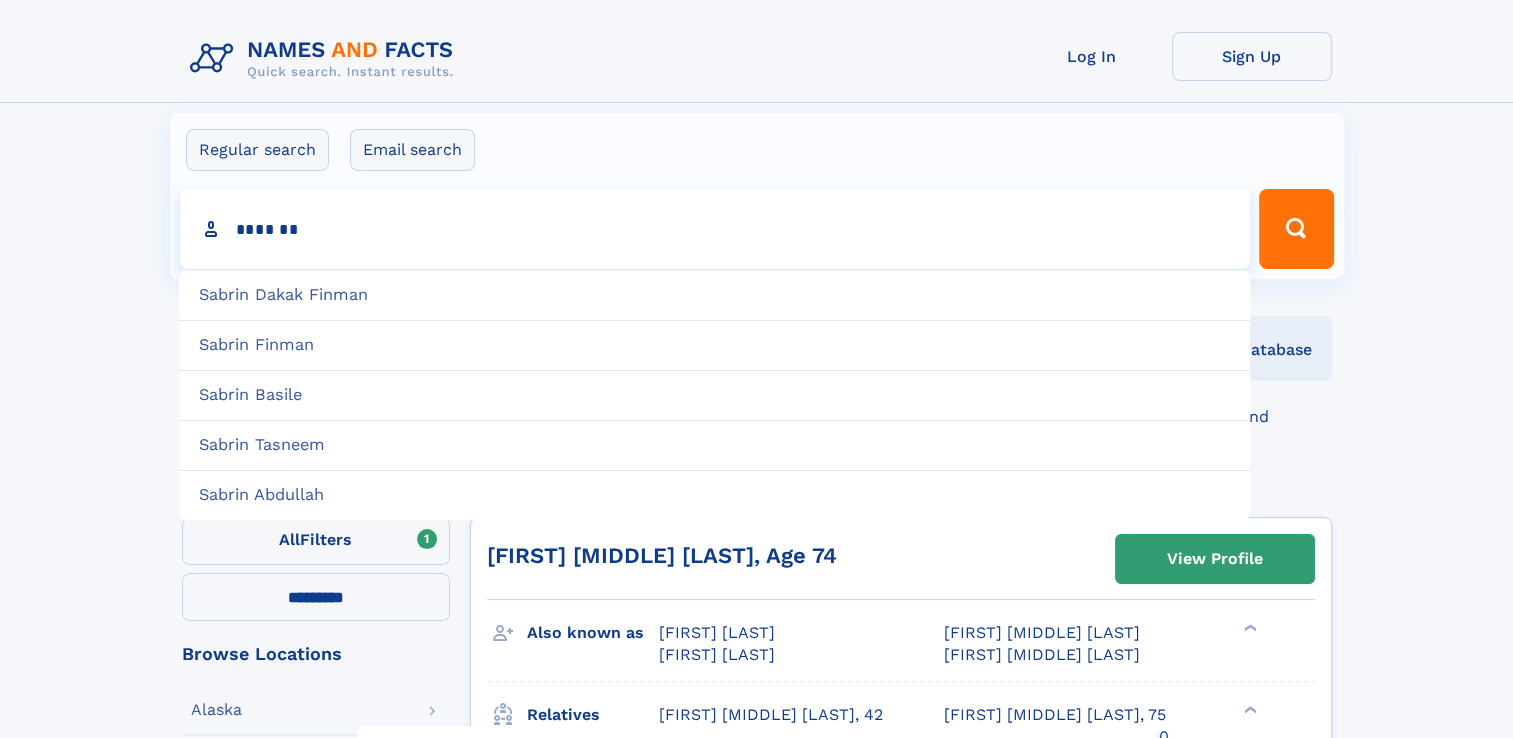 type on "**********" 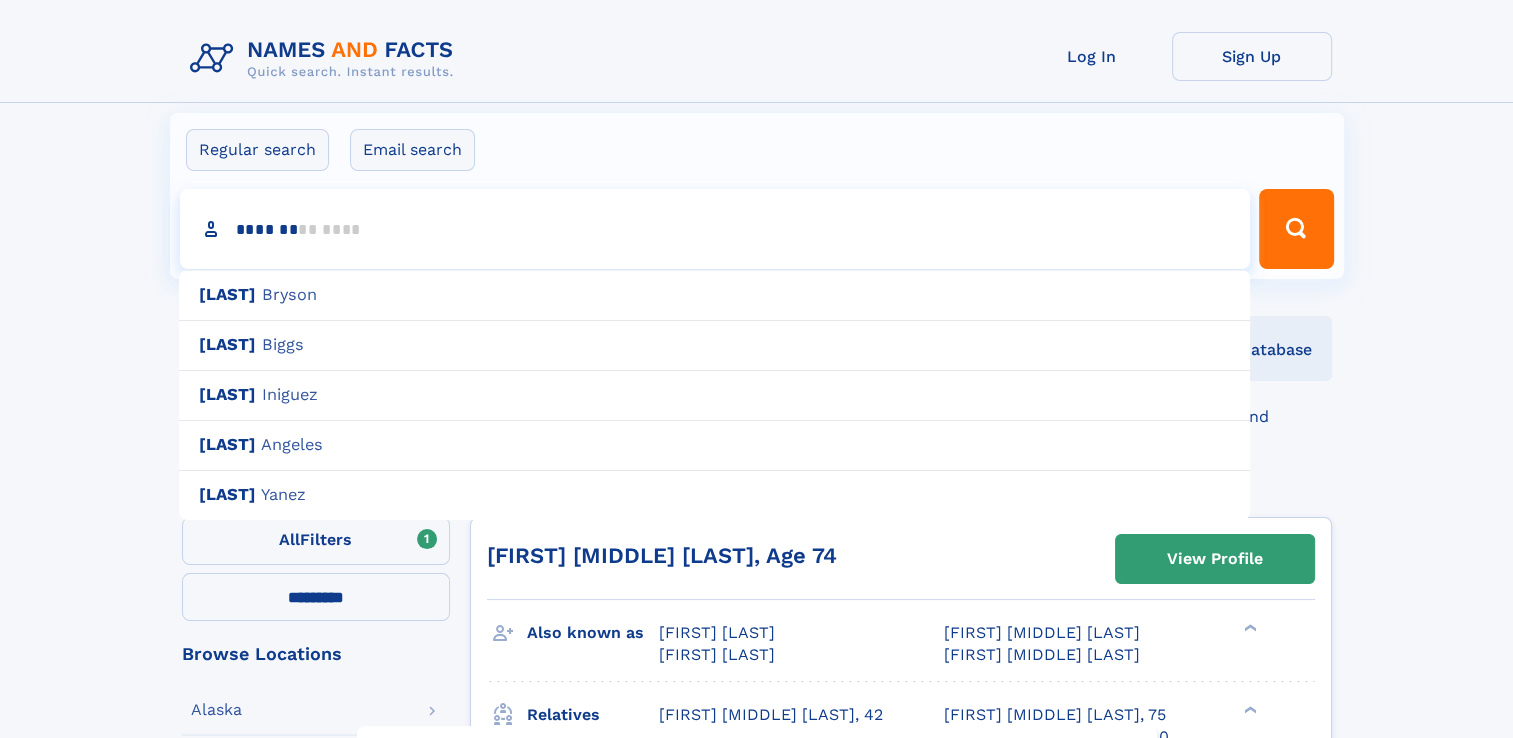 type on "*********" 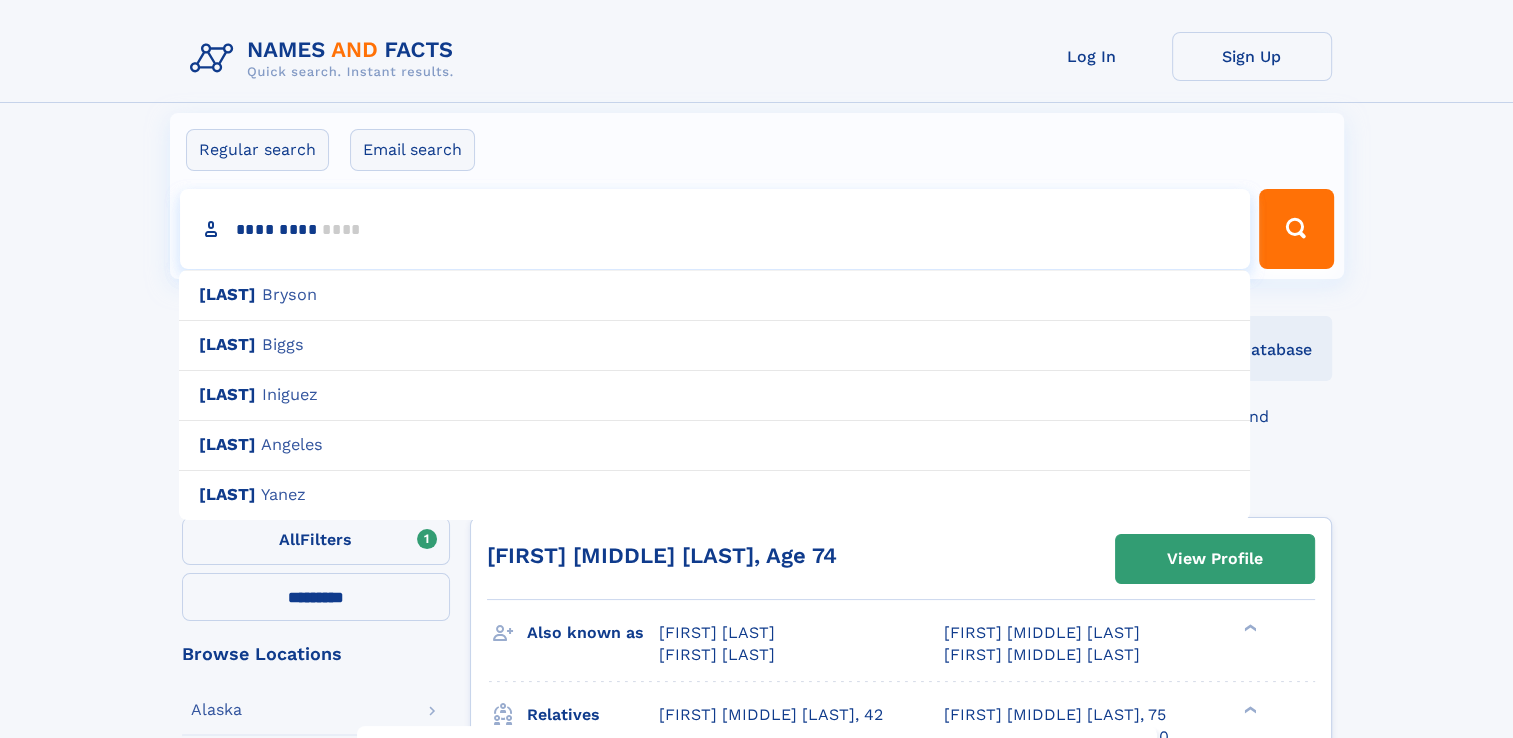 type 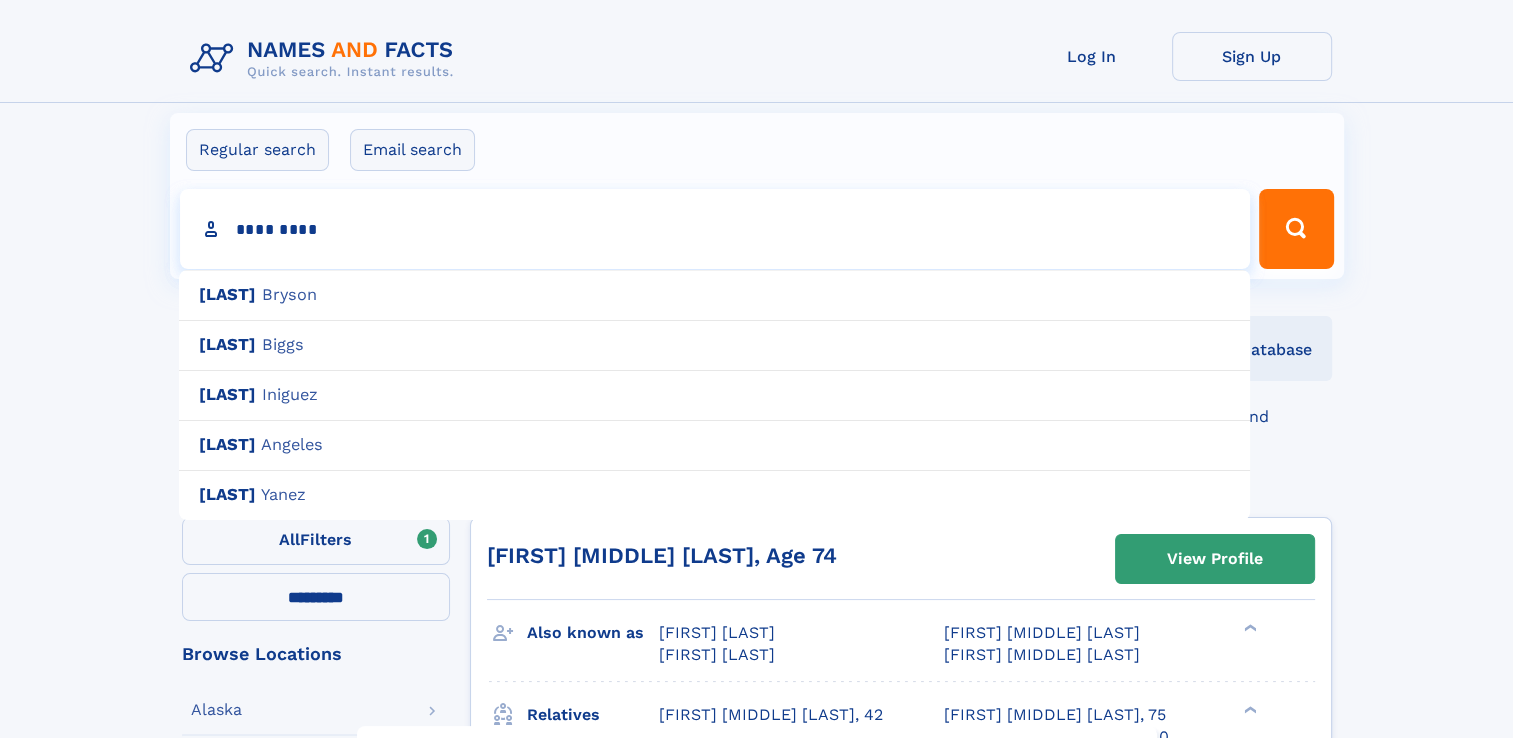 type on "**********" 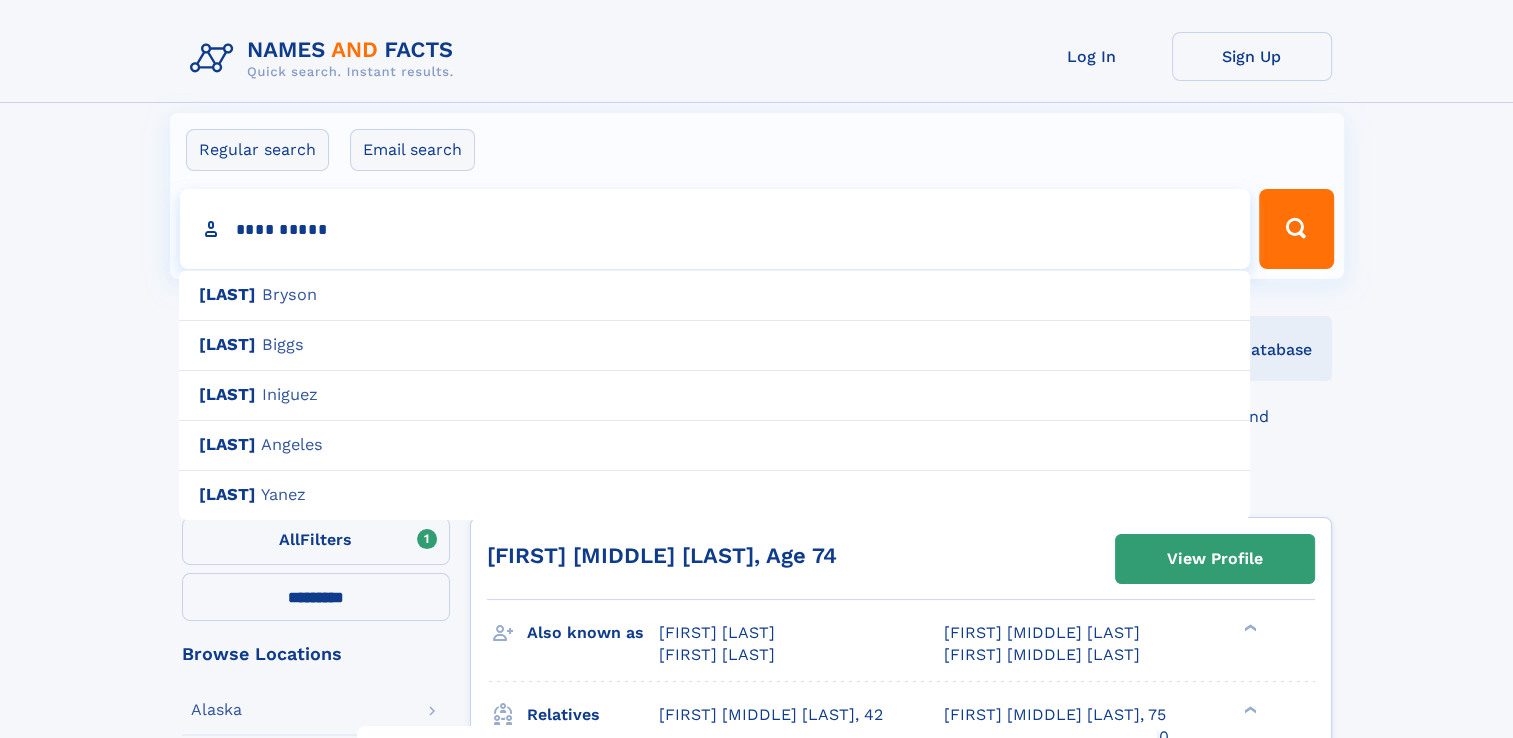 type on "**********" 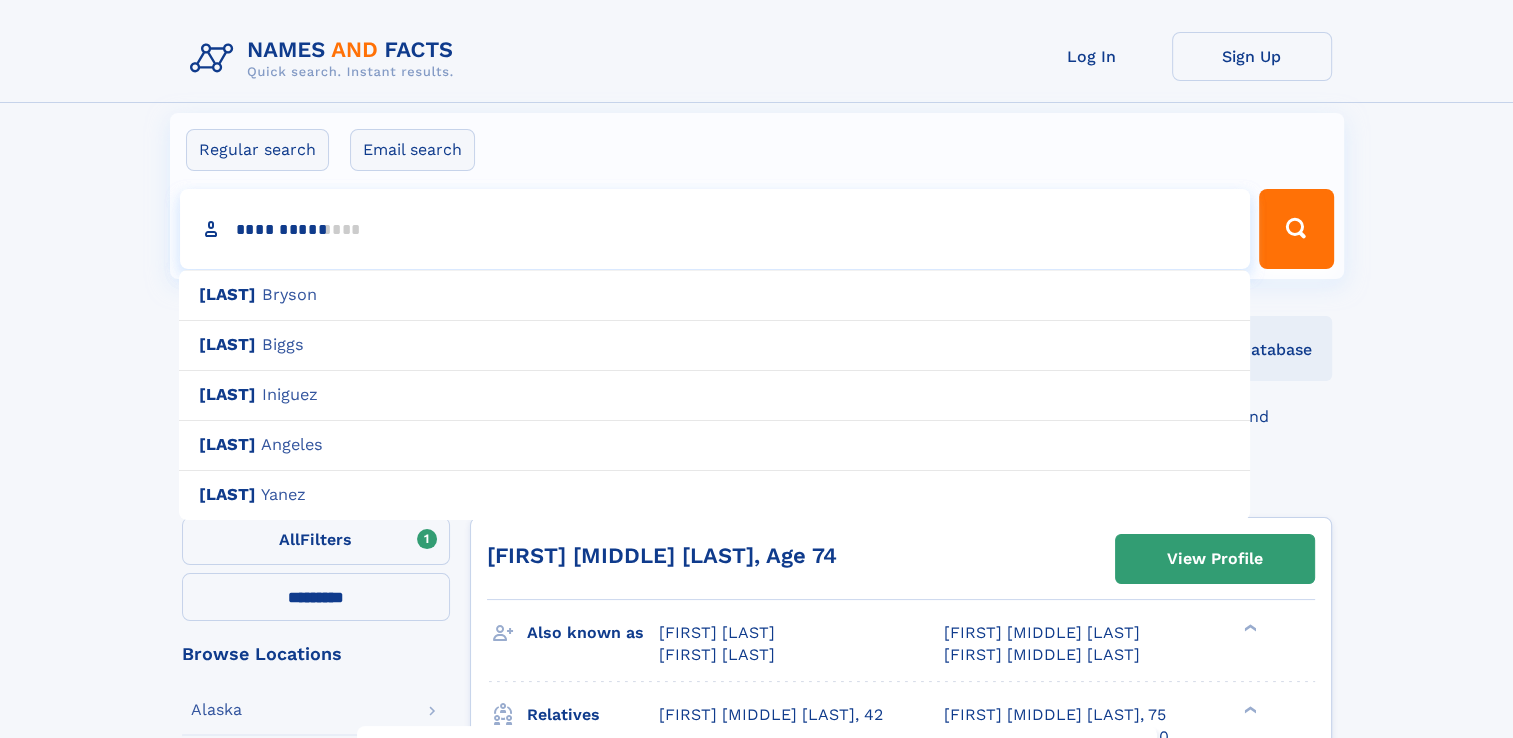 type on "**********" 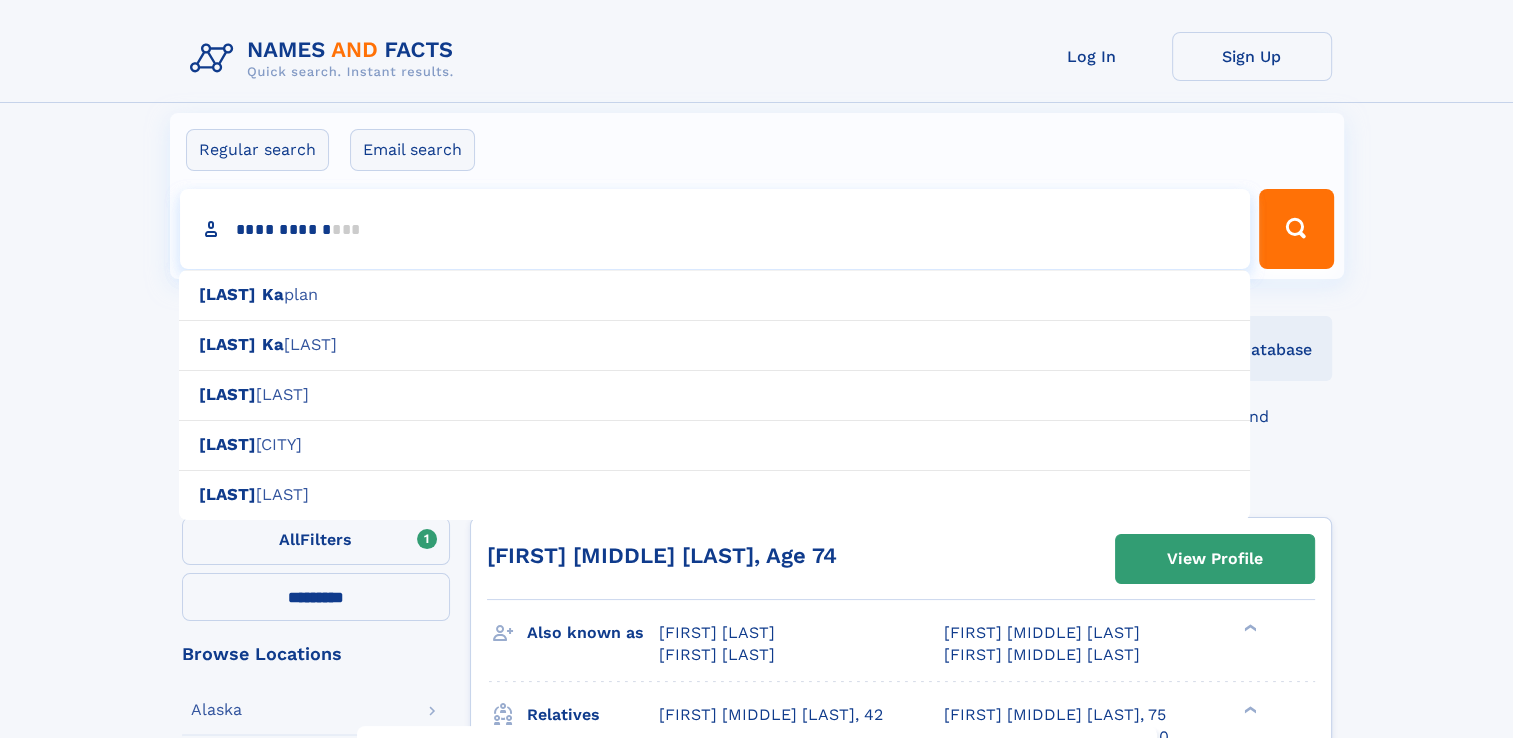 type 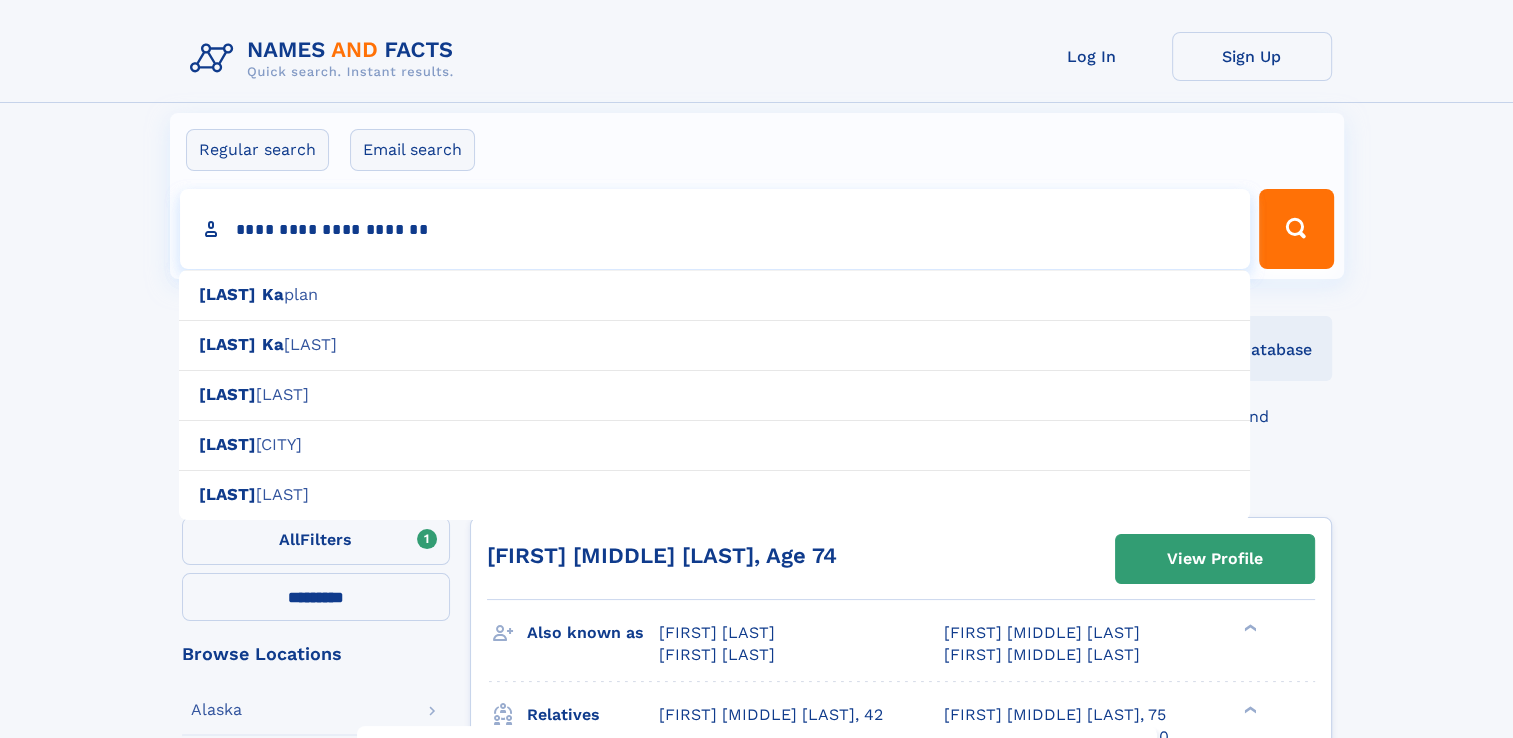 type on "**********" 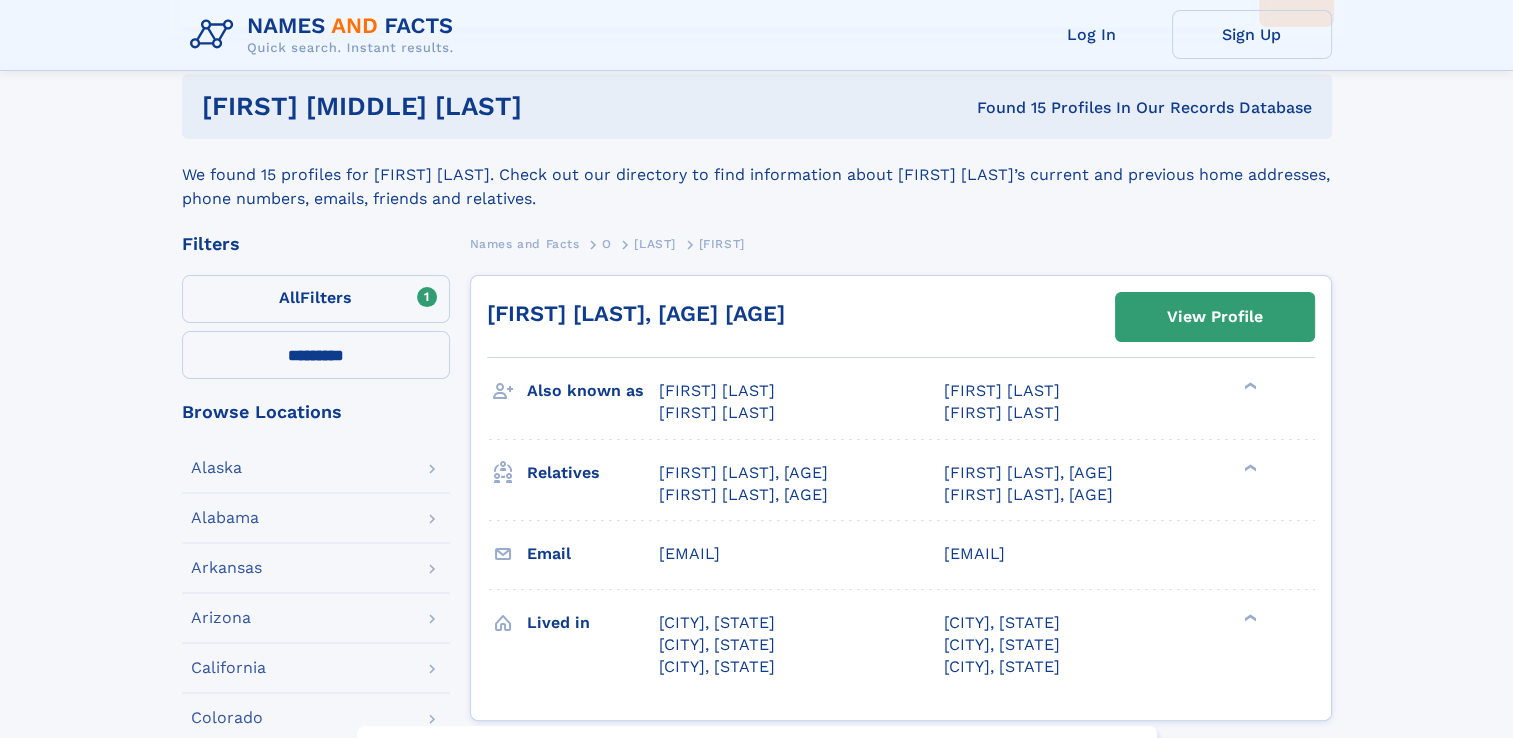 scroll, scrollTop: 206, scrollLeft: 0, axis: vertical 